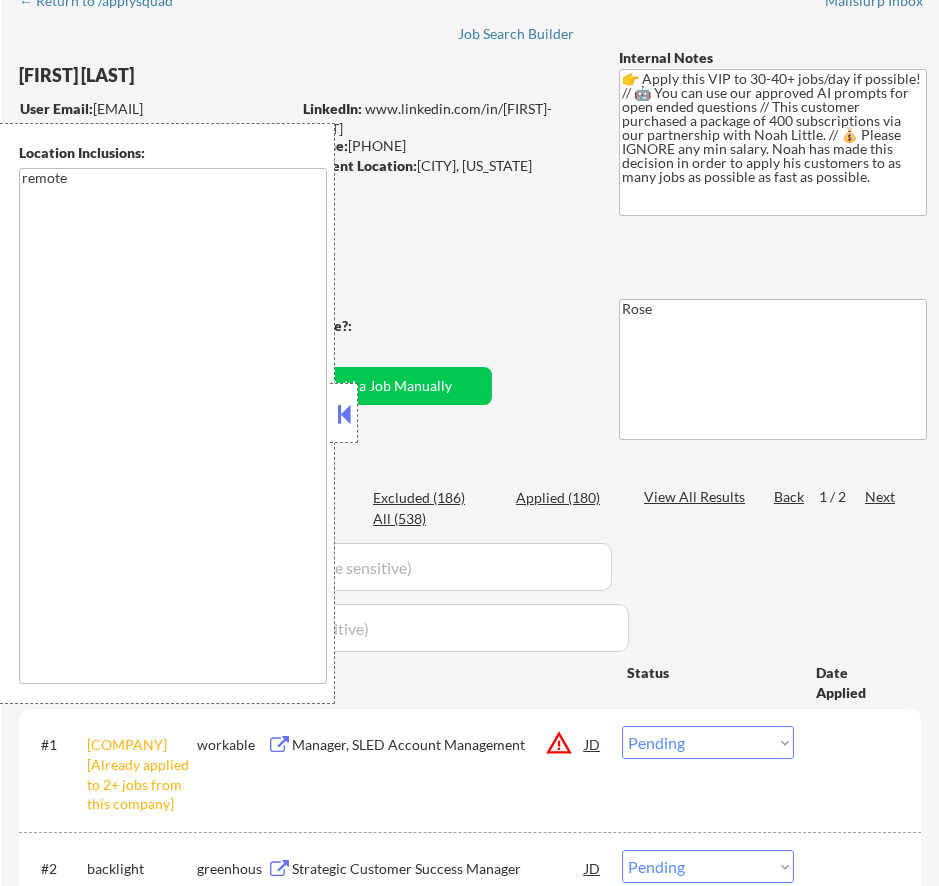 scroll, scrollTop: 100, scrollLeft: 0, axis: vertical 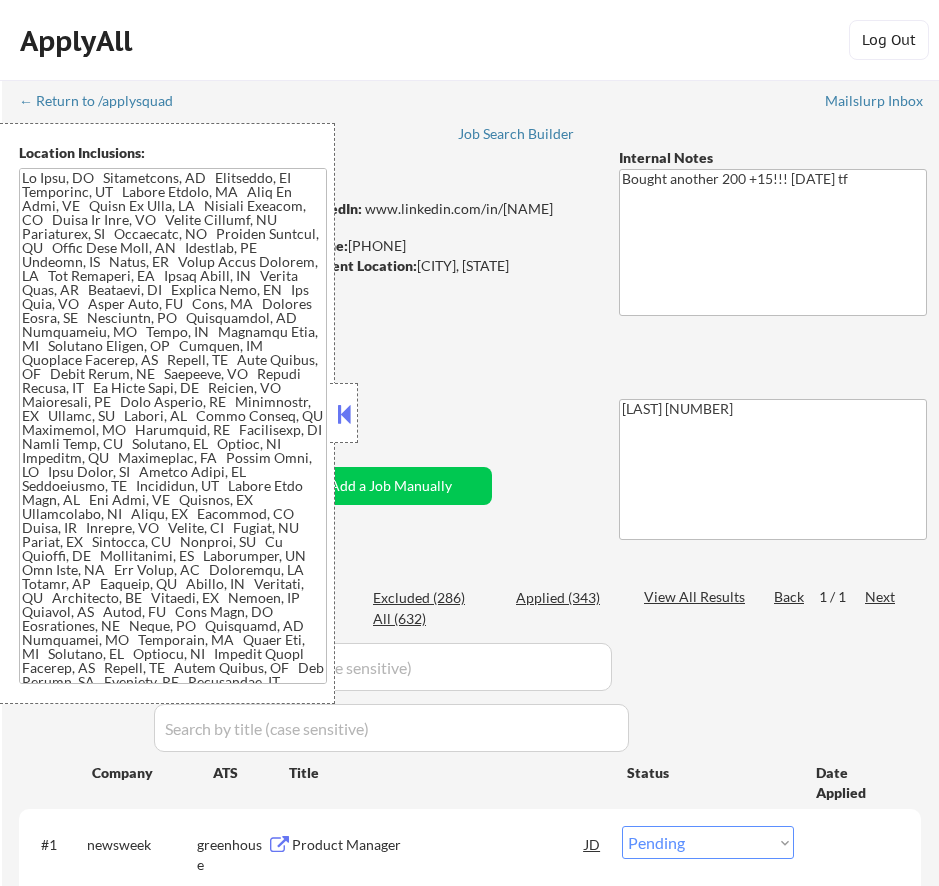 click at bounding box center [344, 414] 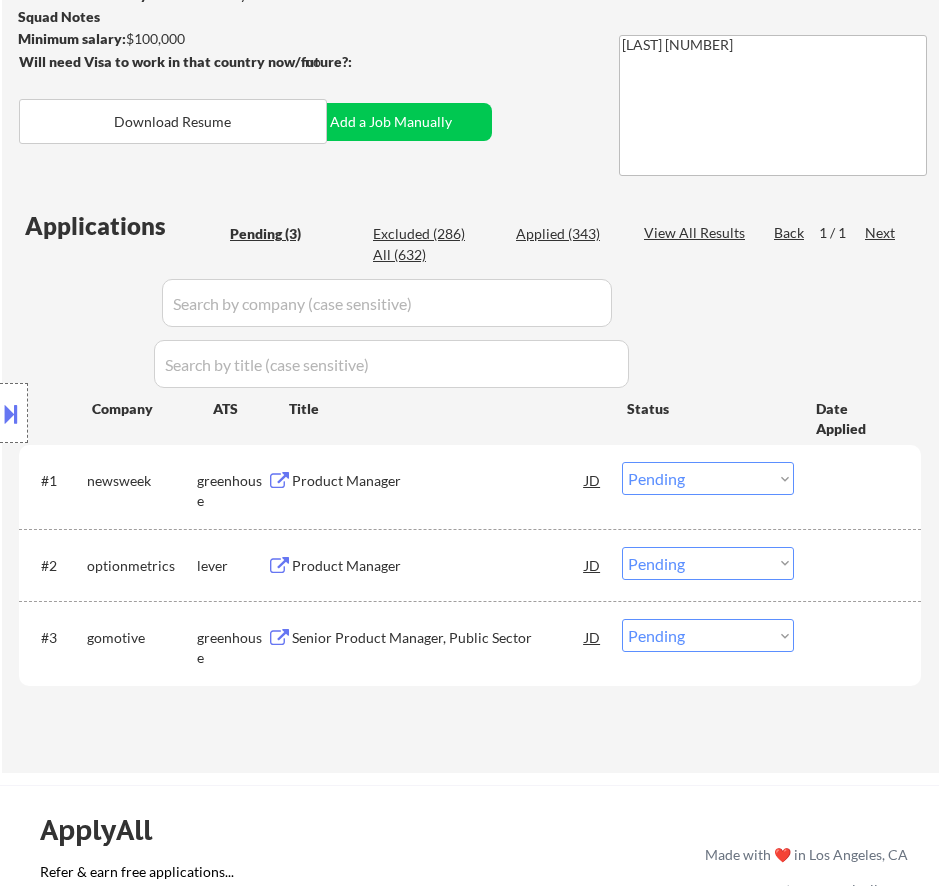 scroll, scrollTop: 400, scrollLeft: 0, axis: vertical 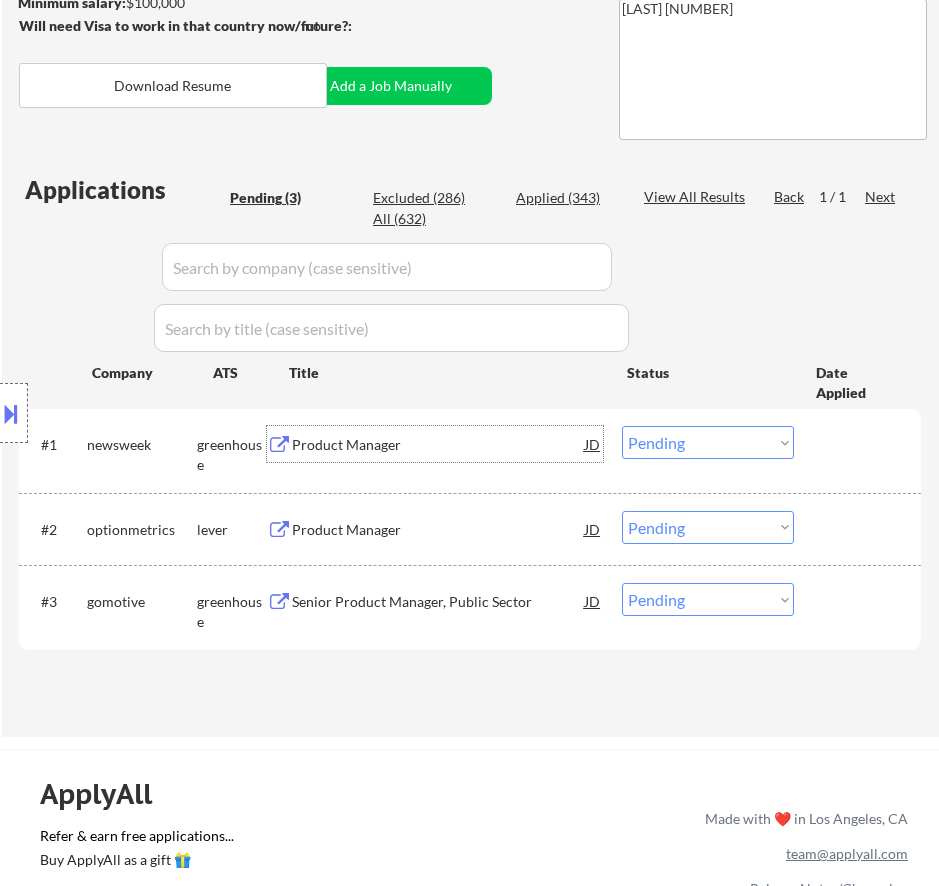 click on "Product Manager" at bounding box center (438, 445) 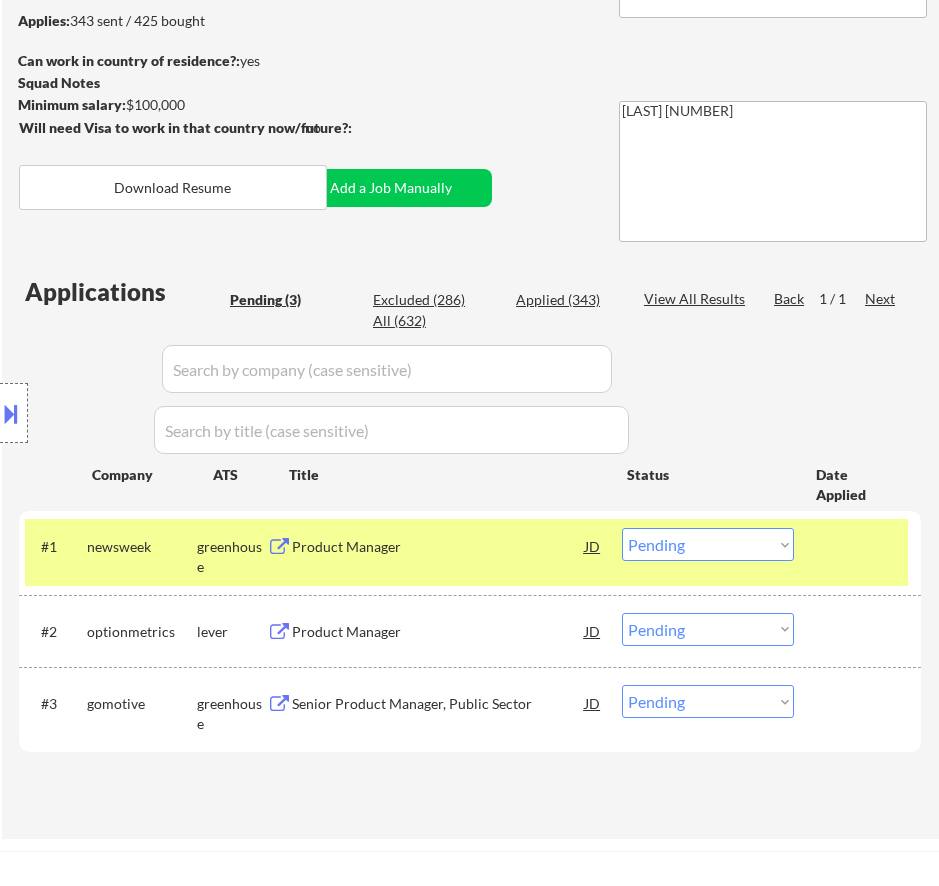 scroll, scrollTop: 300, scrollLeft: 0, axis: vertical 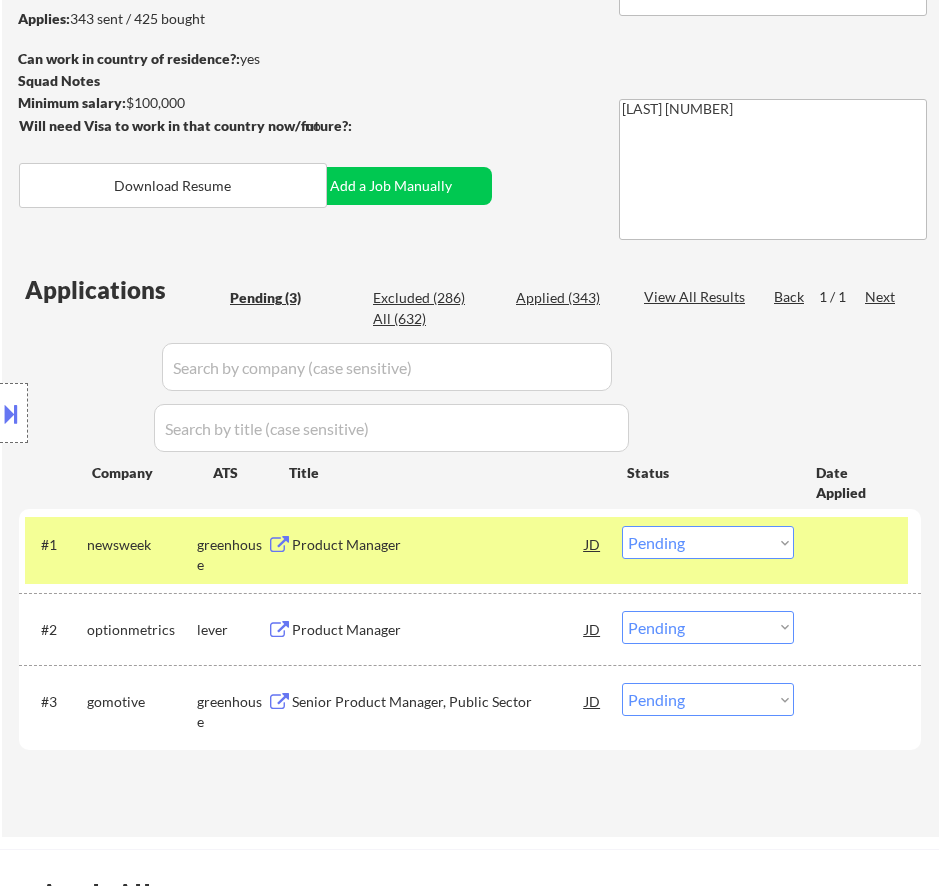 click on "Choose an option... Pending Applied Excluded (Questions) Excluded (Expired) Excluded (Location) Excluded (Bad Match) Excluded (Blocklist) Excluded (Salary) Excluded (Other)" at bounding box center (708, 542) 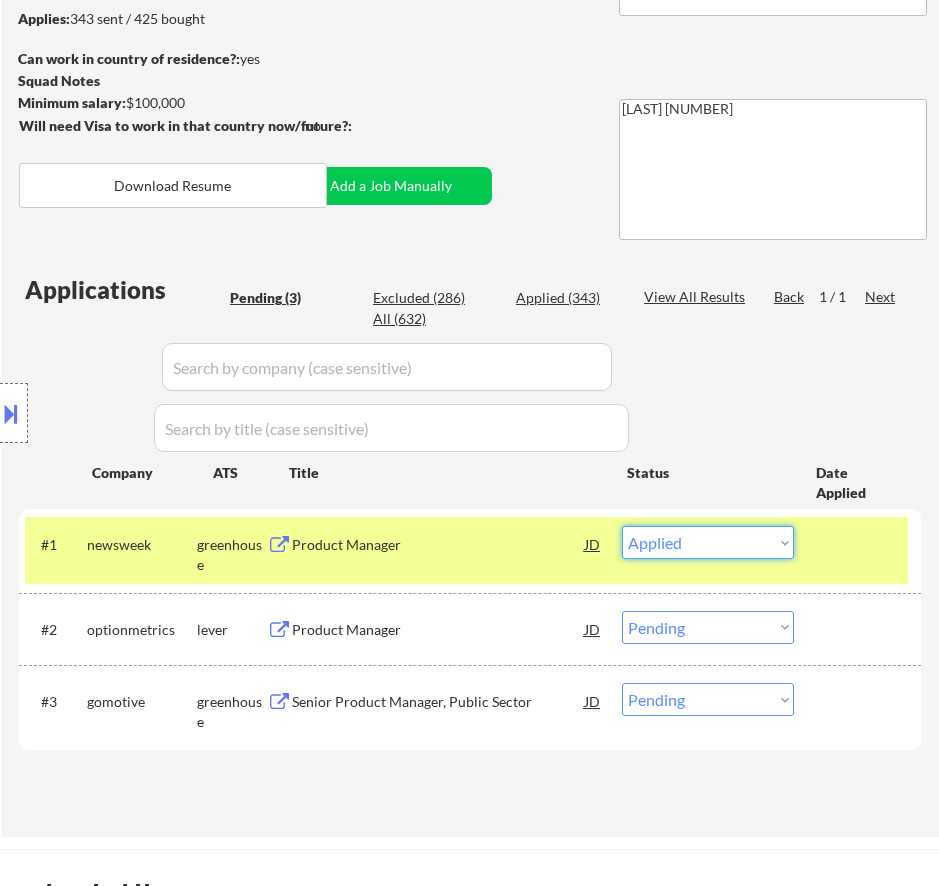 click on "Choose an option... Pending Applied Excluded (Questions) Excluded (Expired) Excluded (Location) Excluded (Bad Match) Excluded (Blocklist) Excluded (Salary) Excluded (Other)" at bounding box center [708, 542] 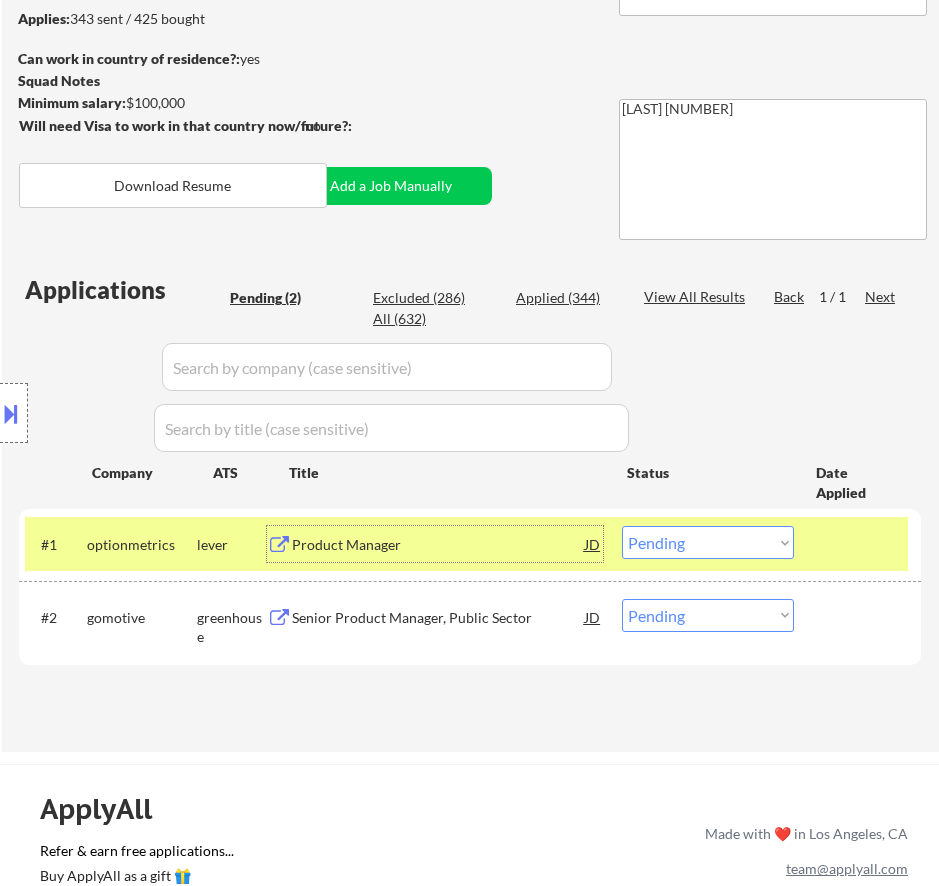 click on "Product Manager" at bounding box center [438, 545] 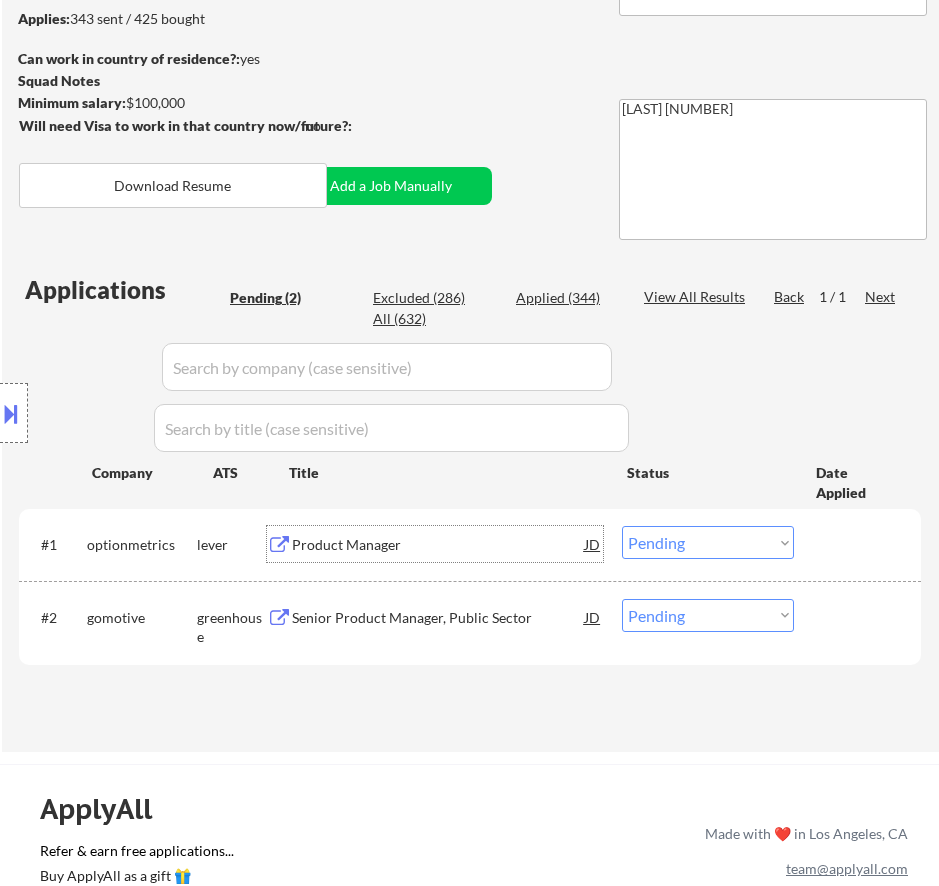 scroll, scrollTop: 200, scrollLeft: 0, axis: vertical 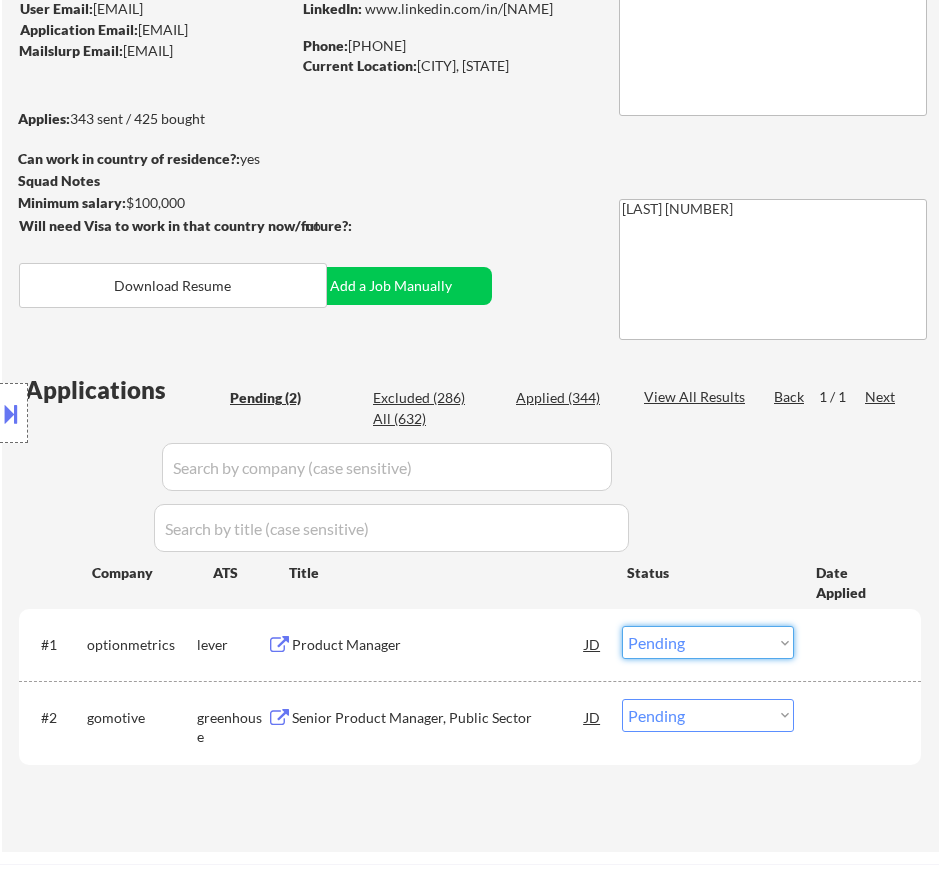 click on "Choose an option... Pending Applied Excluded (Questions) Excluded (Expired) Excluded (Location) Excluded (Bad Match) Excluded (Blocklist) Excluded (Salary) Excluded (Other)" at bounding box center (708, 642) 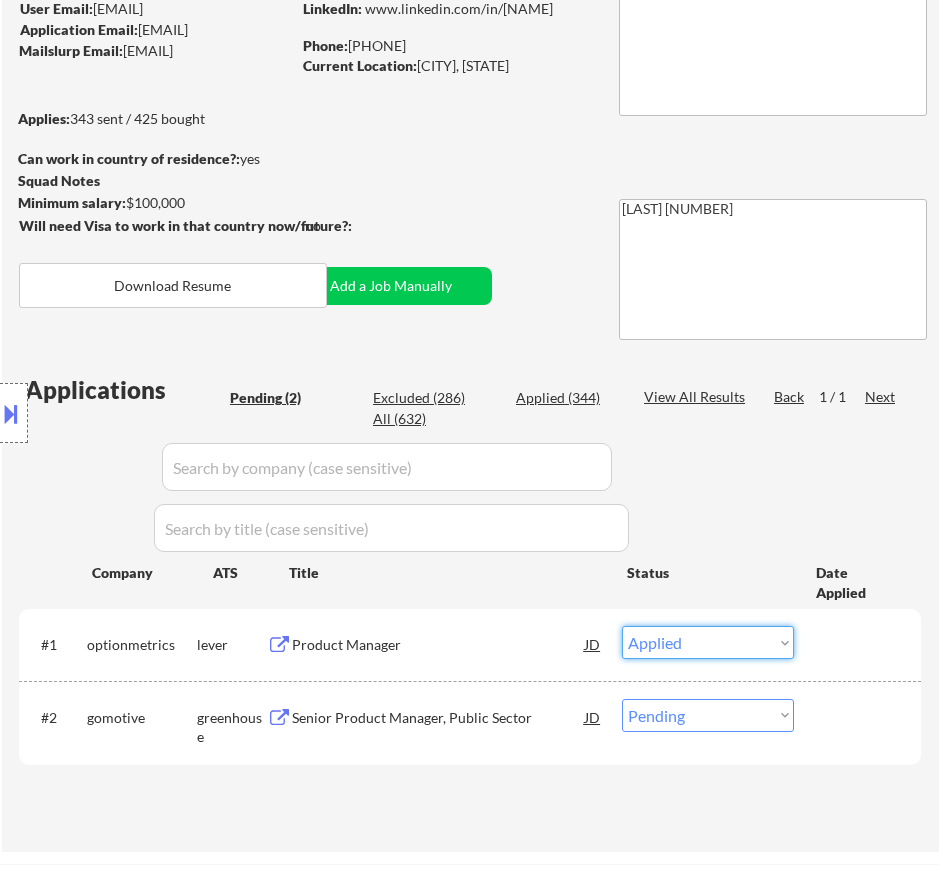 click on "Choose an option... Pending Applied Excluded (Questions) Excluded (Expired) Excluded (Location) Excluded (Bad Match) Excluded (Blocklist) Excluded (Salary) Excluded (Other)" at bounding box center [708, 642] 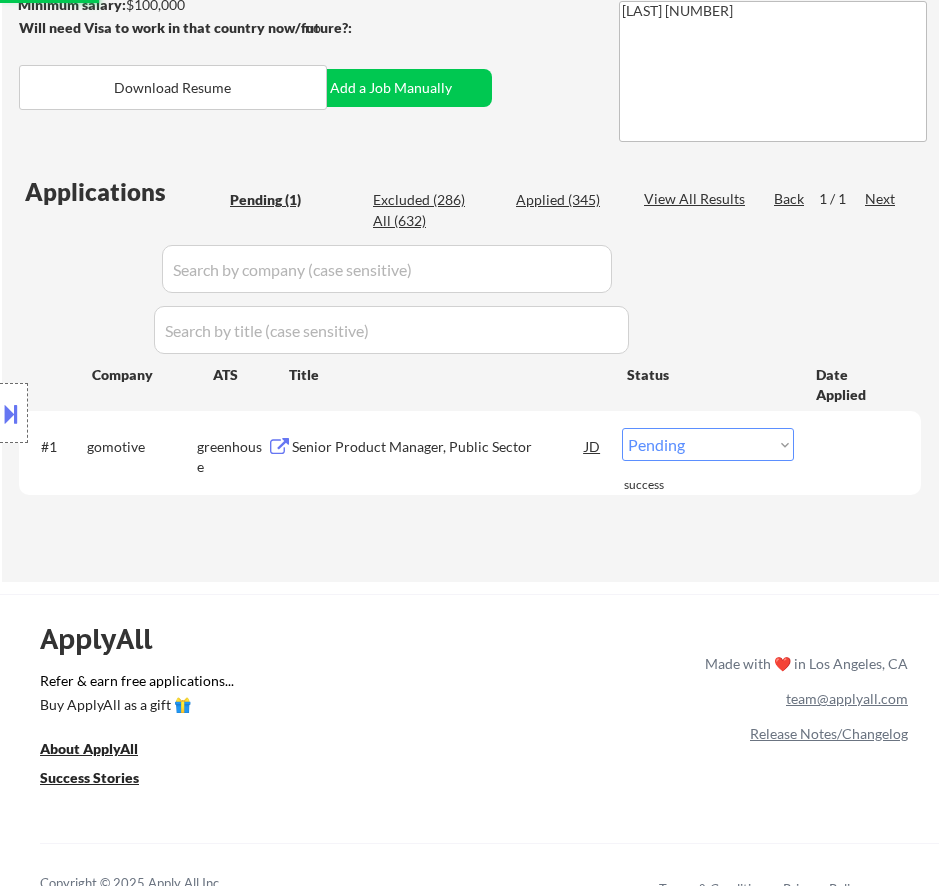 scroll, scrollTop: 400, scrollLeft: 0, axis: vertical 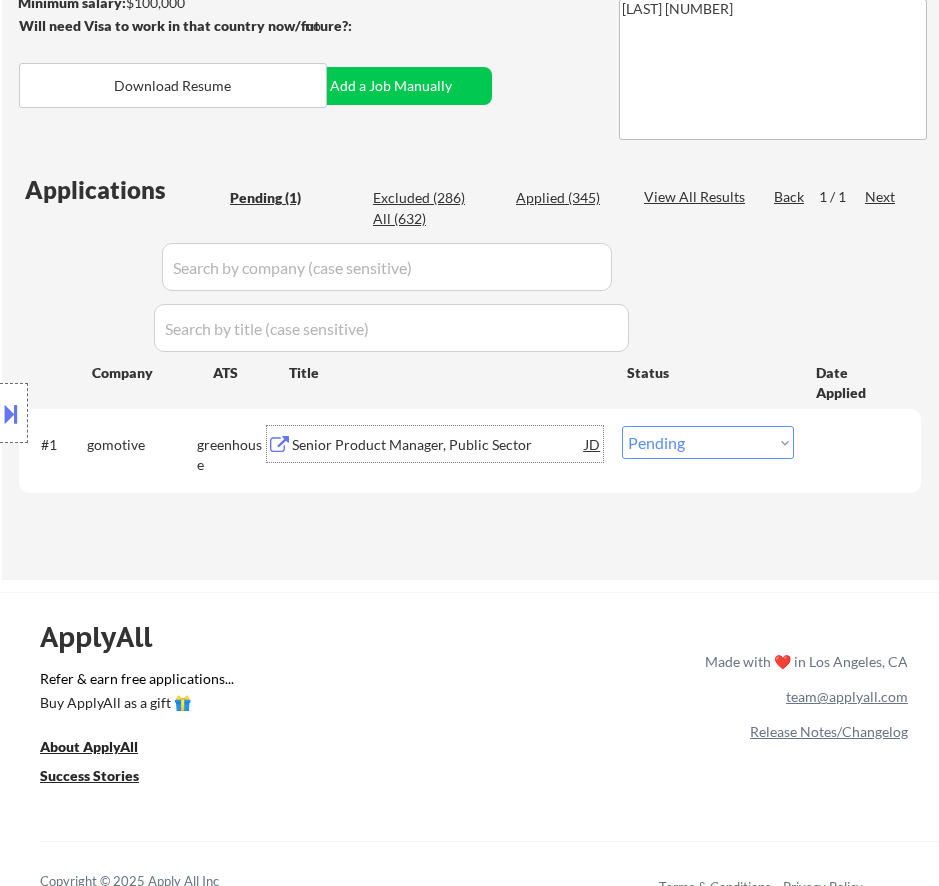 click on "Senior Product Manager, Public Sector" at bounding box center [438, 445] 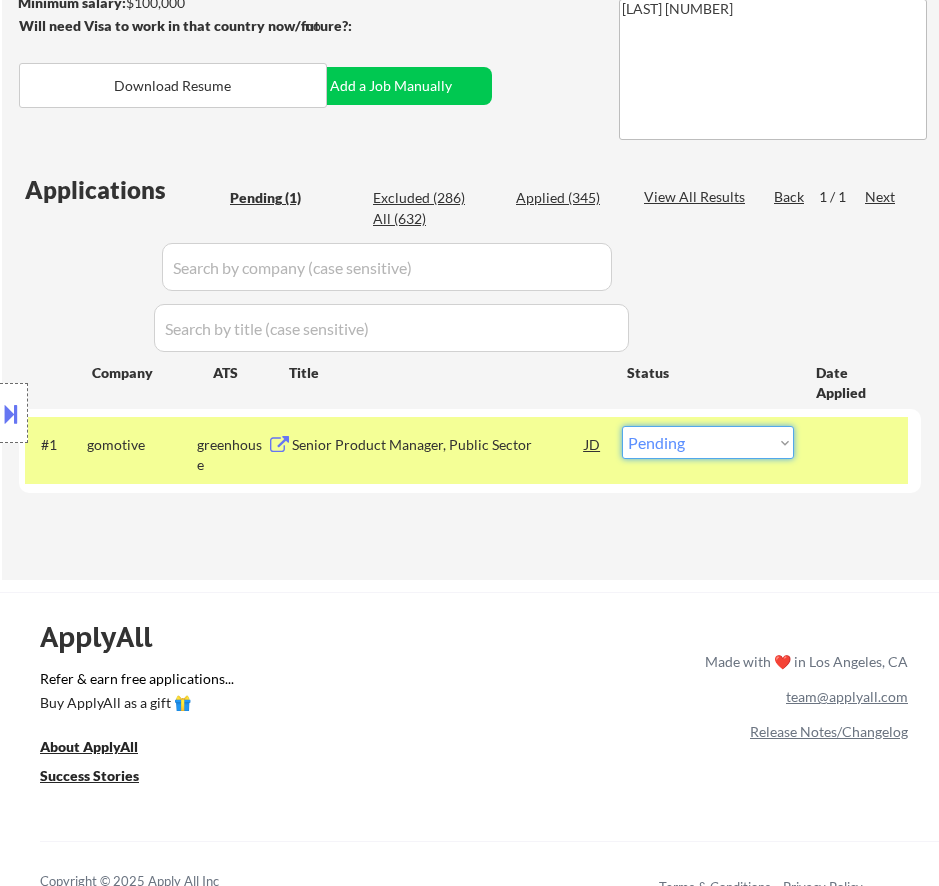 click on "Choose an option... Pending Applied Excluded (Questions) Excluded (Expired) Excluded (Location) Excluded (Bad Match) Excluded (Blocklist) Excluded (Salary) Excluded (Other)" at bounding box center (708, 442) 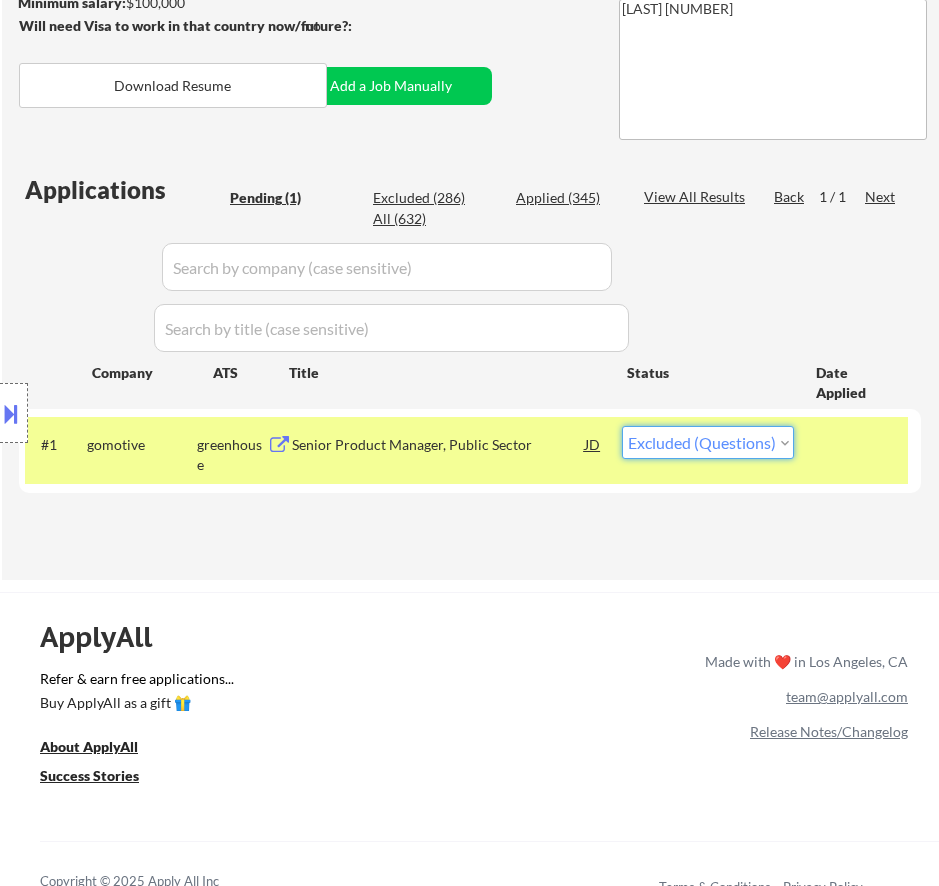 click on "Choose an option... Pending Applied Excluded (Questions) Excluded (Expired) Excluded (Location) Excluded (Bad Match) Excluded (Blocklist) Excluded (Salary) Excluded (Other)" at bounding box center (708, 442) 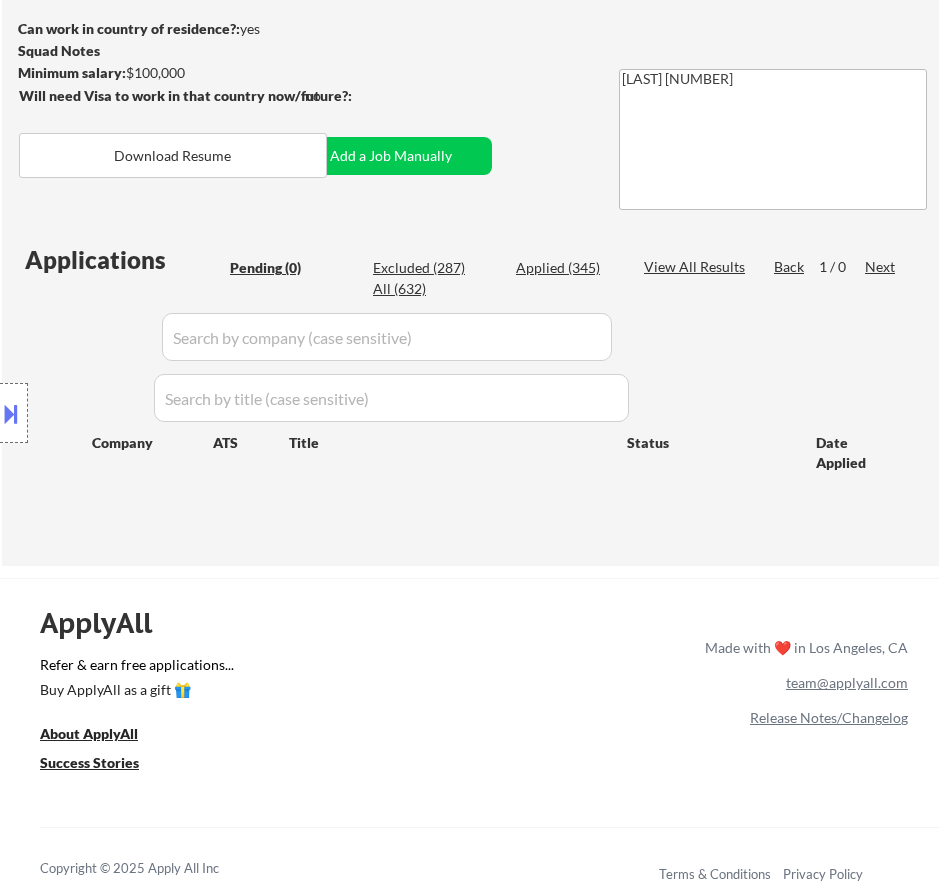 scroll, scrollTop: 200, scrollLeft: 0, axis: vertical 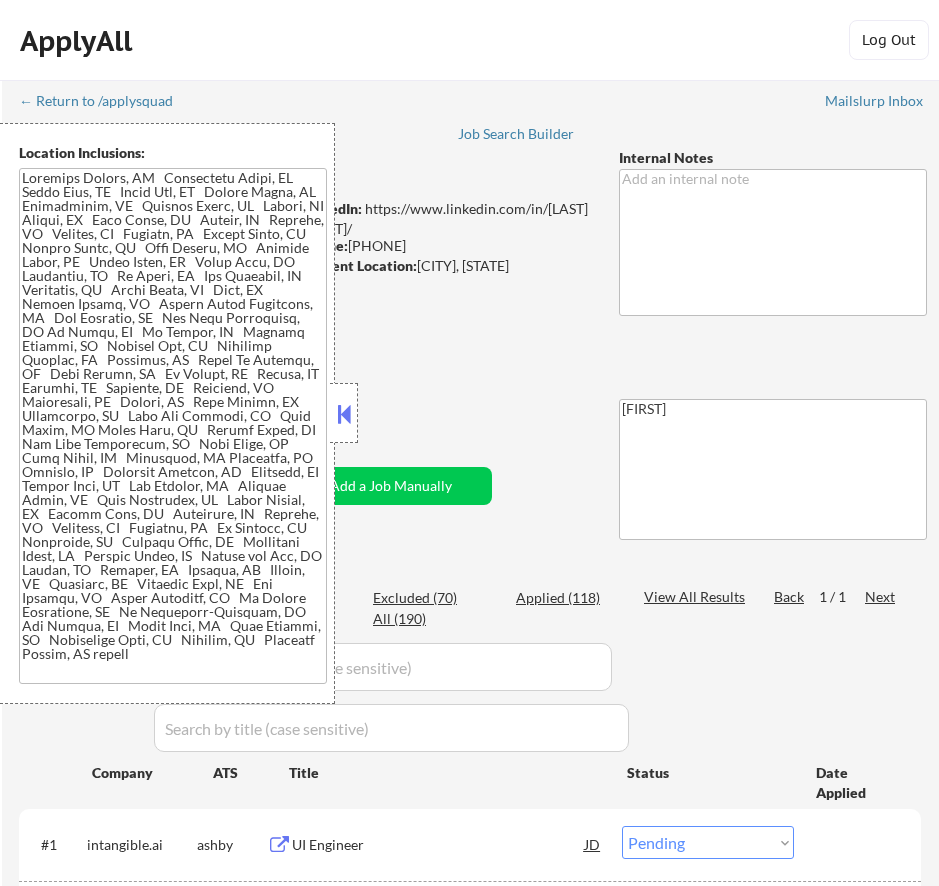 click at bounding box center (344, 414) 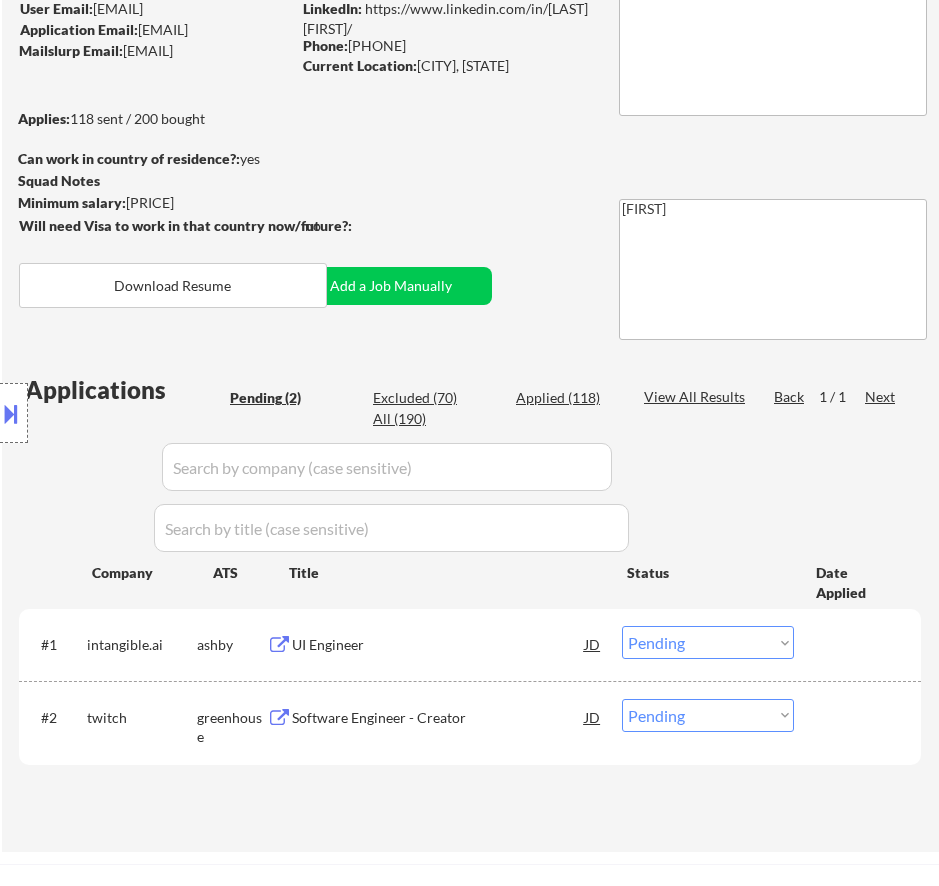 scroll, scrollTop: 300, scrollLeft: 0, axis: vertical 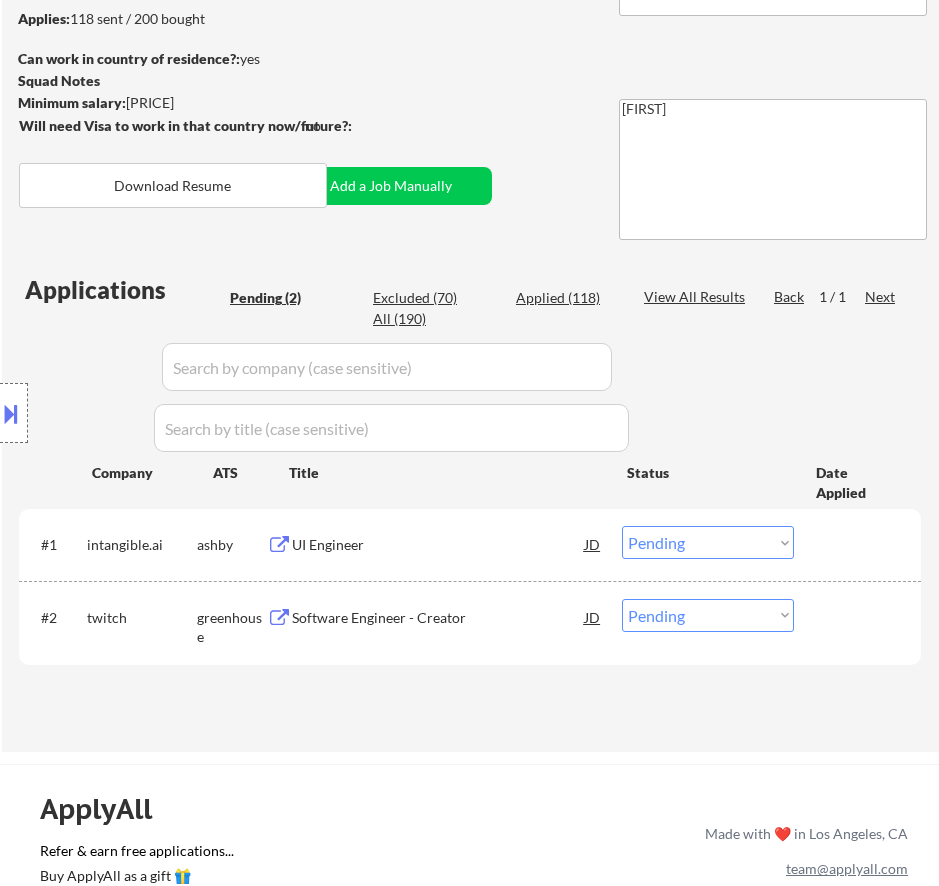 click on "UI Engineer" at bounding box center [438, 545] 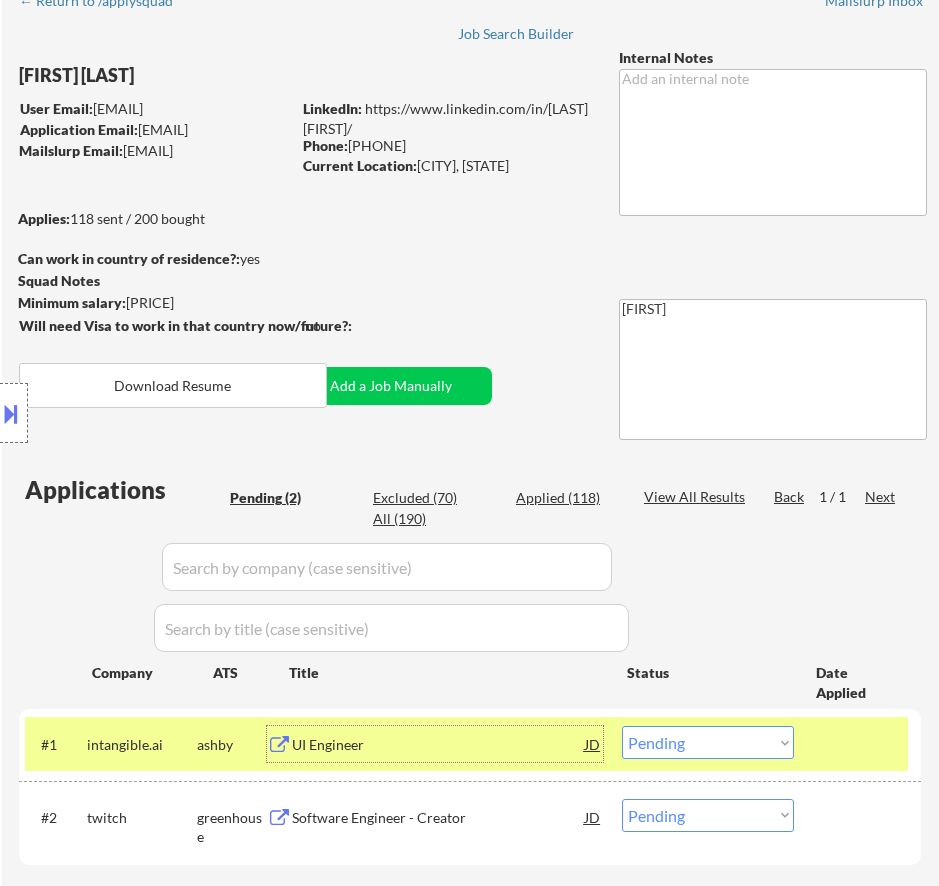 scroll, scrollTop: 200, scrollLeft: 0, axis: vertical 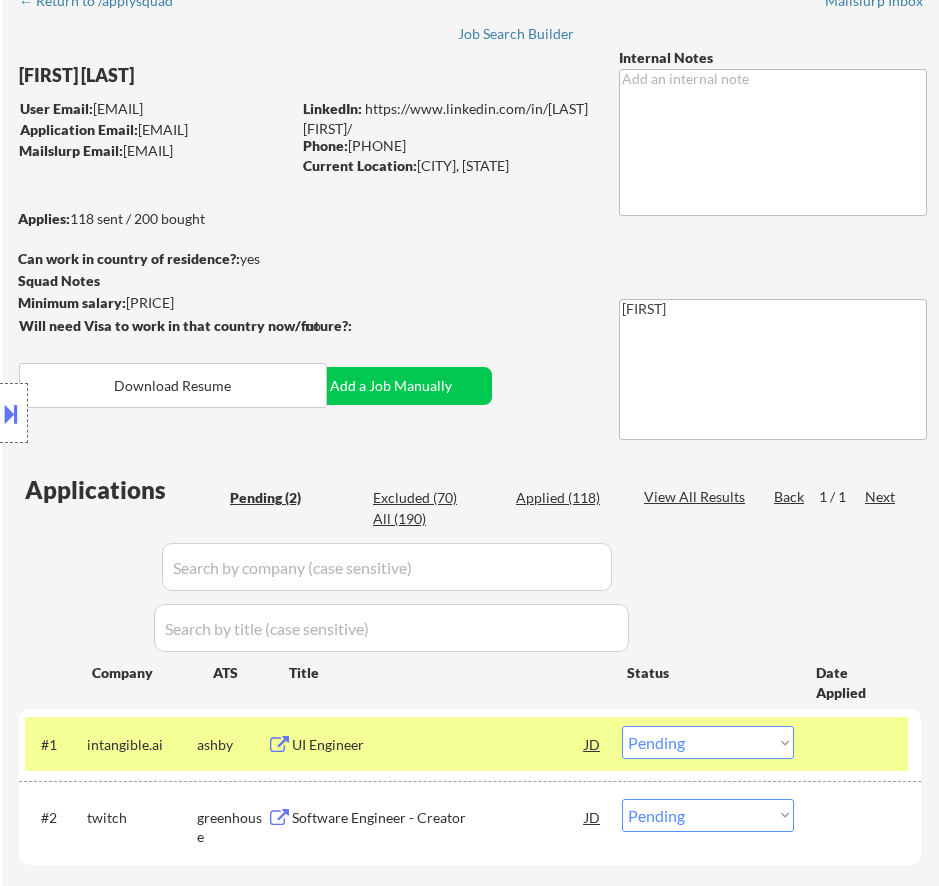 drag, startPoint x: 583, startPoint y: 164, endPoint x: 420, endPoint y: 164, distance: 163 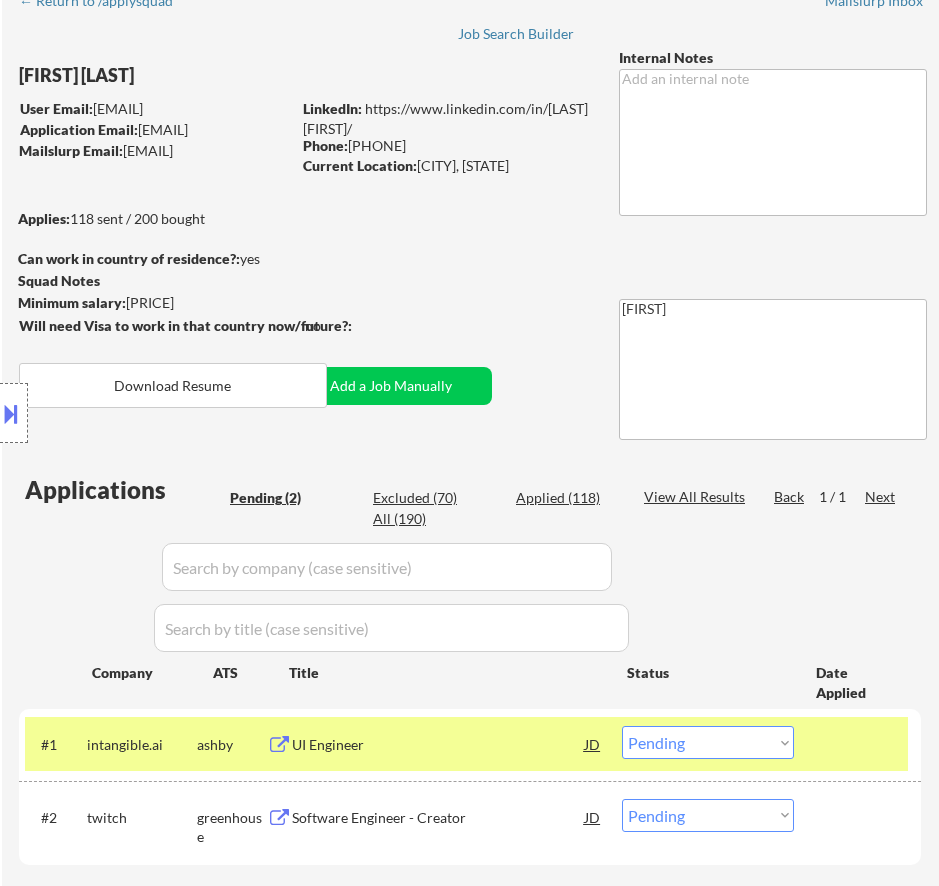 click on "Current Location: [CITY], [STATE]" at bounding box center [170, 109] 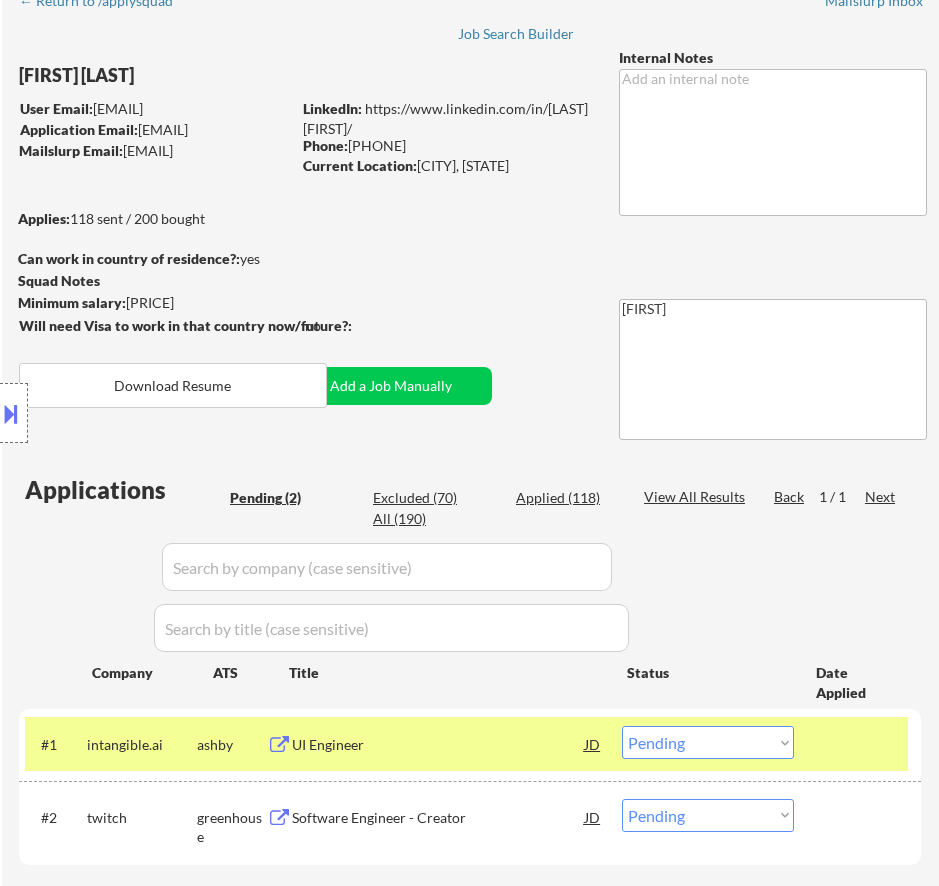 copy on "[CITY], [STATE]" 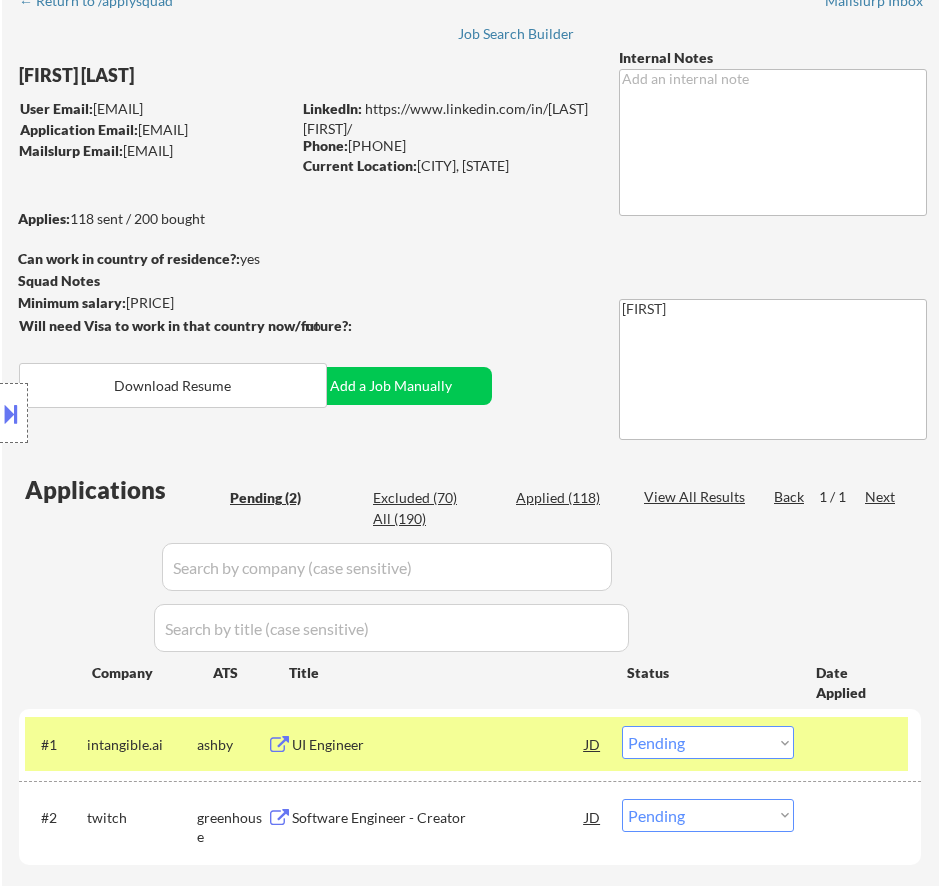 click on "Choose an option... Pending Applied Excluded (Questions) Excluded (Expired) Excluded (Location) Excluded (Bad Match) Excluded (Blocklist) Excluded (Salary) Excluded (Other)" at bounding box center [708, 742] 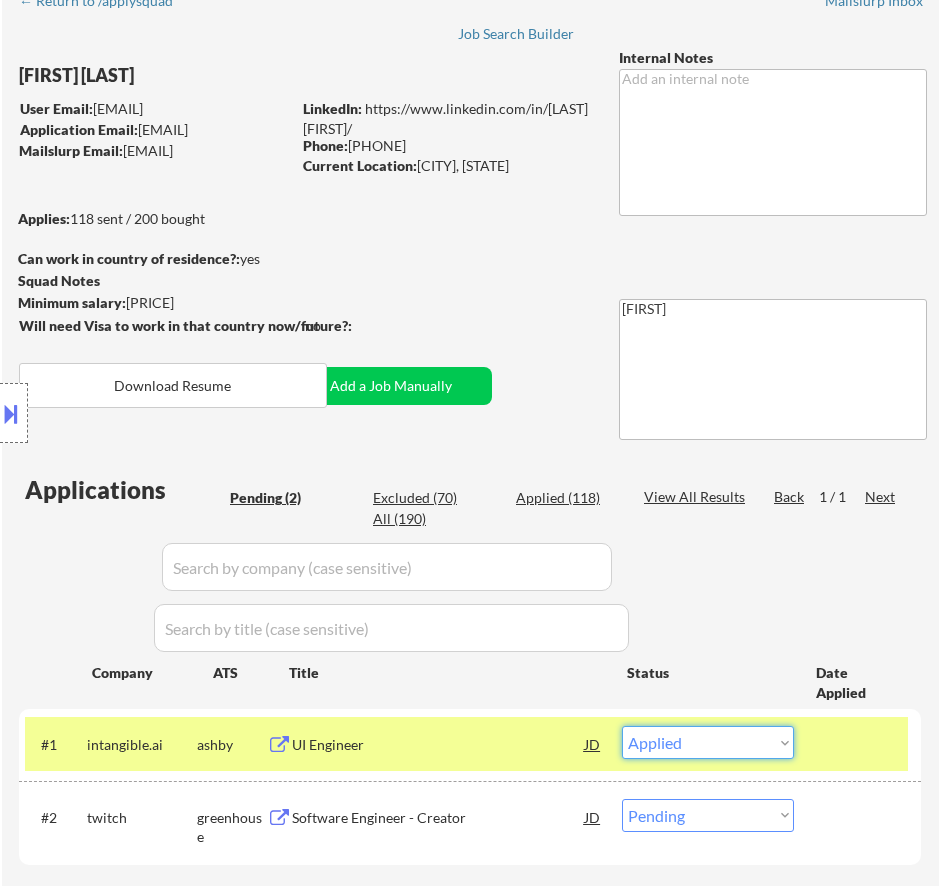 click on "Choose an option... Pending Applied Excluded (Questions) Excluded (Expired) Excluded (Location) Excluded (Bad Match) Excluded (Blocklist) Excluded (Salary) Excluded (Other)" at bounding box center [708, 742] 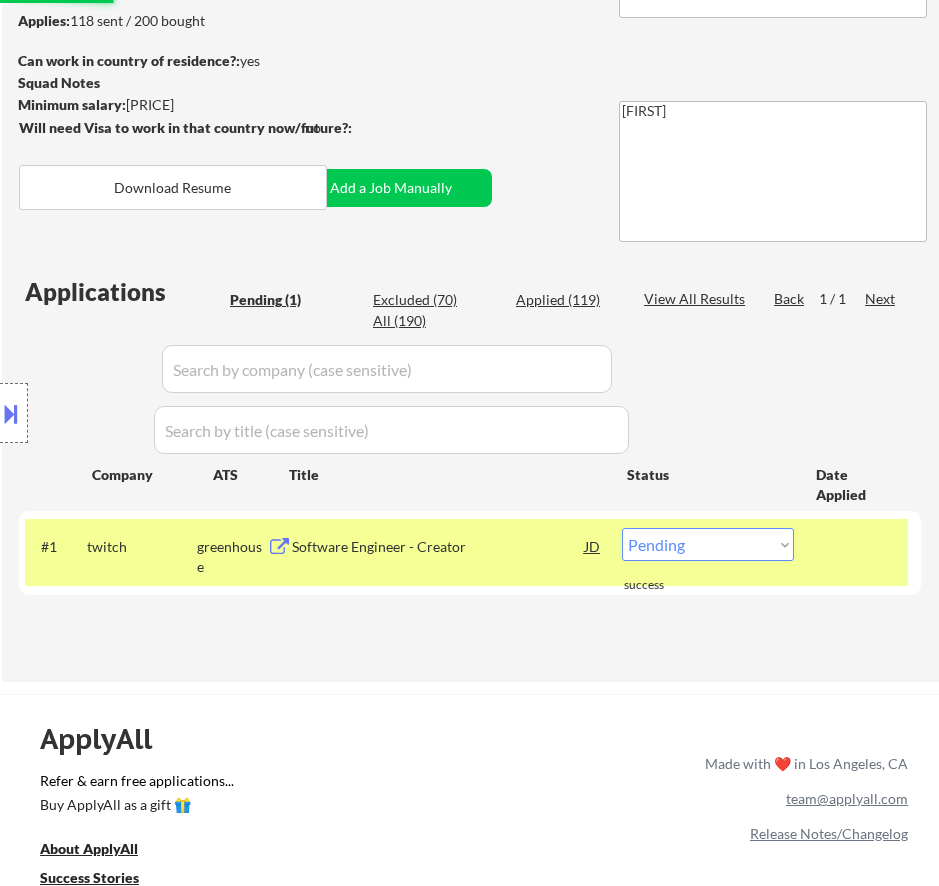 scroll, scrollTop: 300, scrollLeft: 0, axis: vertical 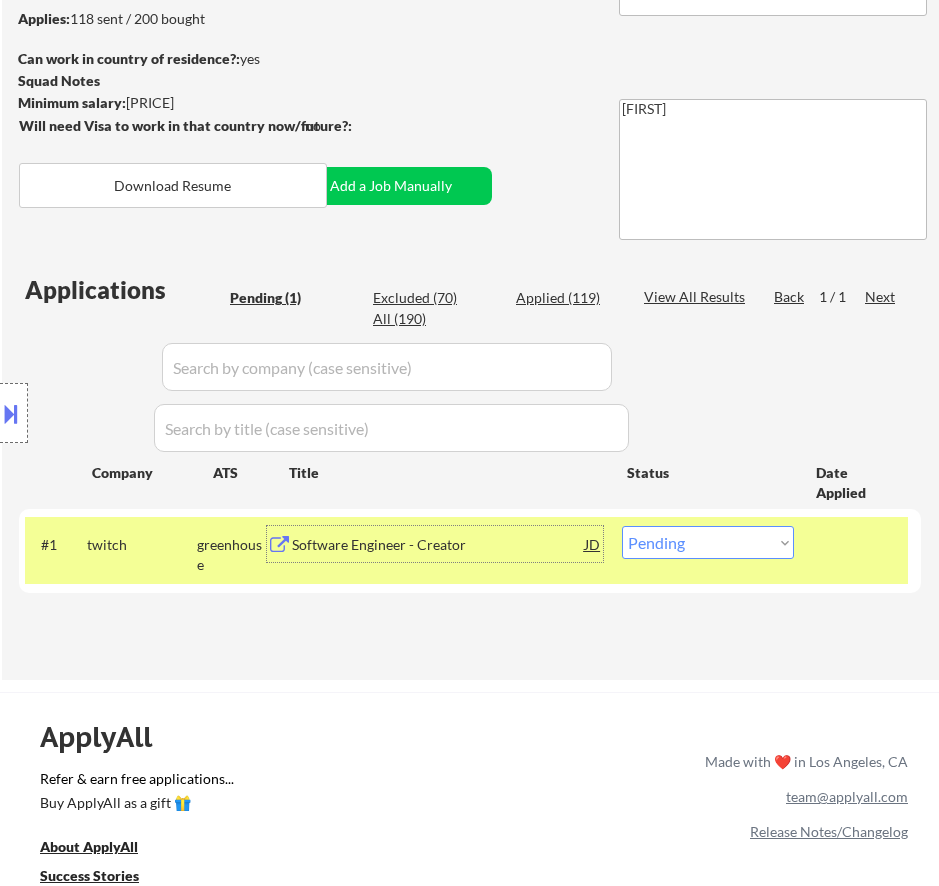click on "Software Engineer - Creator" at bounding box center (438, 544) 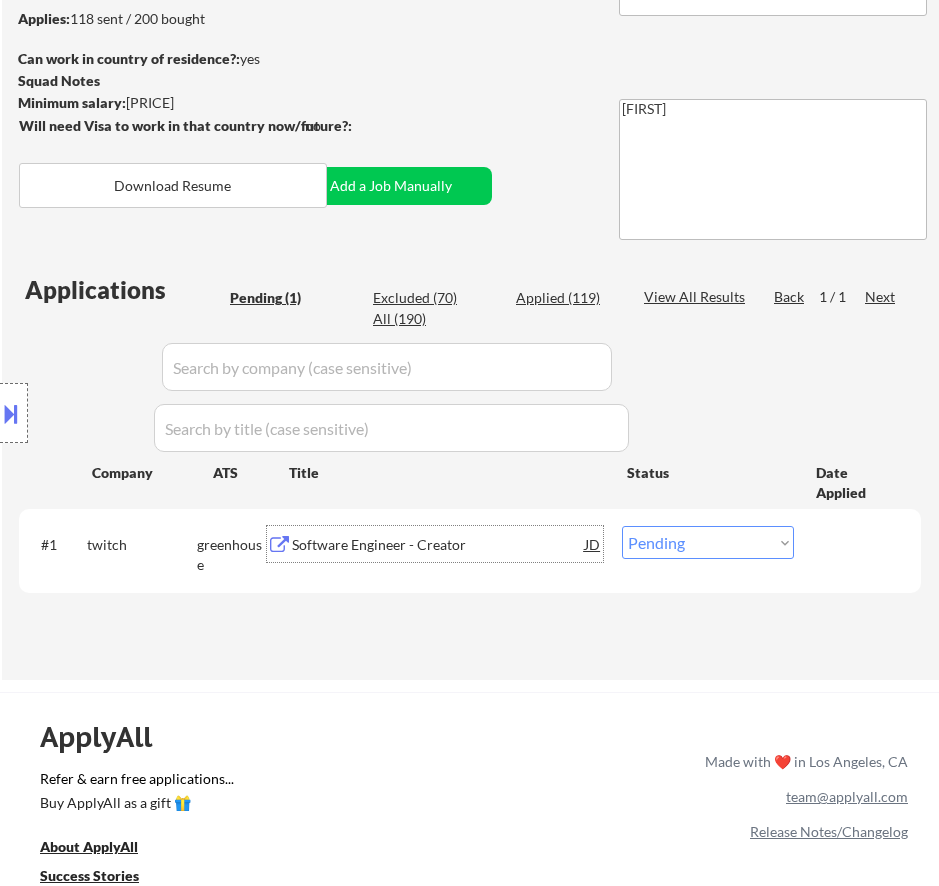 click at bounding box center [11, 413] 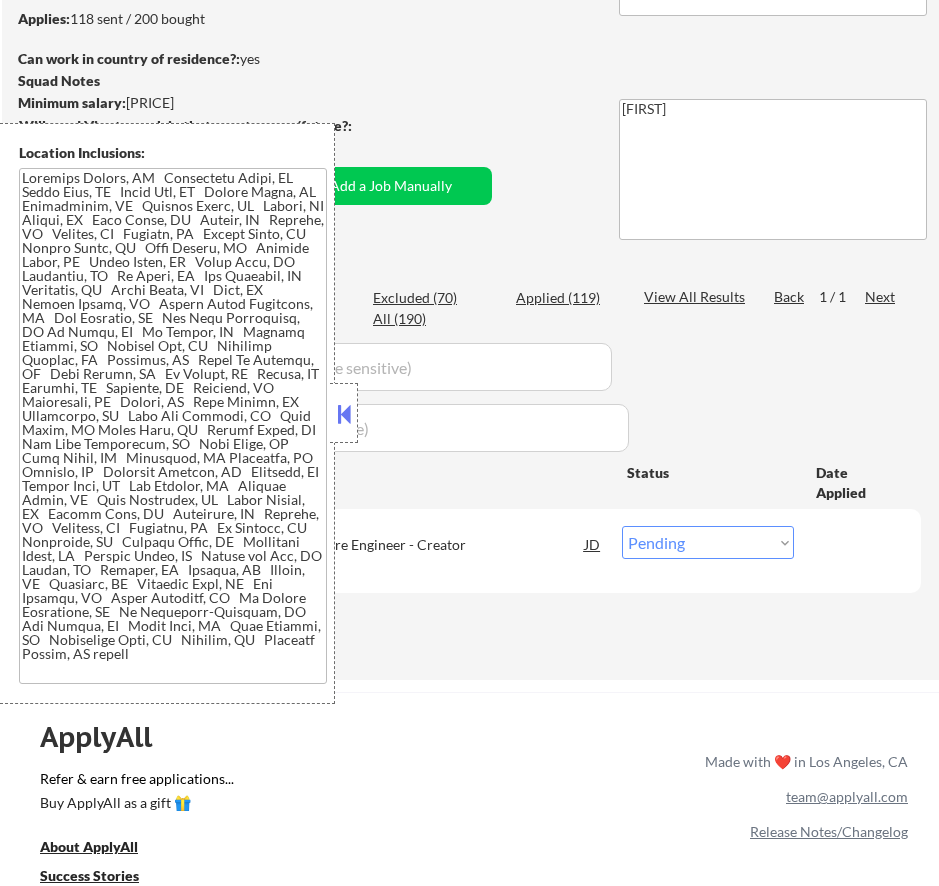 click at bounding box center (344, 414) 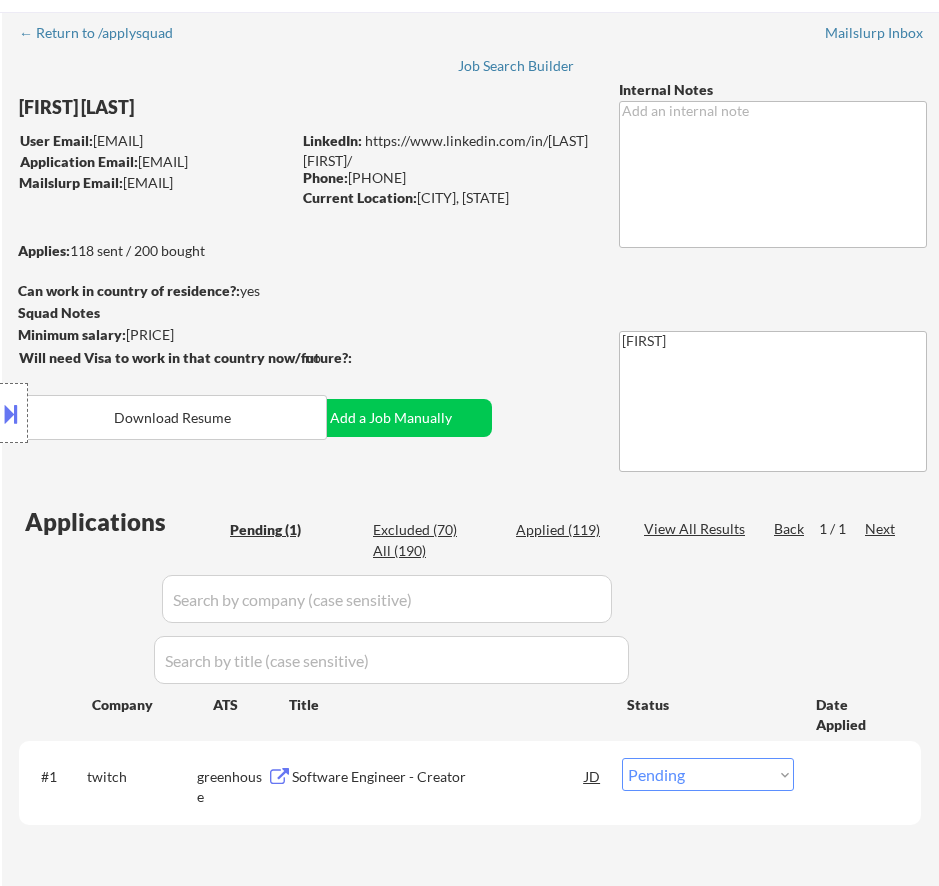 scroll, scrollTop: 100, scrollLeft: 0, axis: vertical 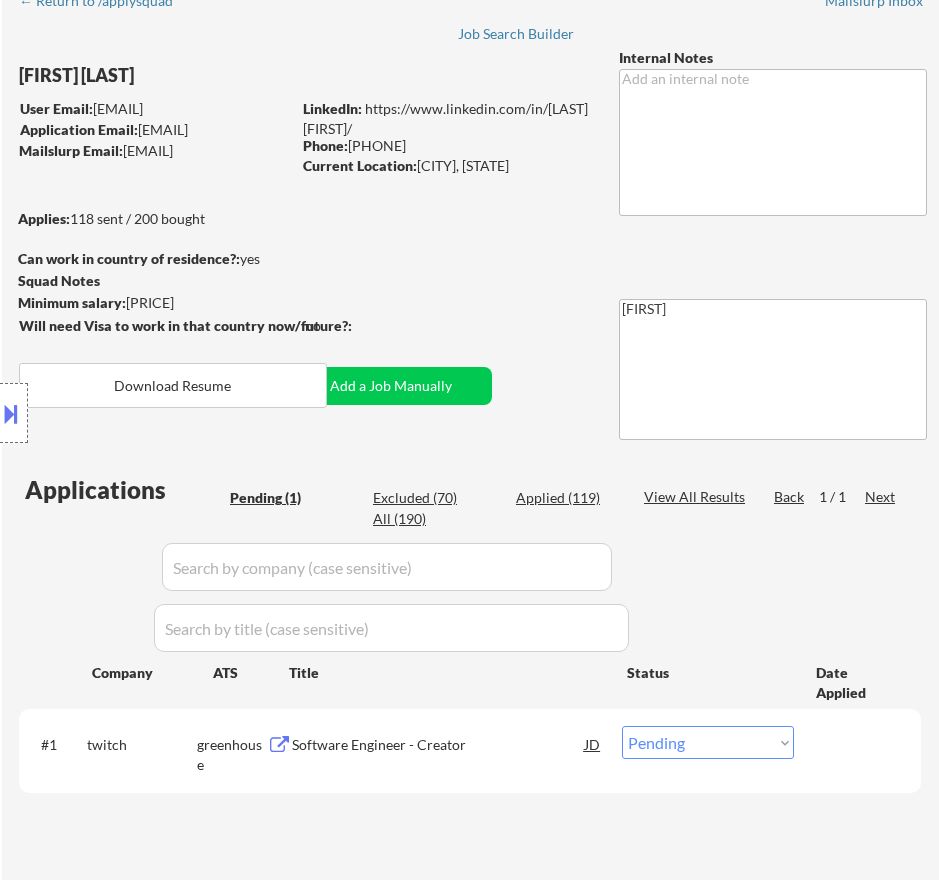 click on "Choose an option... Pending Applied Excluded (Questions) Excluded (Expired) Excluded (Location) Excluded (Bad Match) Excluded (Blocklist) Excluded (Salary) Excluded (Other)" at bounding box center [708, 742] 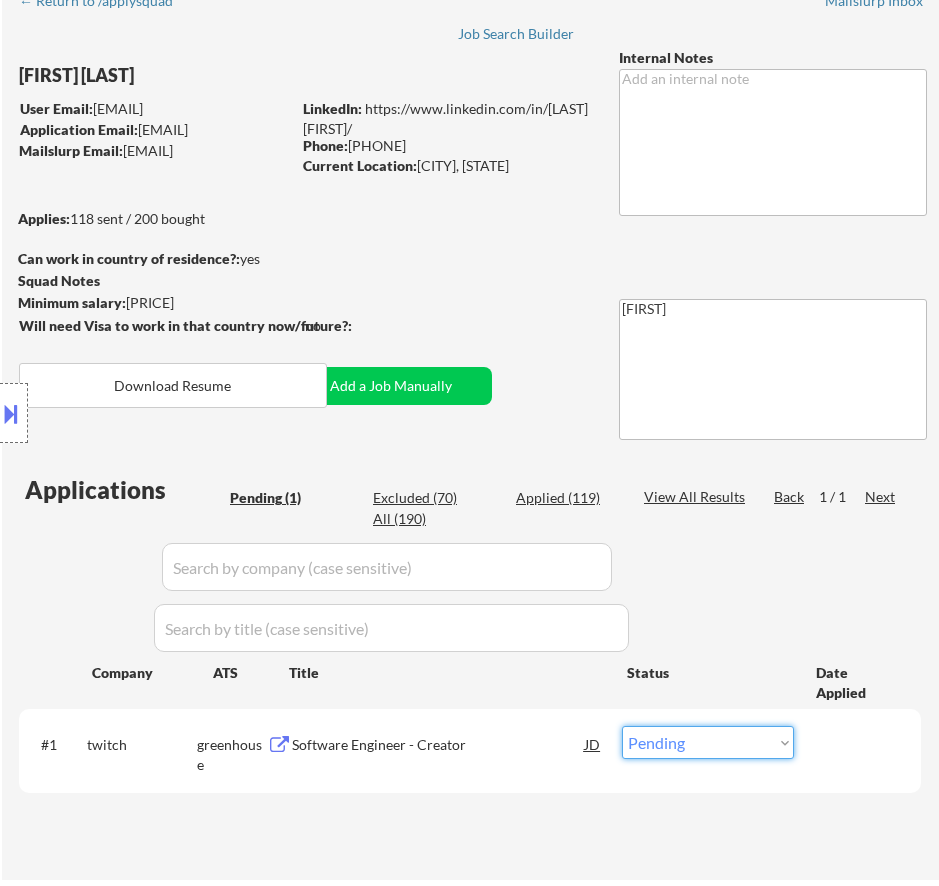 select on ""applied"" 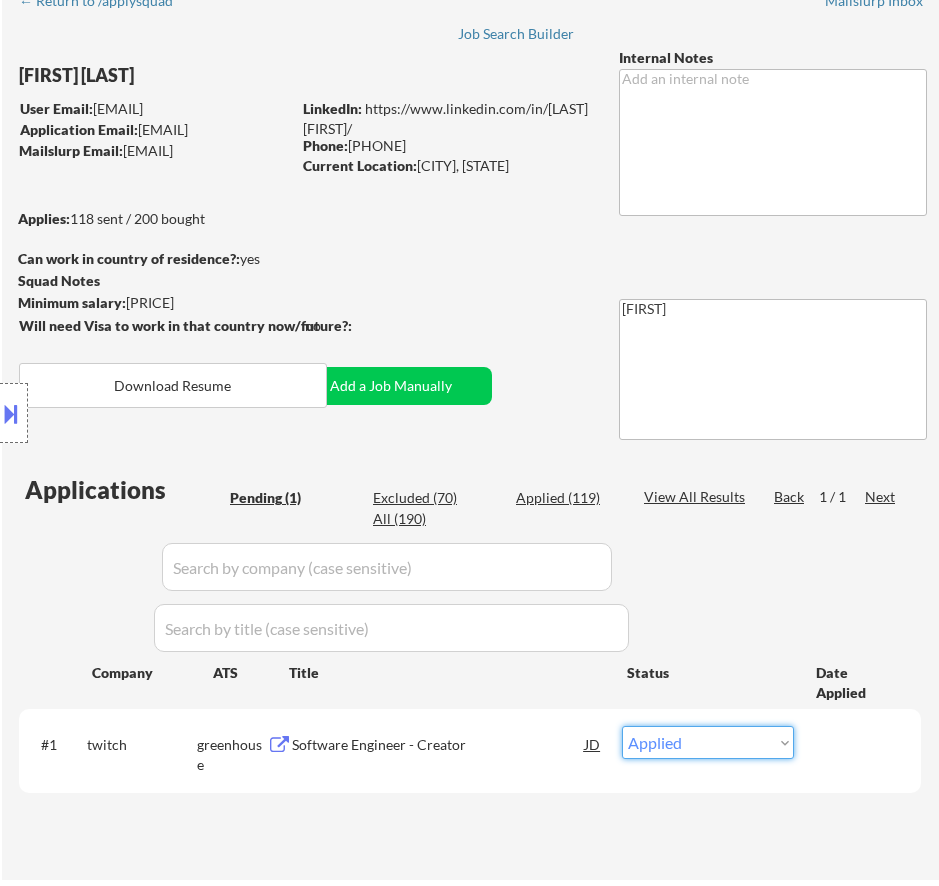 click on "Choose an option... Pending Applied Excluded (Questions) Excluded (Expired) Excluded (Location) Excluded (Bad Match) Excluded (Blocklist) Excluded (Salary) Excluded (Other)" at bounding box center (708, 742) 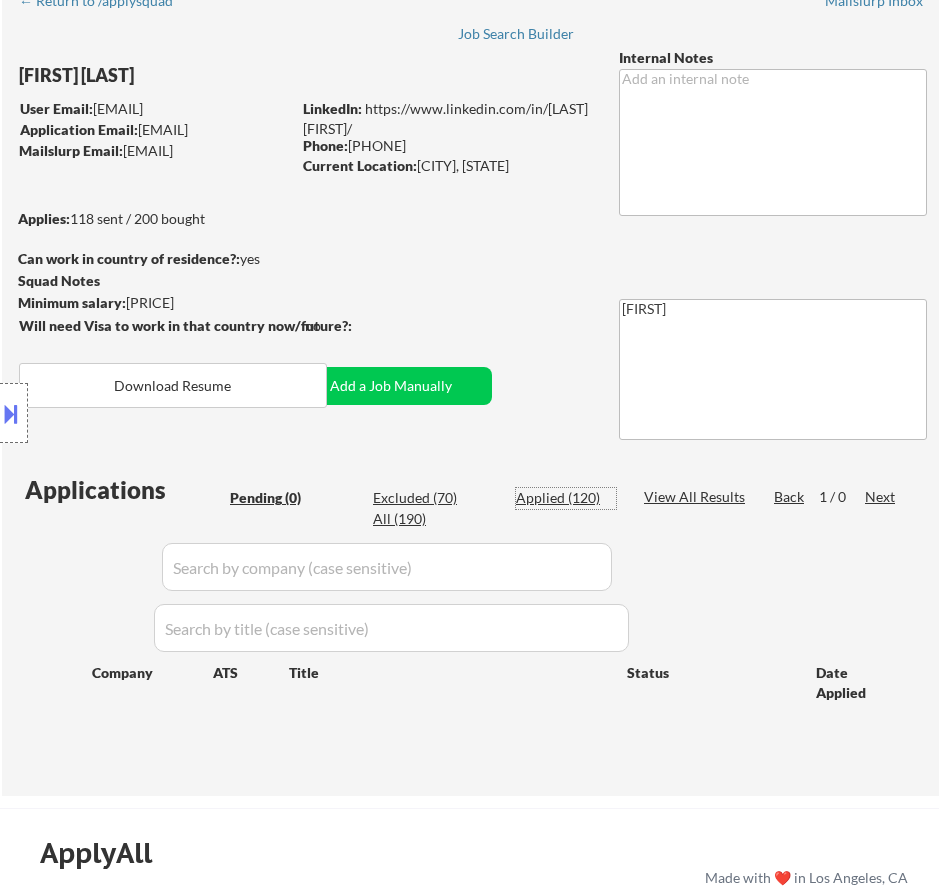 click on "Applied (120)" at bounding box center (566, 498) 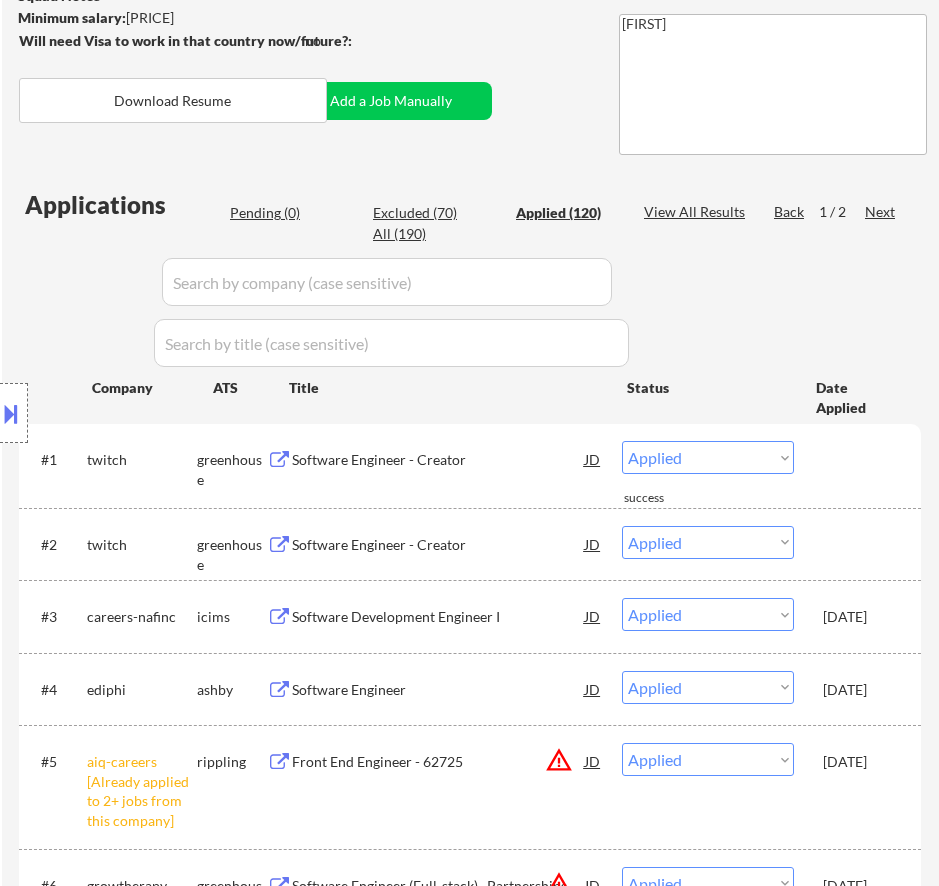 scroll, scrollTop: 400, scrollLeft: 0, axis: vertical 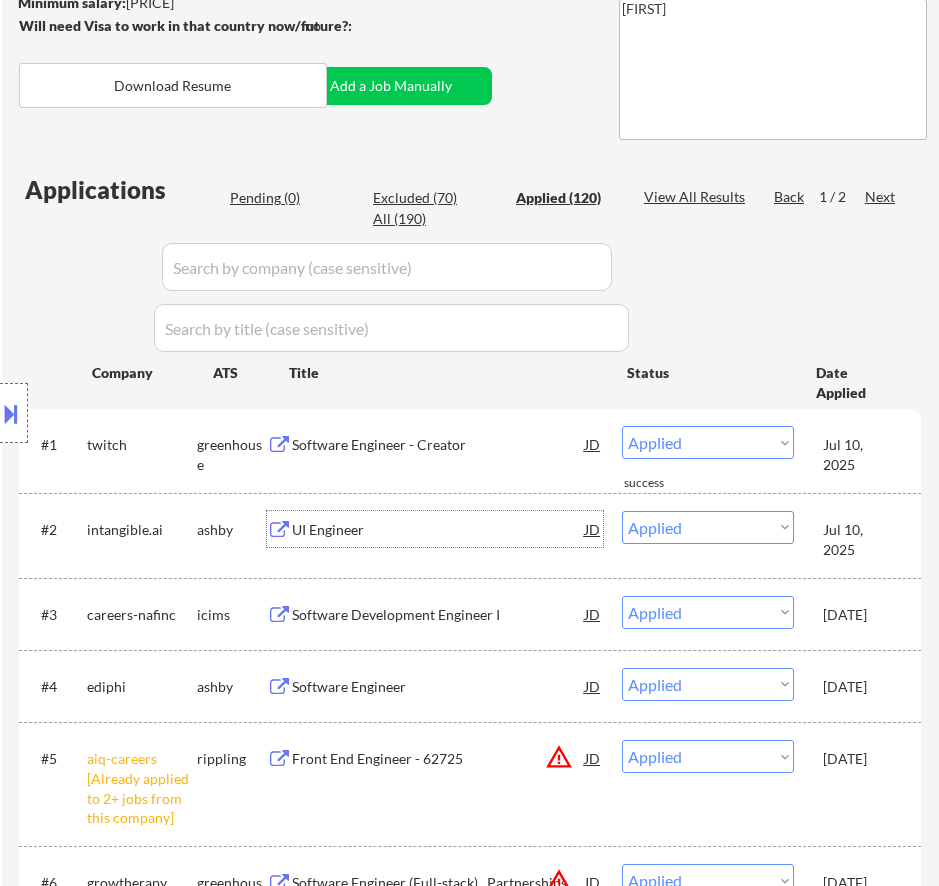 click on "UI Engineer" at bounding box center [438, 530] 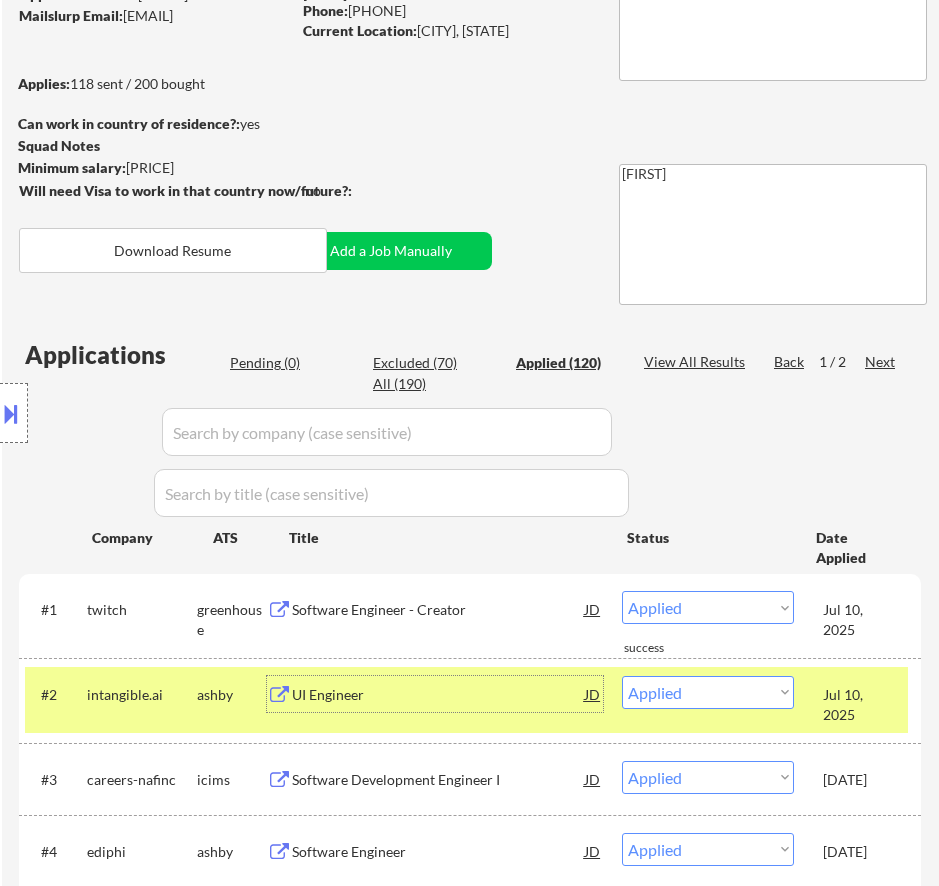 scroll, scrollTop: 200, scrollLeft: 0, axis: vertical 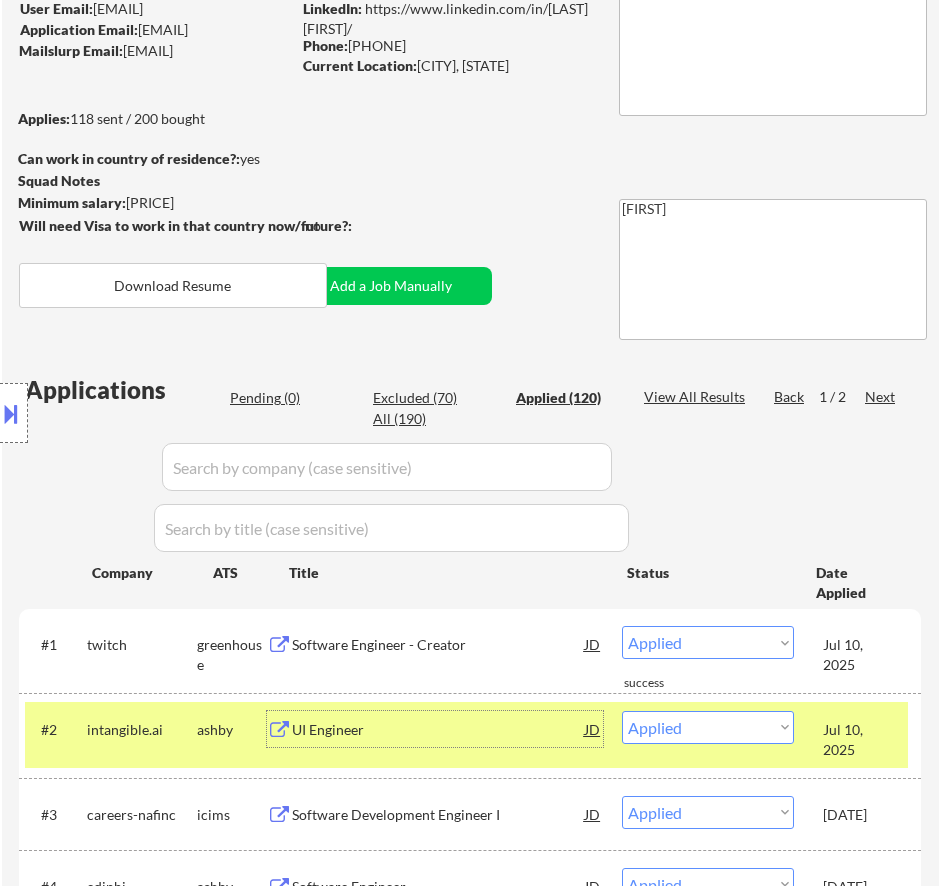 click on "Location Inclusions:" at bounding box center [179, 413] 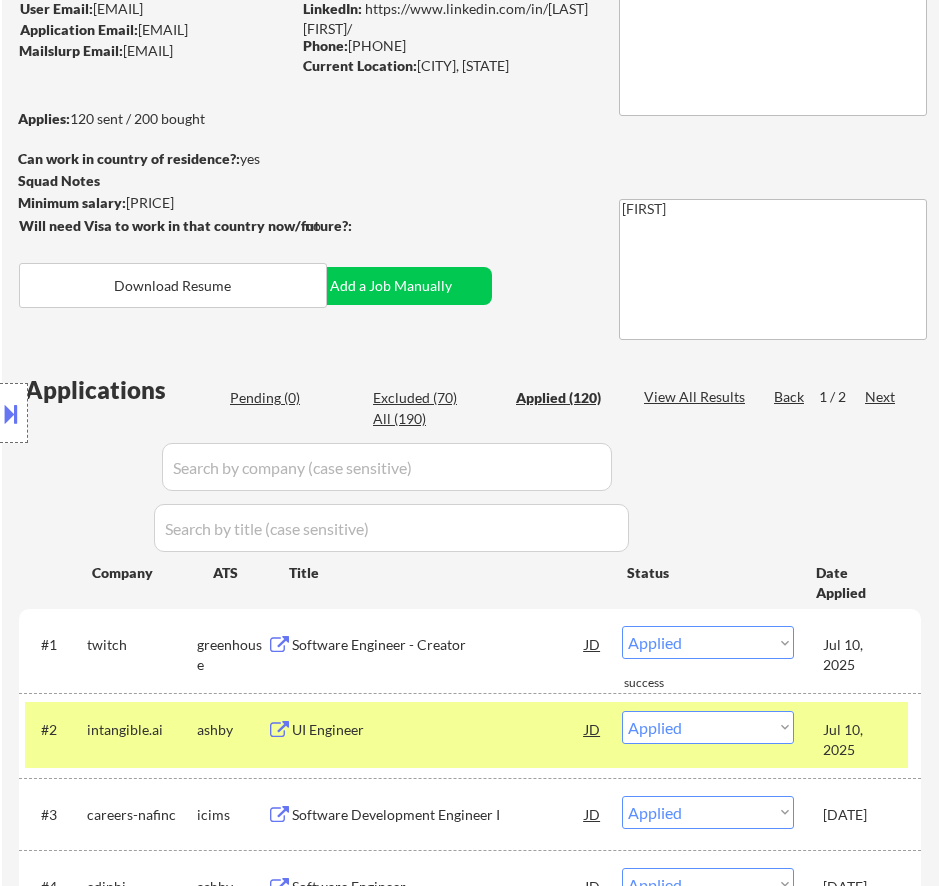 scroll, scrollTop: 300, scrollLeft: 0, axis: vertical 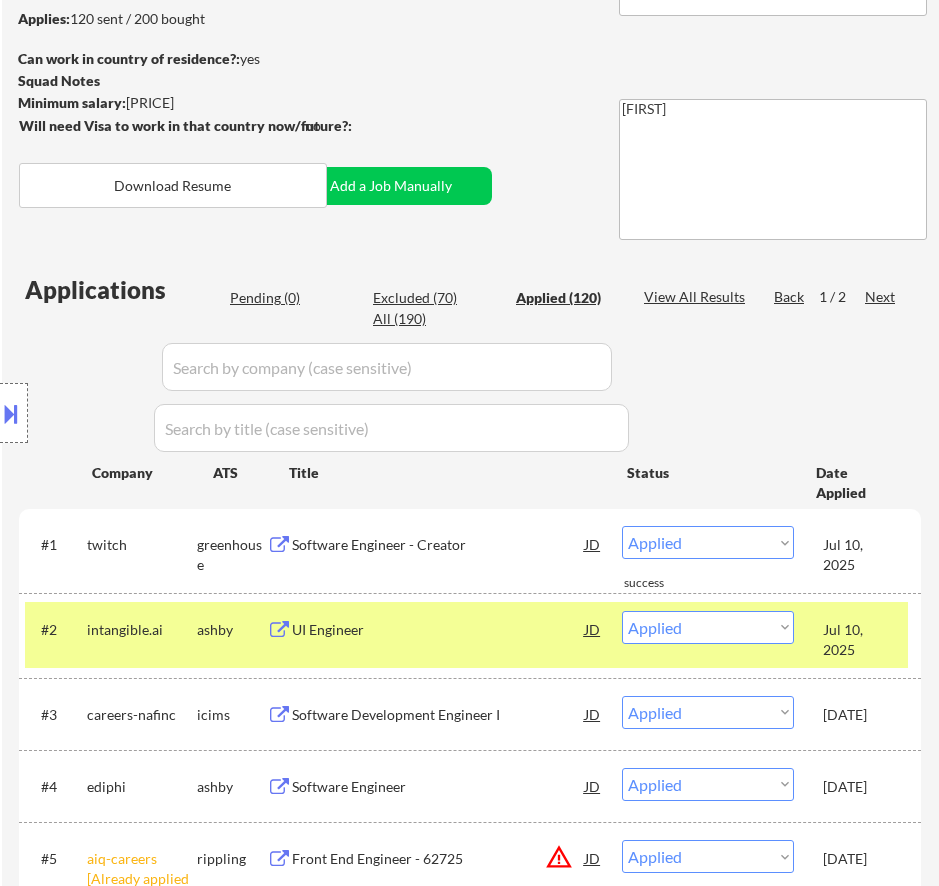 click on "Location Inclusions:" at bounding box center [179, 413] 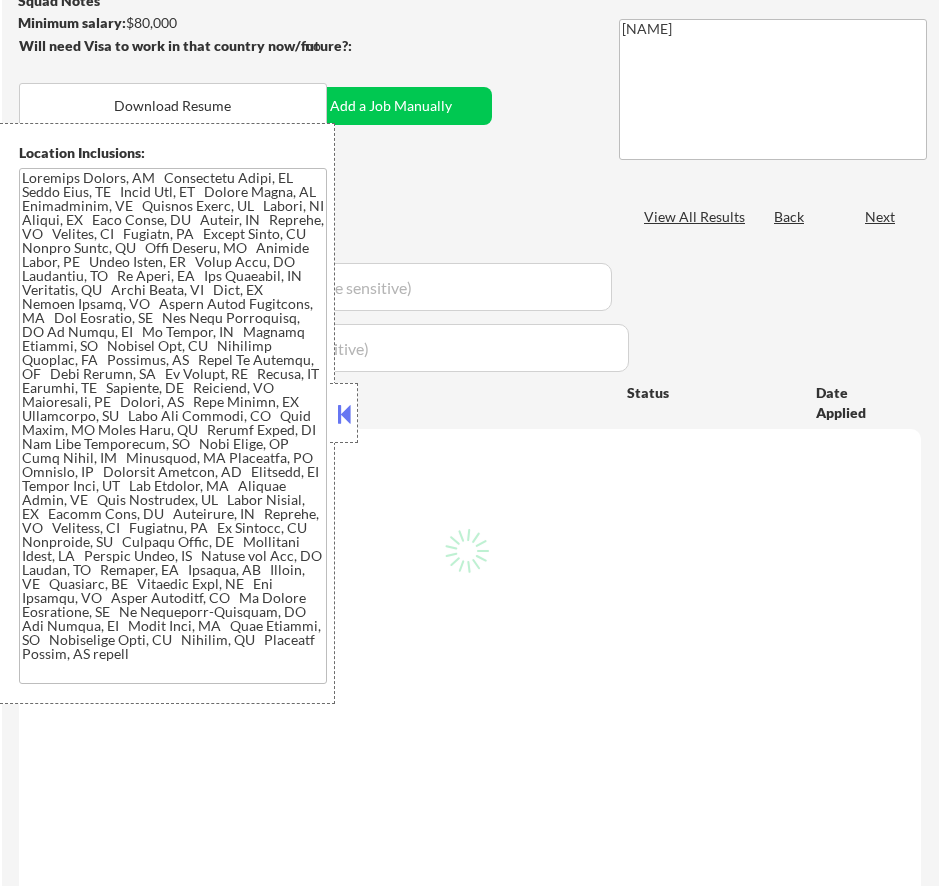 scroll, scrollTop: 300, scrollLeft: 0, axis: vertical 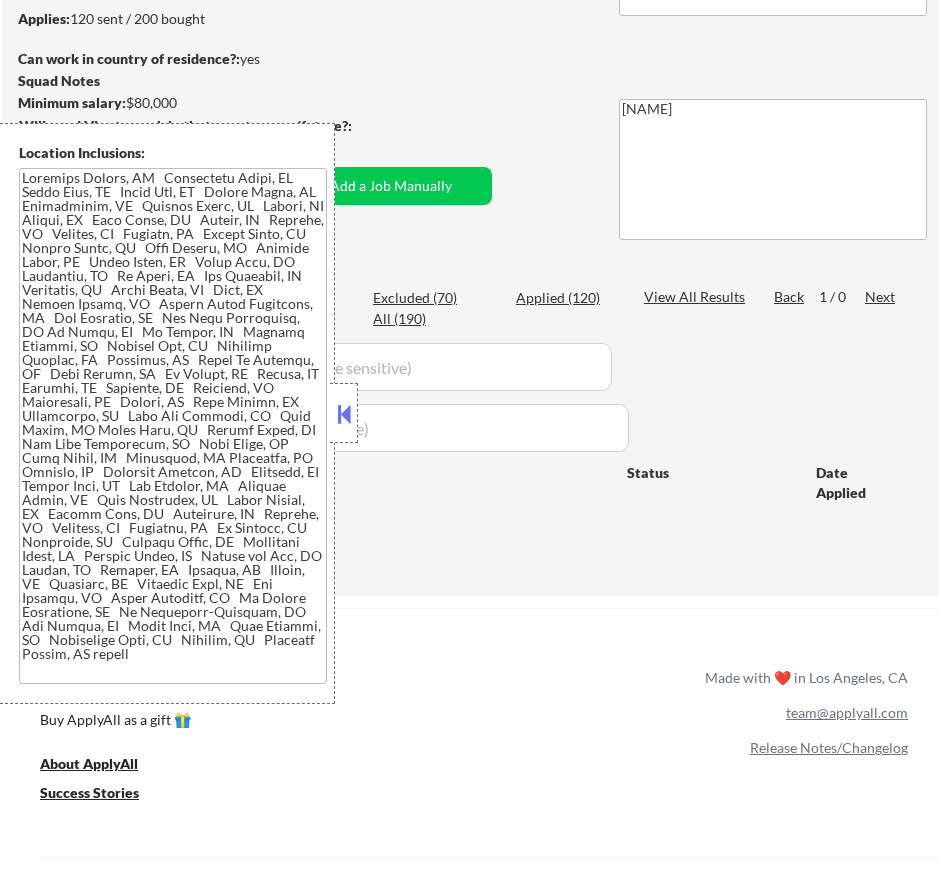 click at bounding box center (344, 414) 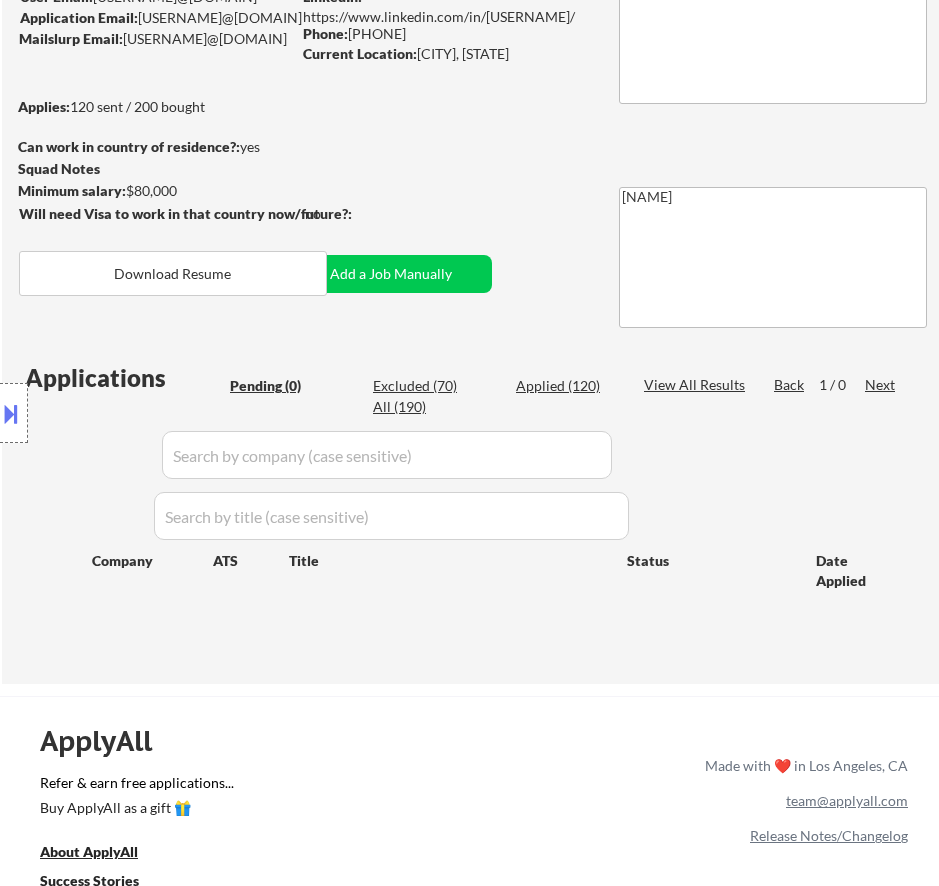 scroll, scrollTop: 0, scrollLeft: 0, axis: both 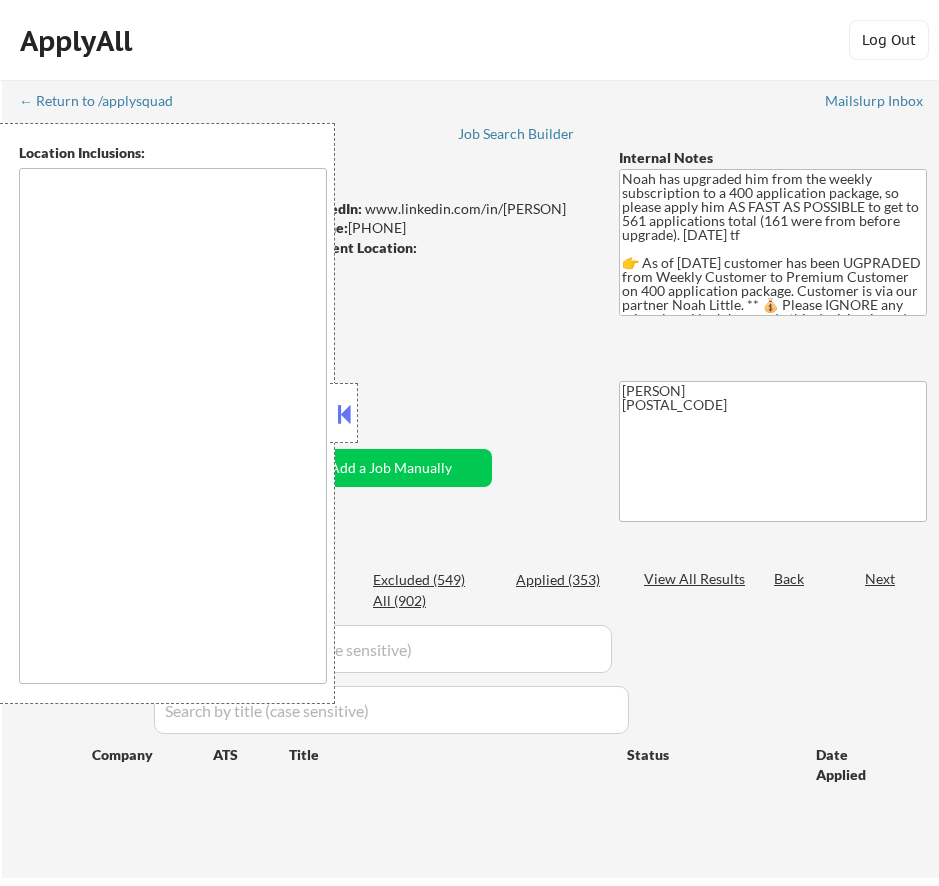 click at bounding box center [344, 414] 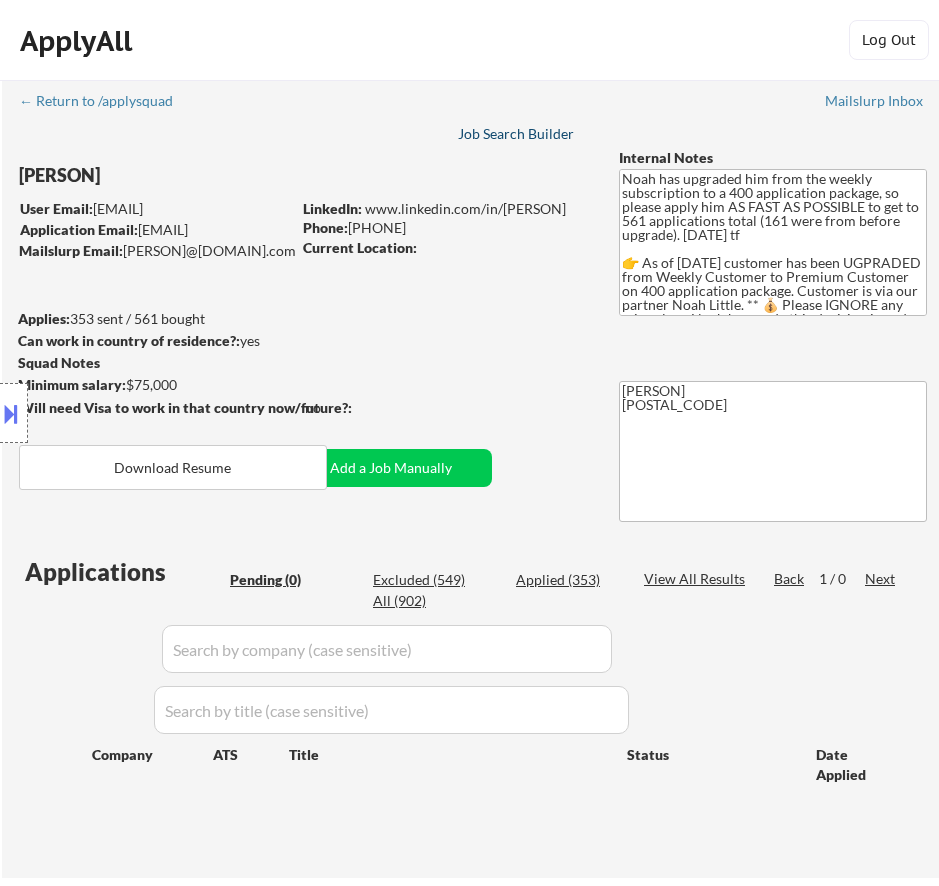 click on "Job Search Builder" at bounding box center (516, 134) 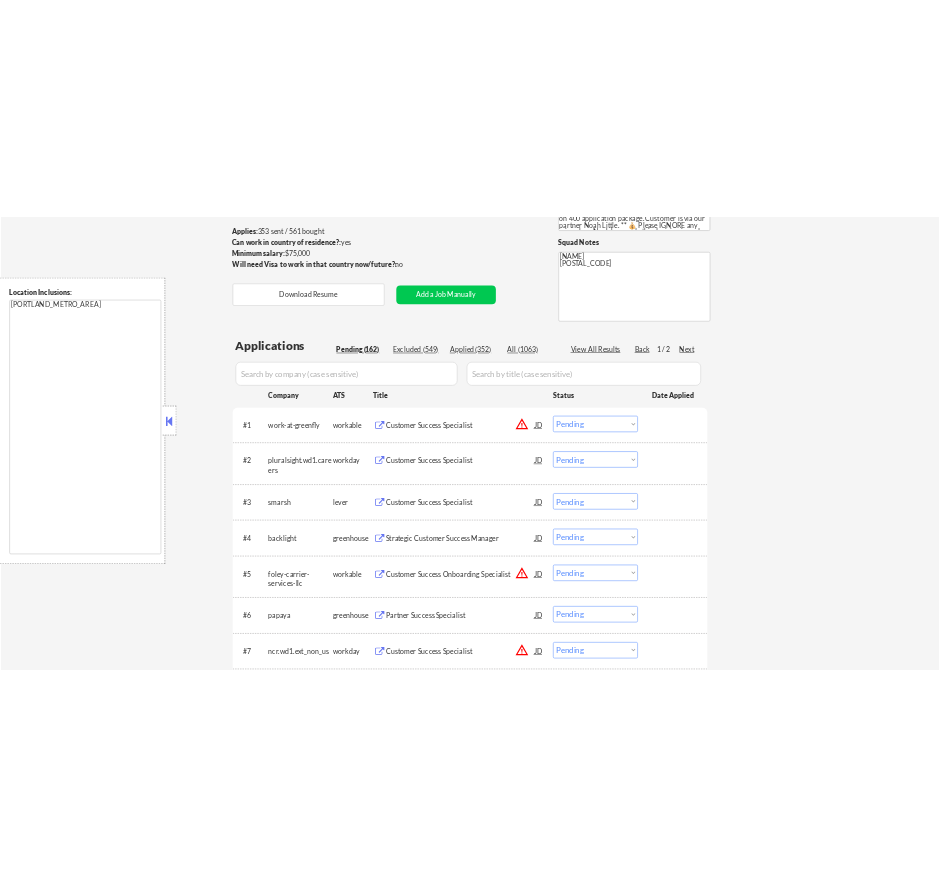 scroll, scrollTop: 0, scrollLeft: 0, axis: both 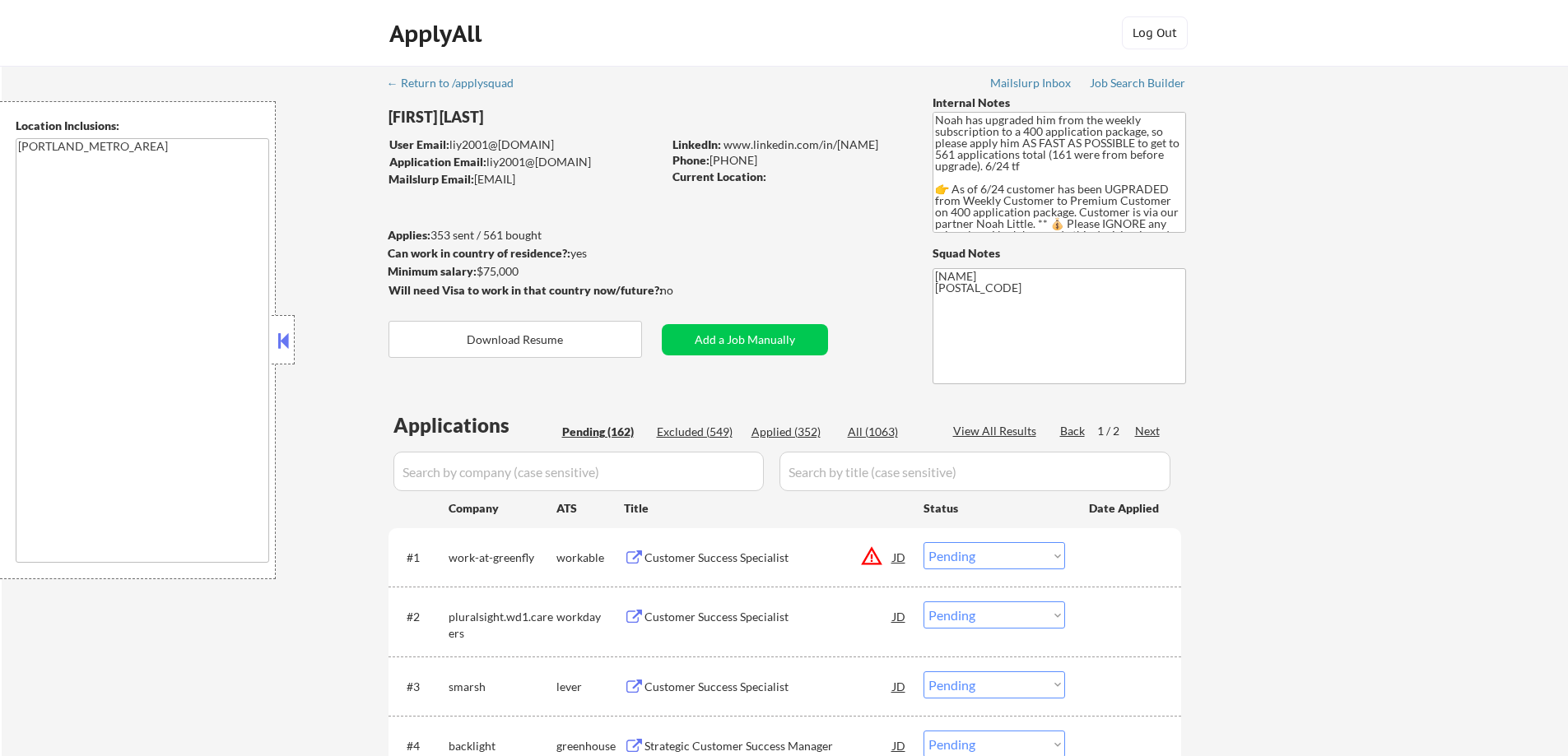 click at bounding box center [283, 341] 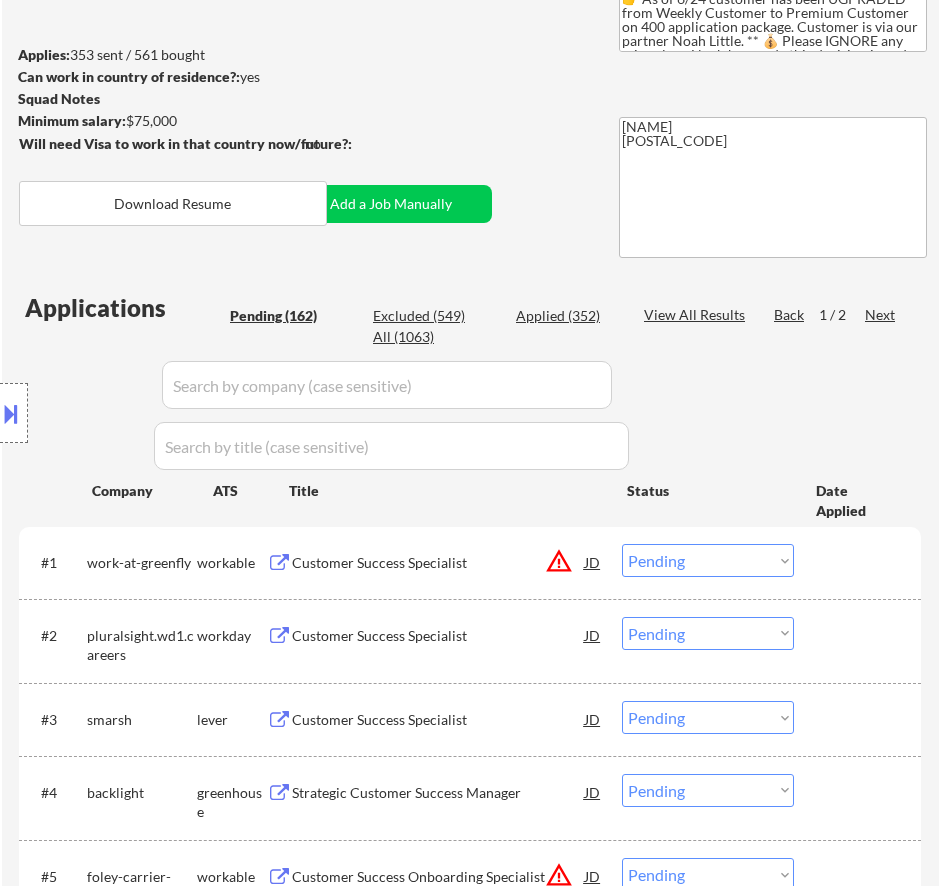 scroll, scrollTop: 300, scrollLeft: 0, axis: vertical 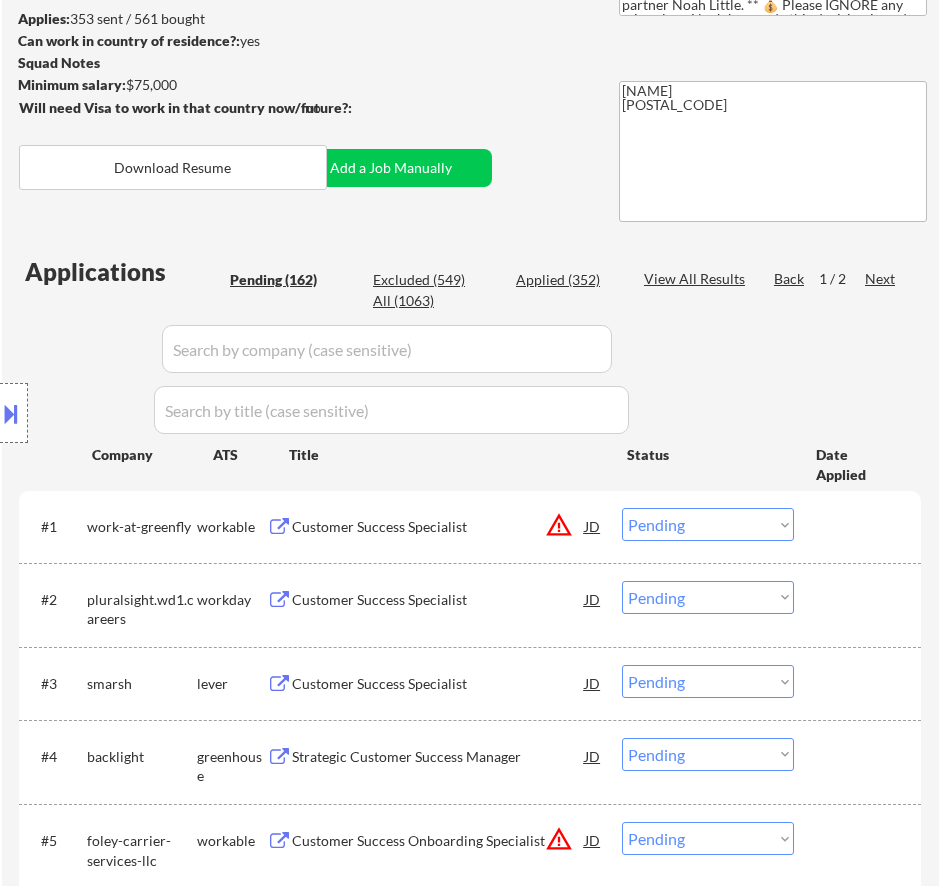 click on "Customer Success Specialist" at bounding box center (438, 527) 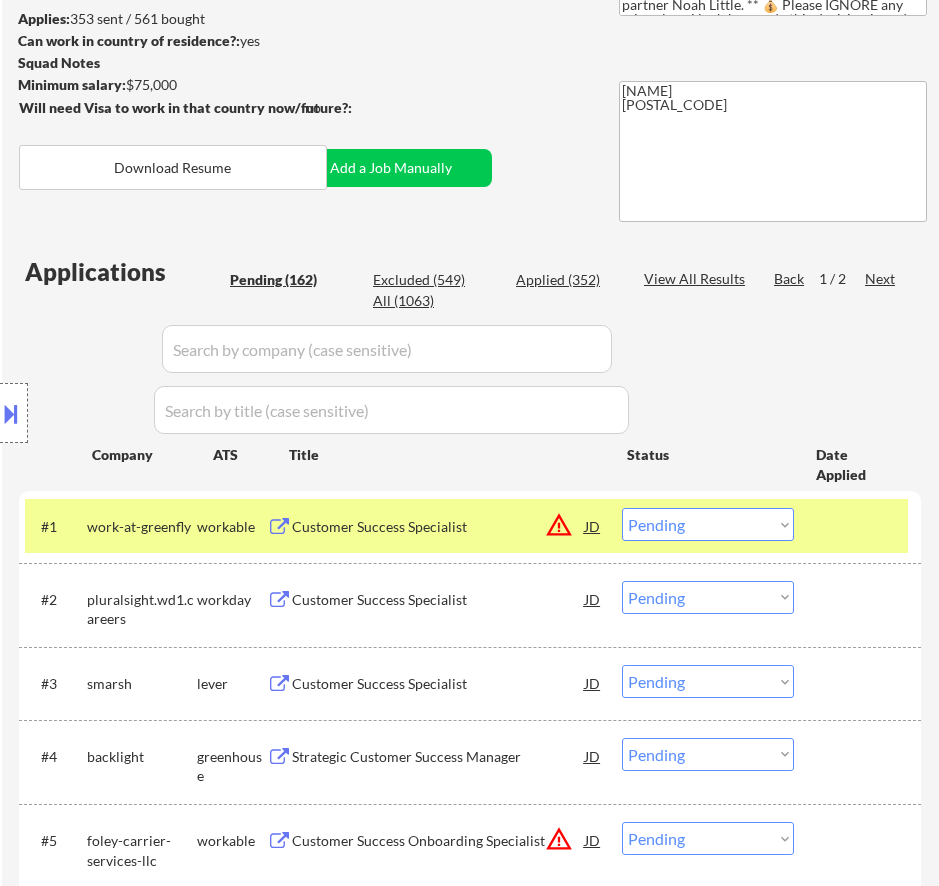 click at bounding box center (11, 413) 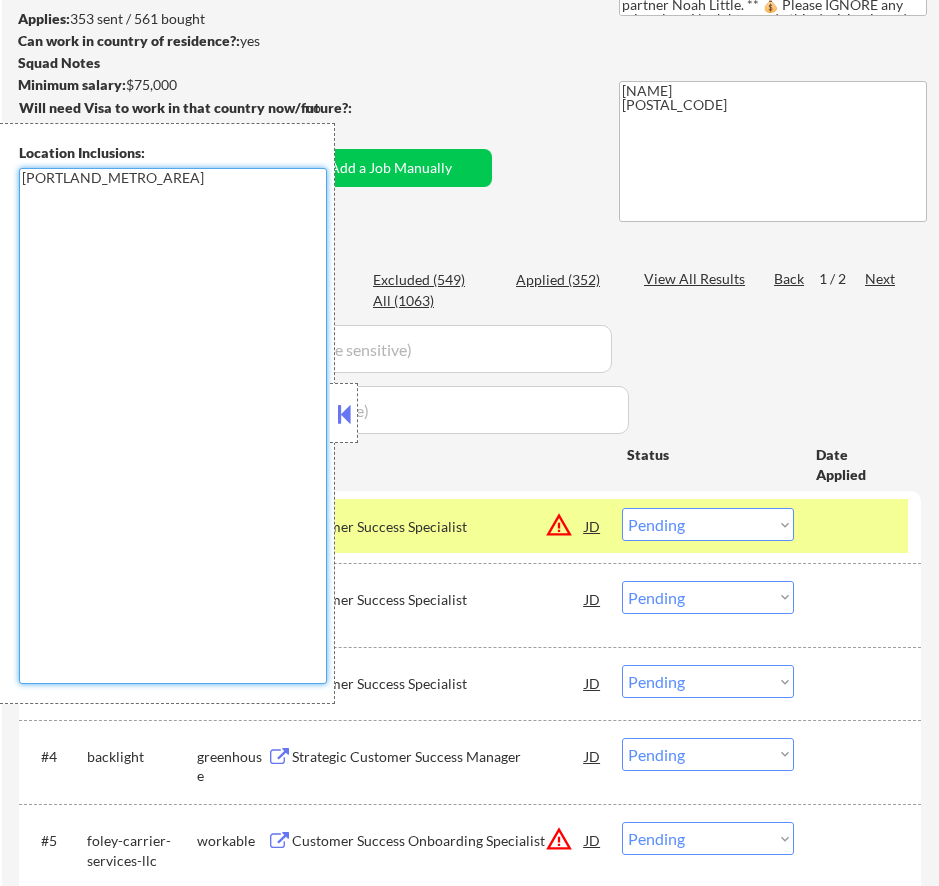 drag, startPoint x: 70, startPoint y: 211, endPoint x: 26, endPoint y: 180, distance: 53.823788 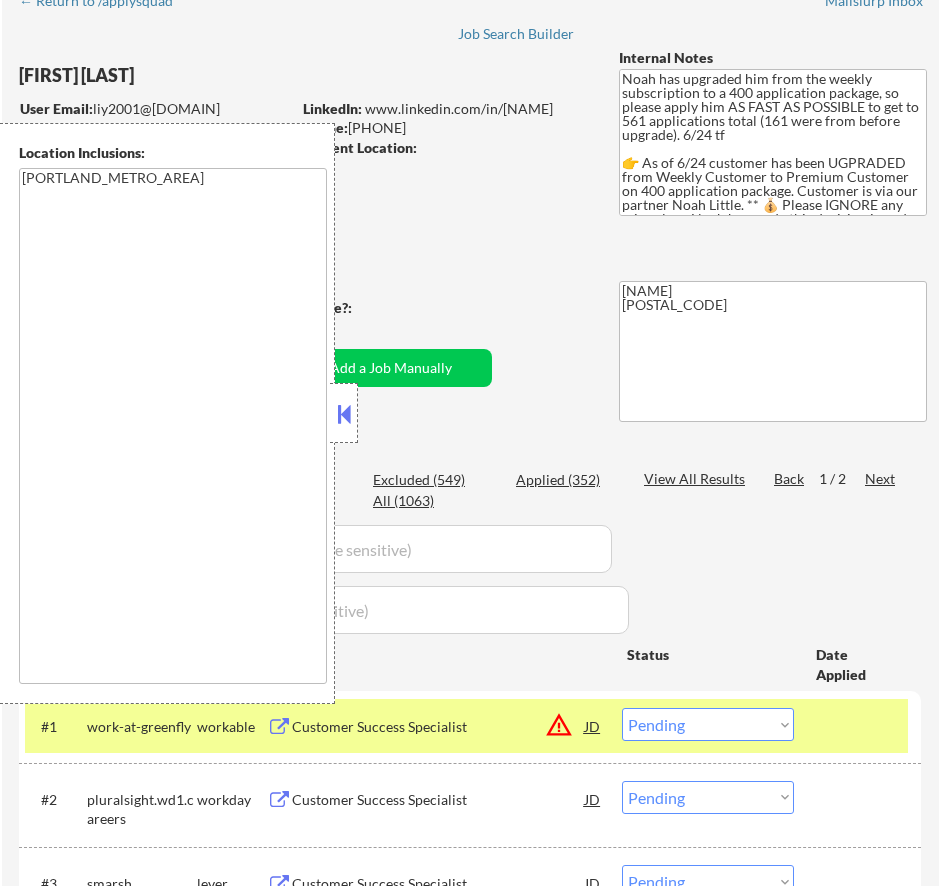 click at bounding box center (344, 414) 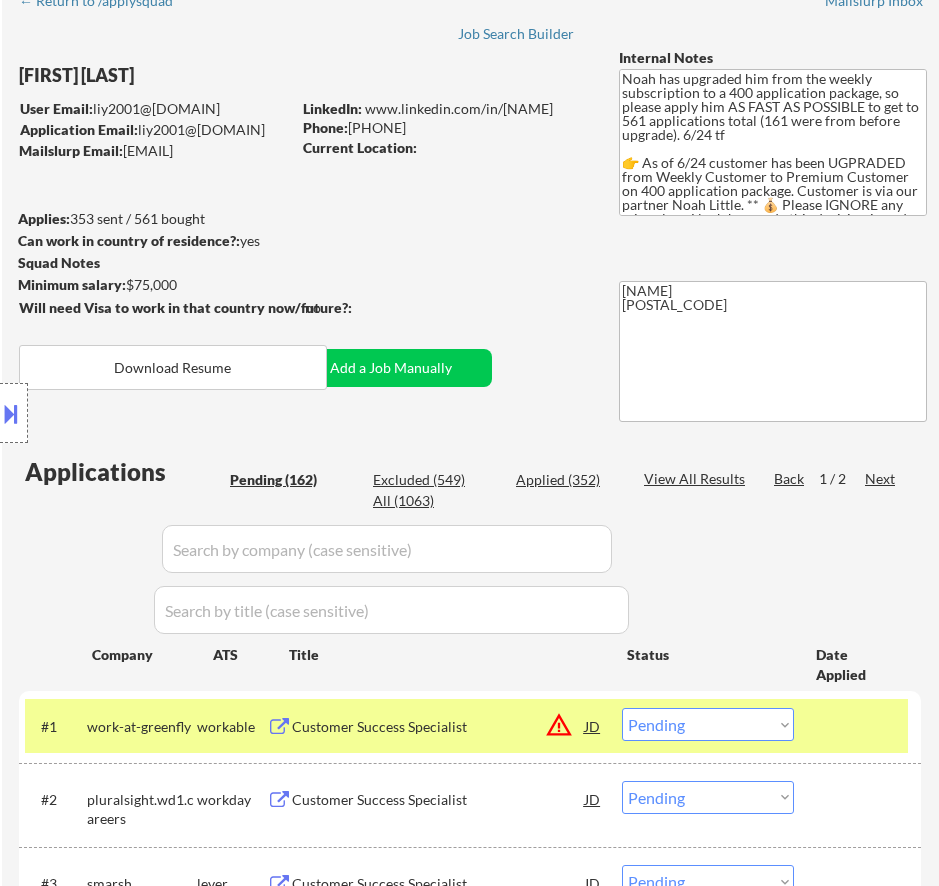 click on "Choose an option... Pending Applied Excluded (Questions) Excluded (Expired) Excluded (Location) Excluded (Bad Match) Excluded (Blocklist) Excluded (Salary) Excluded (Other)" at bounding box center [708, 724] 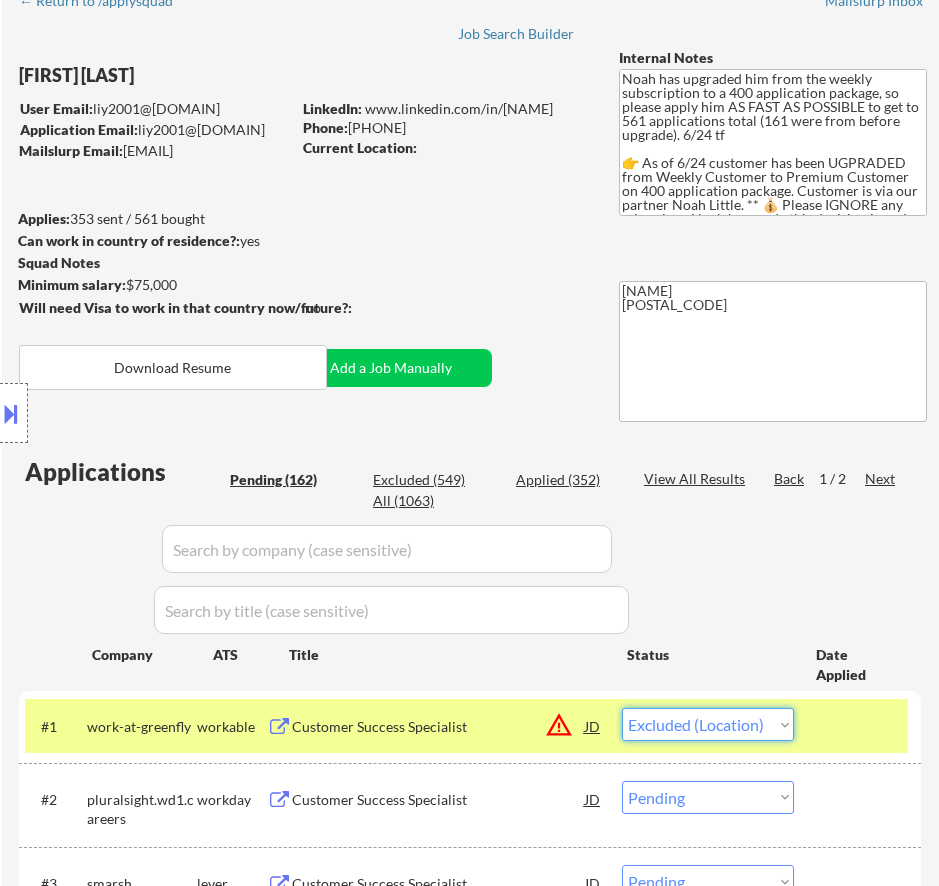 click on "Choose an option... Pending Applied Excluded (Questions) Excluded (Expired) Excluded (Location) Excluded (Bad Match) Excluded (Blocklist) Excluded (Salary) Excluded (Other)" at bounding box center [708, 724] 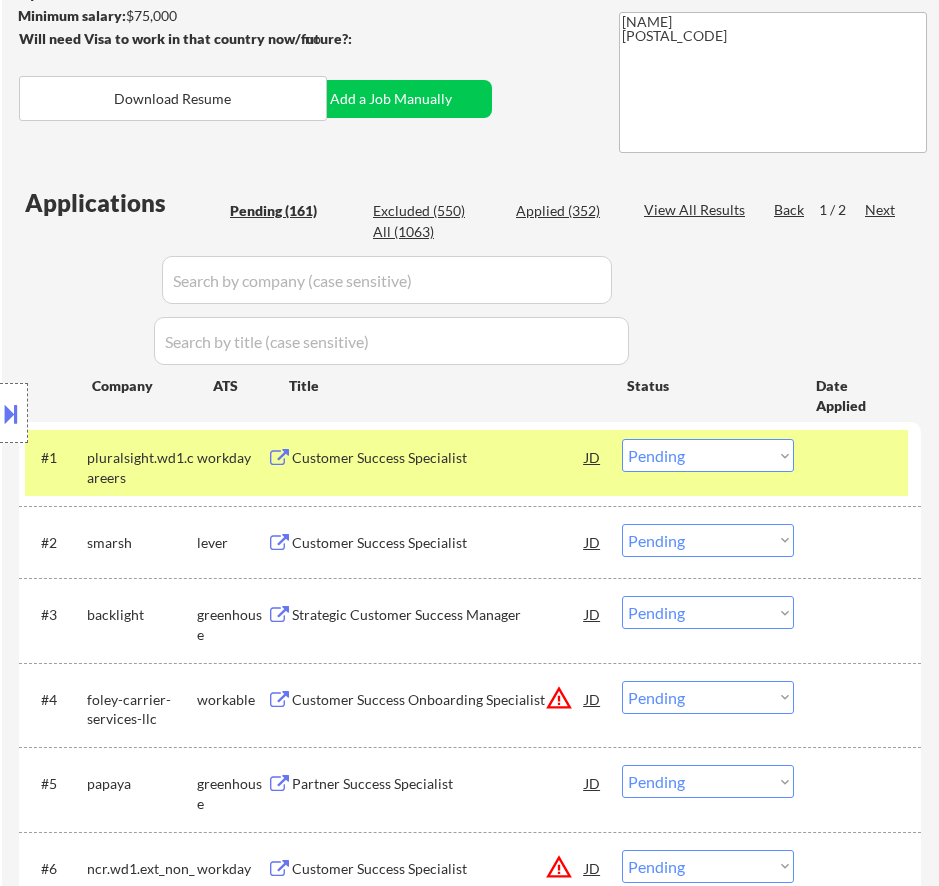 scroll, scrollTop: 400, scrollLeft: 0, axis: vertical 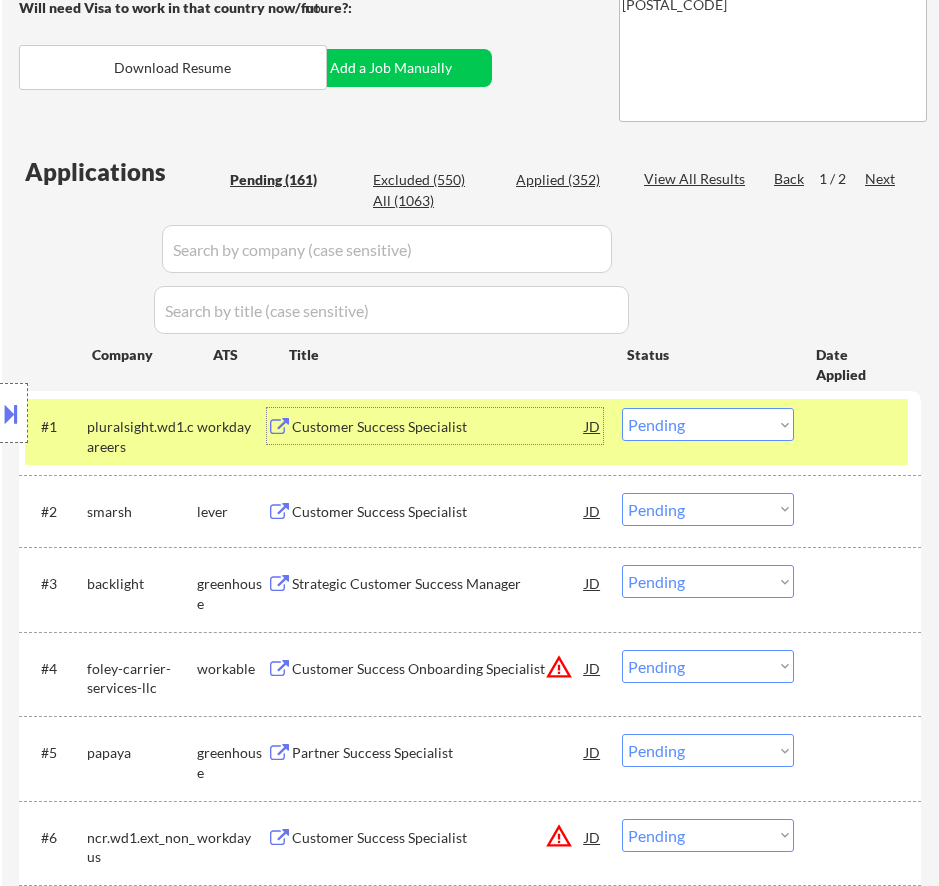 click on "Customer Success Specialist" at bounding box center (438, 427) 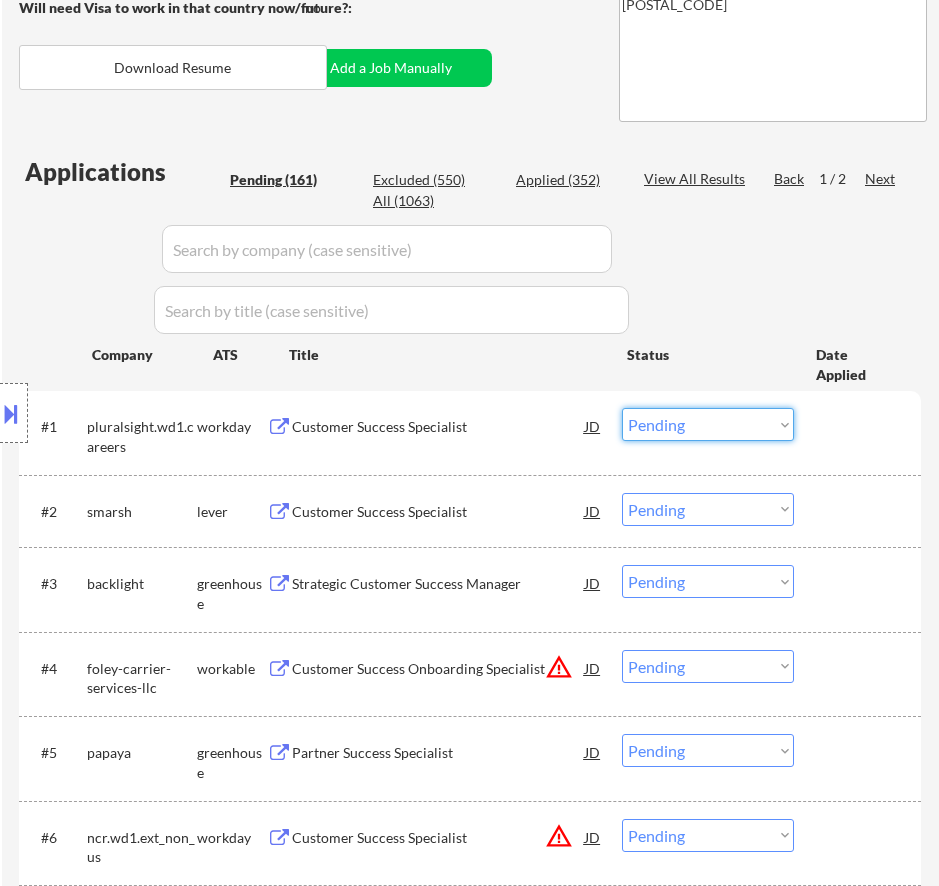 click on "Choose an option... Pending Applied Excluded (Questions) Excluded (Expired) Excluded (Location) Excluded (Bad Match) Excluded (Blocklist) Excluded (Salary) Excluded (Other)" at bounding box center (708, 424) 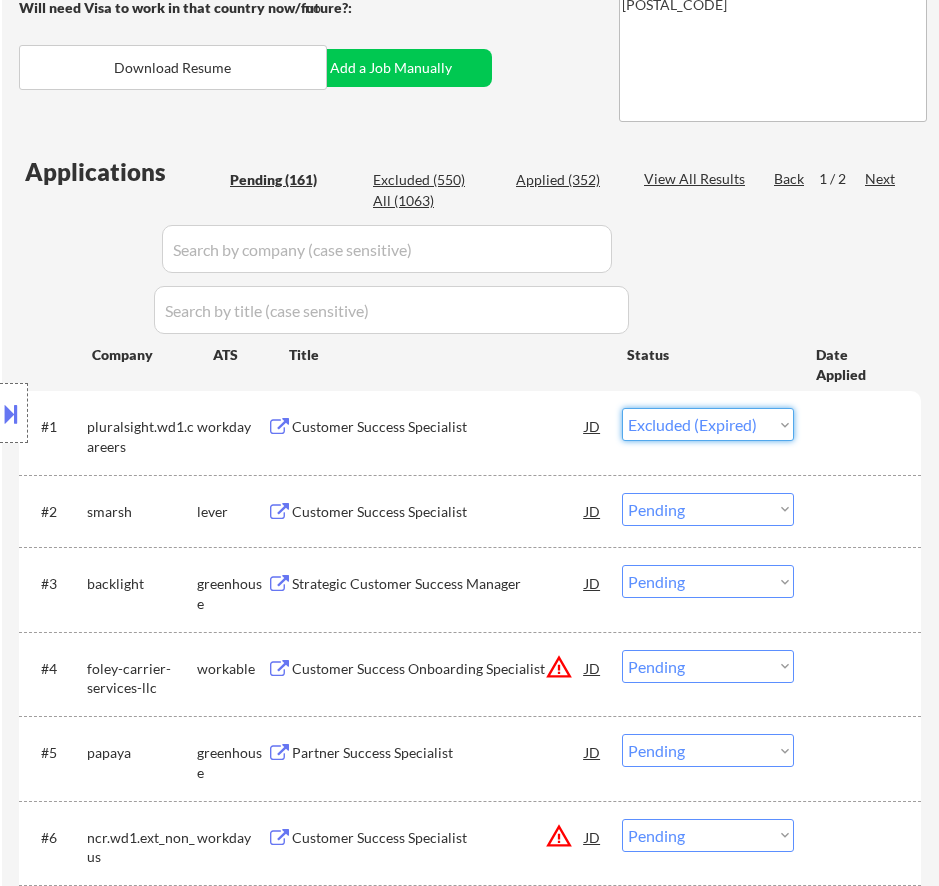 click on "Choose an option... Pending Applied Excluded (Questions) Excluded (Expired) Excluded (Location) Excluded (Bad Match) Excluded (Blocklist) Excluded (Salary) Excluded (Other)" at bounding box center [708, 424] 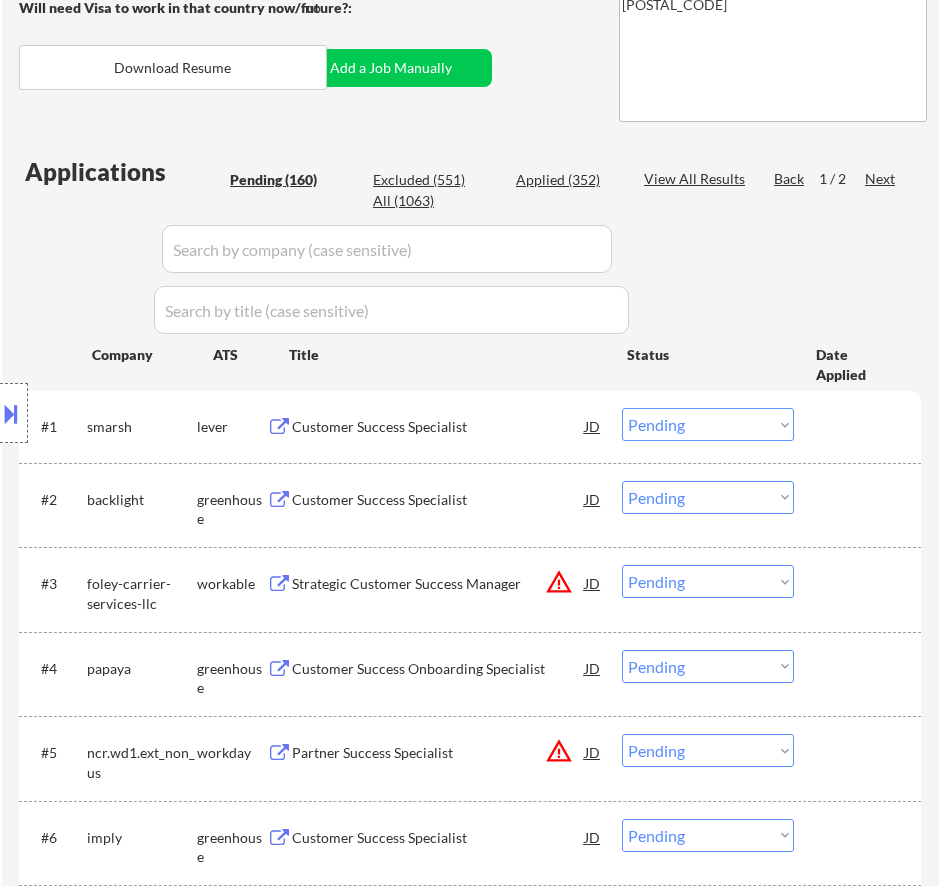 click on "Customer Success Specialist" at bounding box center [438, 427] 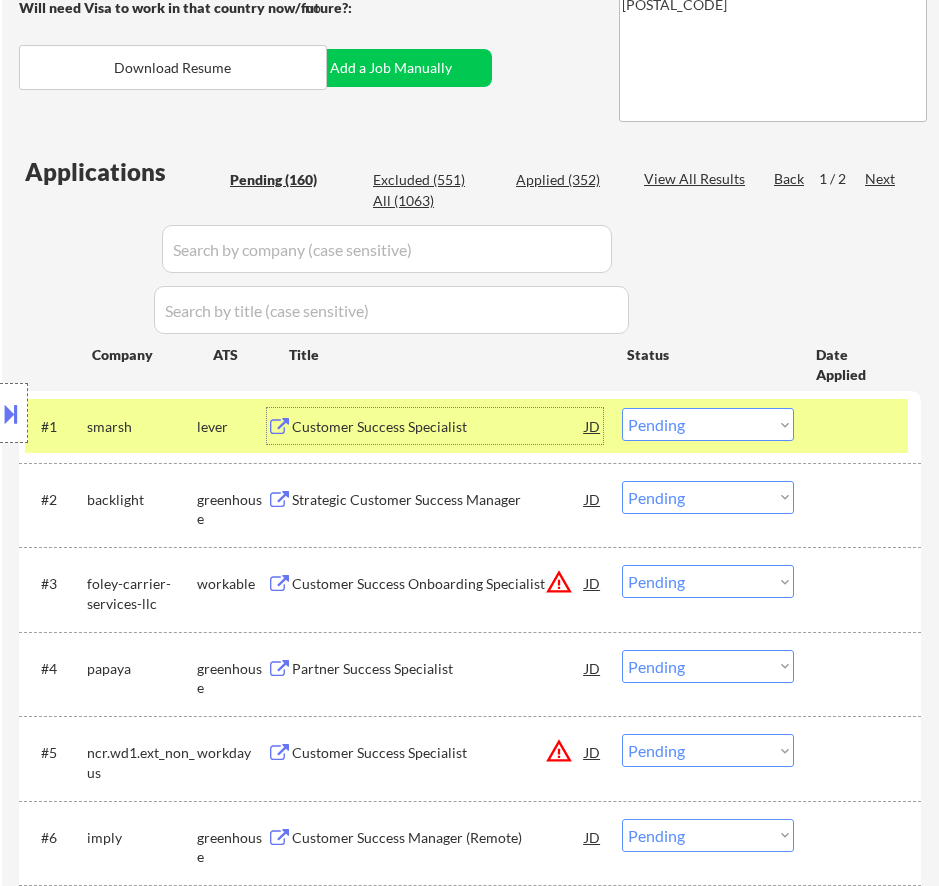 click on "Choose an option... Pending Applied Excluded (Questions) Excluded (Expired) Excluded (Location) Excluded (Bad Match) Excluded (Blocklist) Excluded (Salary) Excluded (Other)" at bounding box center [708, 424] 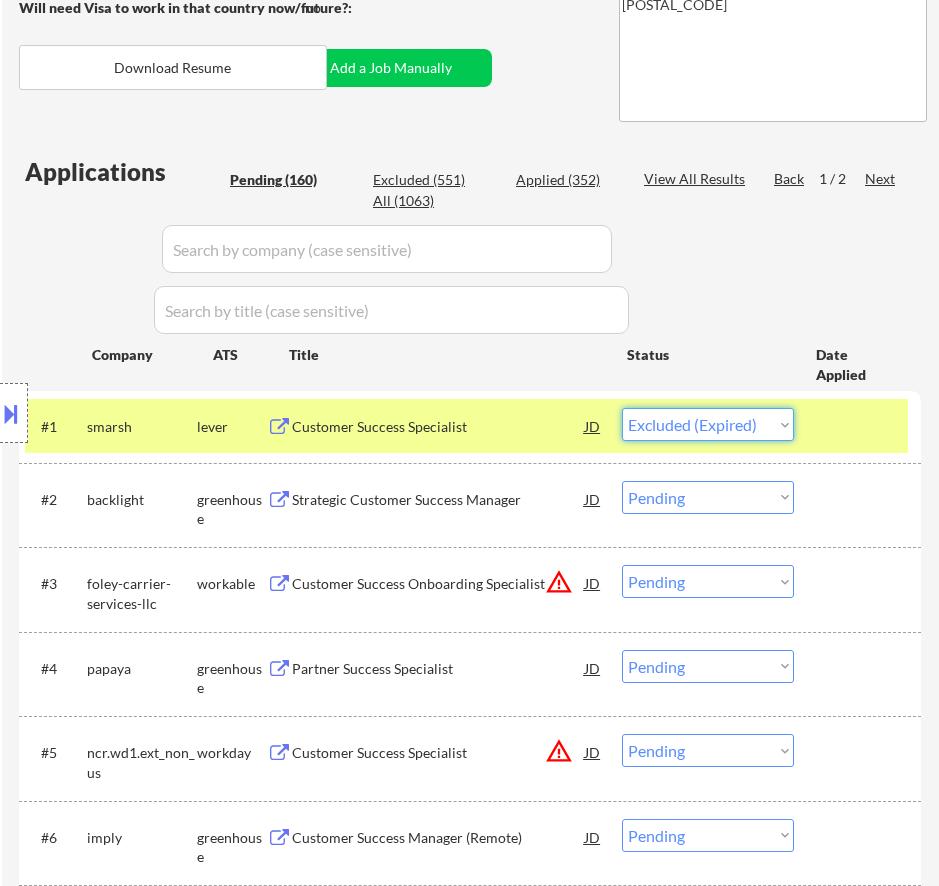 click on "Choose an option... Pending Applied Excluded (Questions) Excluded (Expired) Excluded (Location) Excluded (Bad Match) Excluded (Blocklist) Excluded (Salary) Excluded (Other)" at bounding box center (708, 424) 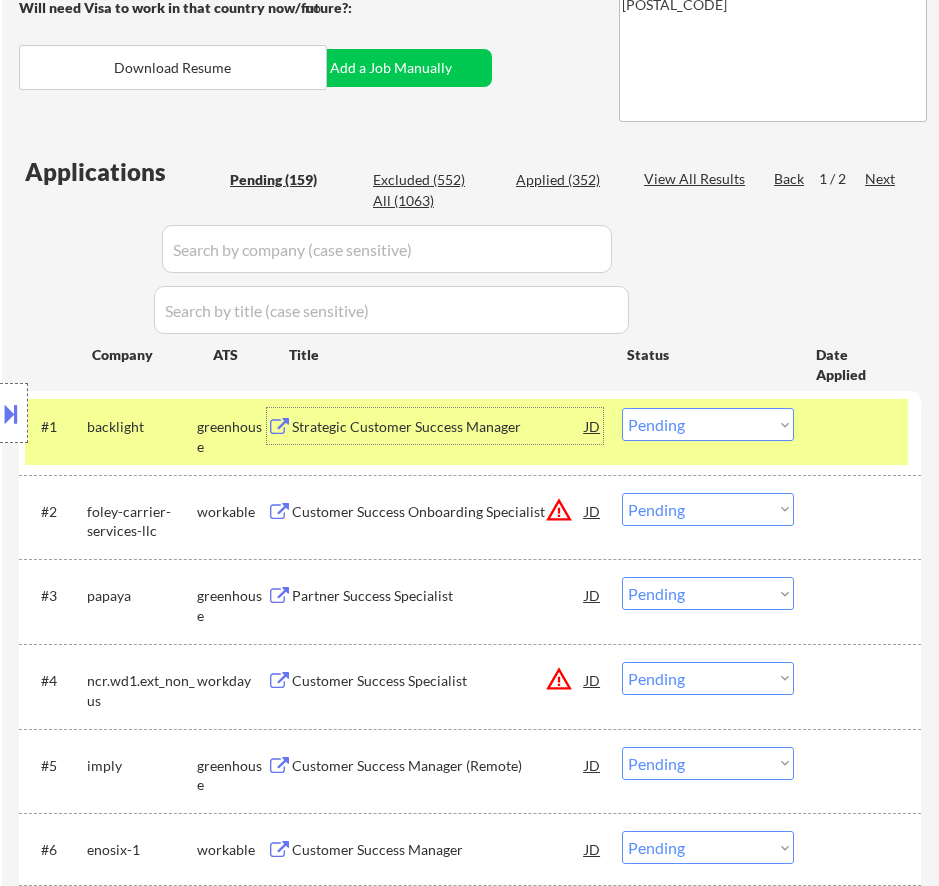 click on "Strategic Customer Success Manager" at bounding box center (438, 427) 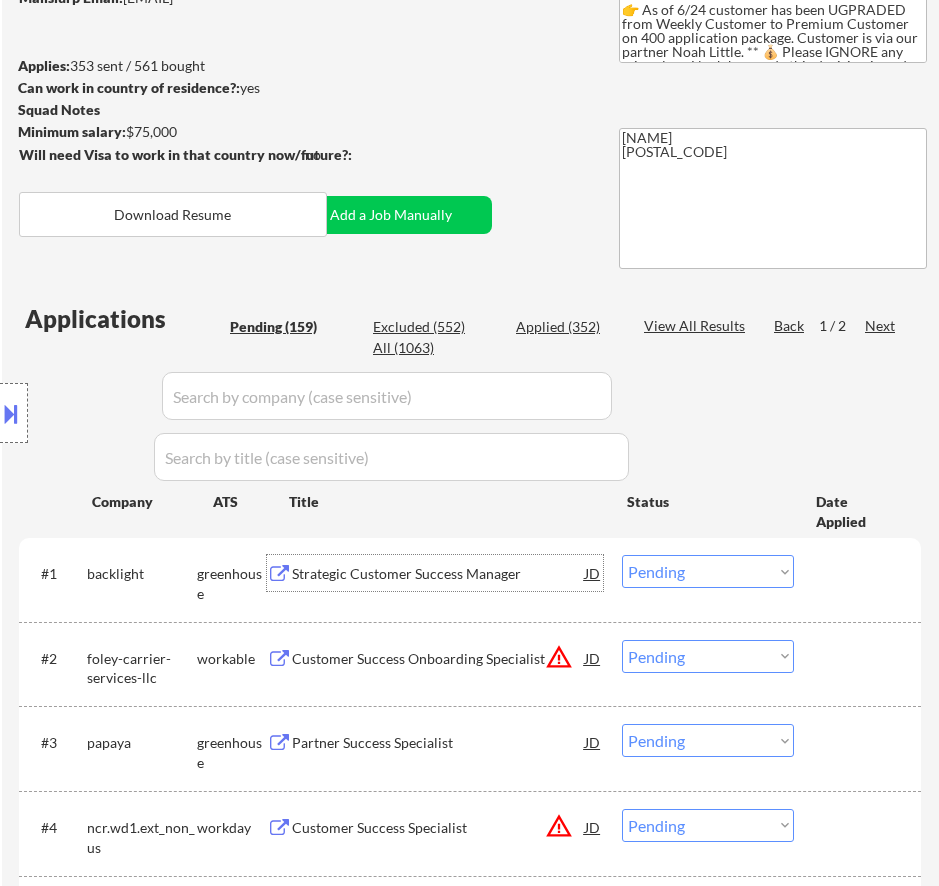 scroll, scrollTop: 200, scrollLeft: 0, axis: vertical 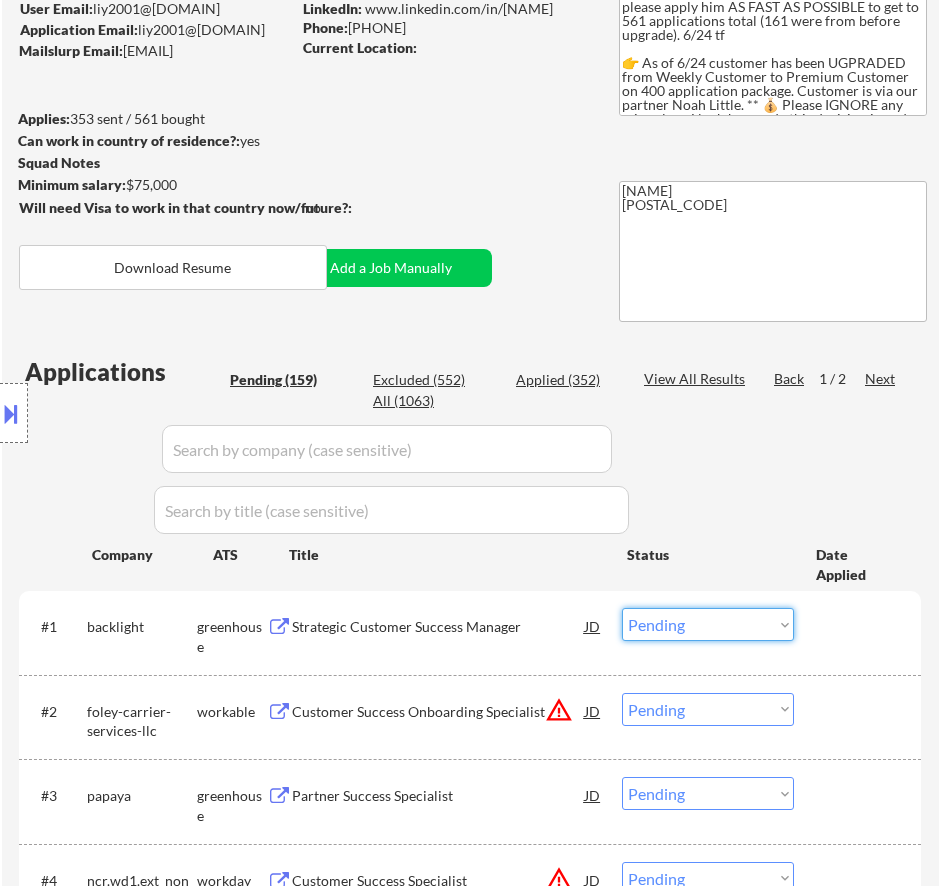 click on "Choose an option... Pending Applied Excluded (Questions) Excluded (Expired) Excluded (Location) Excluded (Bad Match) Excluded (Blocklist) Excluded (Salary) Excluded (Other)" at bounding box center (708, 624) 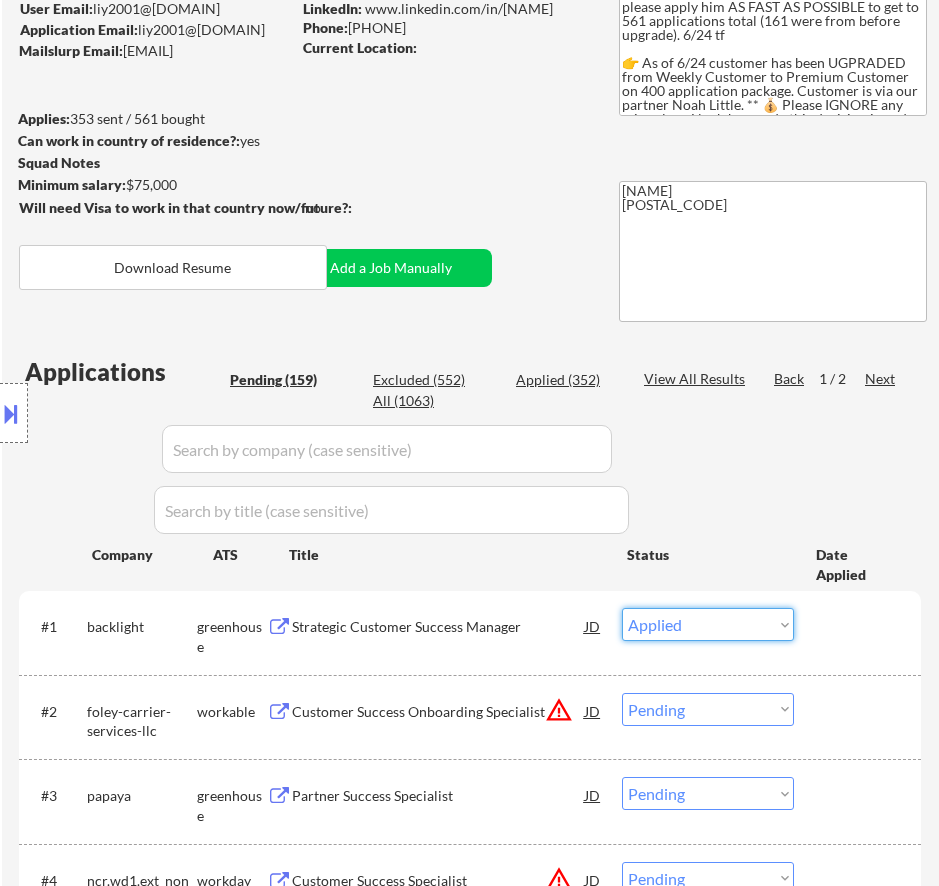 click on "Choose an option... Pending Applied Excluded (Questions) Excluded (Expired) Excluded (Location) Excluded (Bad Match) Excluded (Blocklist) Excluded (Salary) Excluded (Other)" at bounding box center [708, 624] 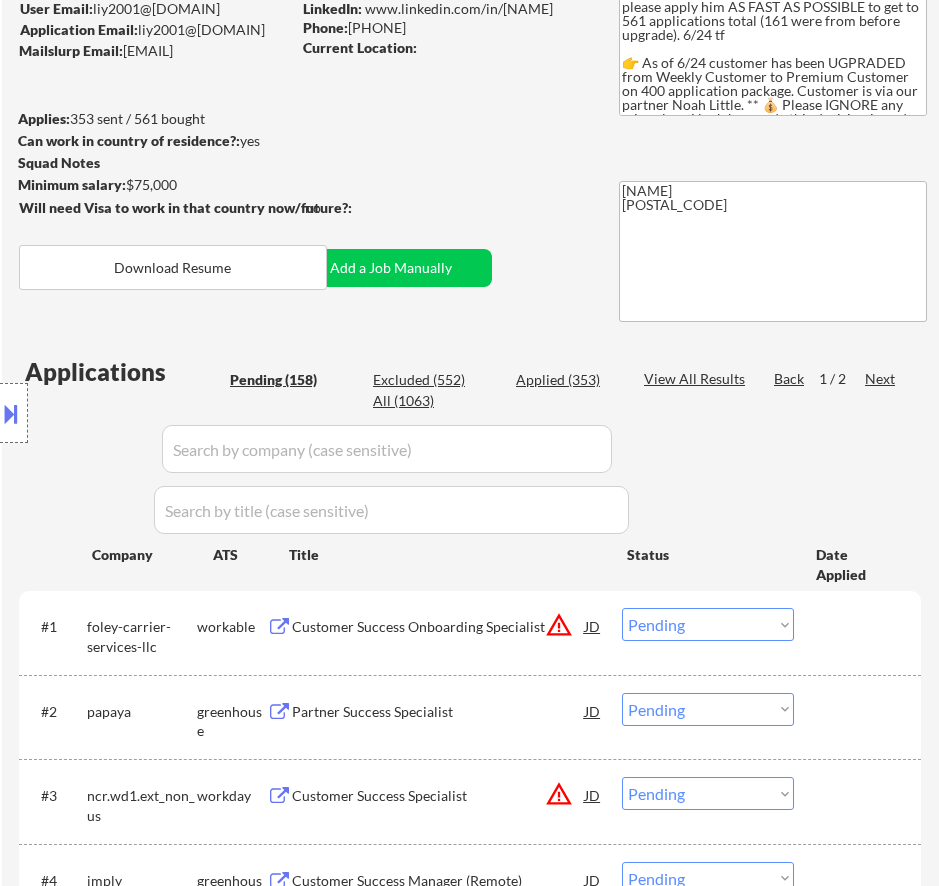 click on "Customer Success Onboarding Specialist" at bounding box center [438, 627] 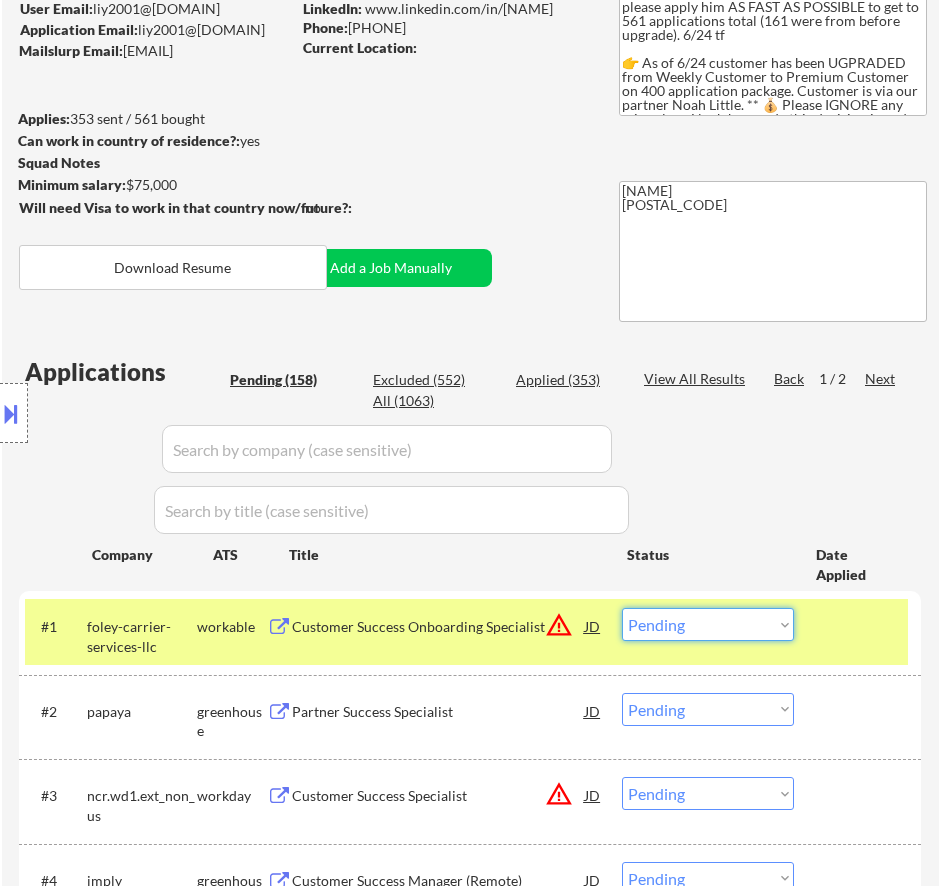 click on "Choose an option... Pending Applied Excluded (Questions) Excluded (Expired) Excluded (Location) Excluded (Bad Match) Excluded (Blocklist) Excluded (Salary) Excluded (Other)" at bounding box center [708, 624] 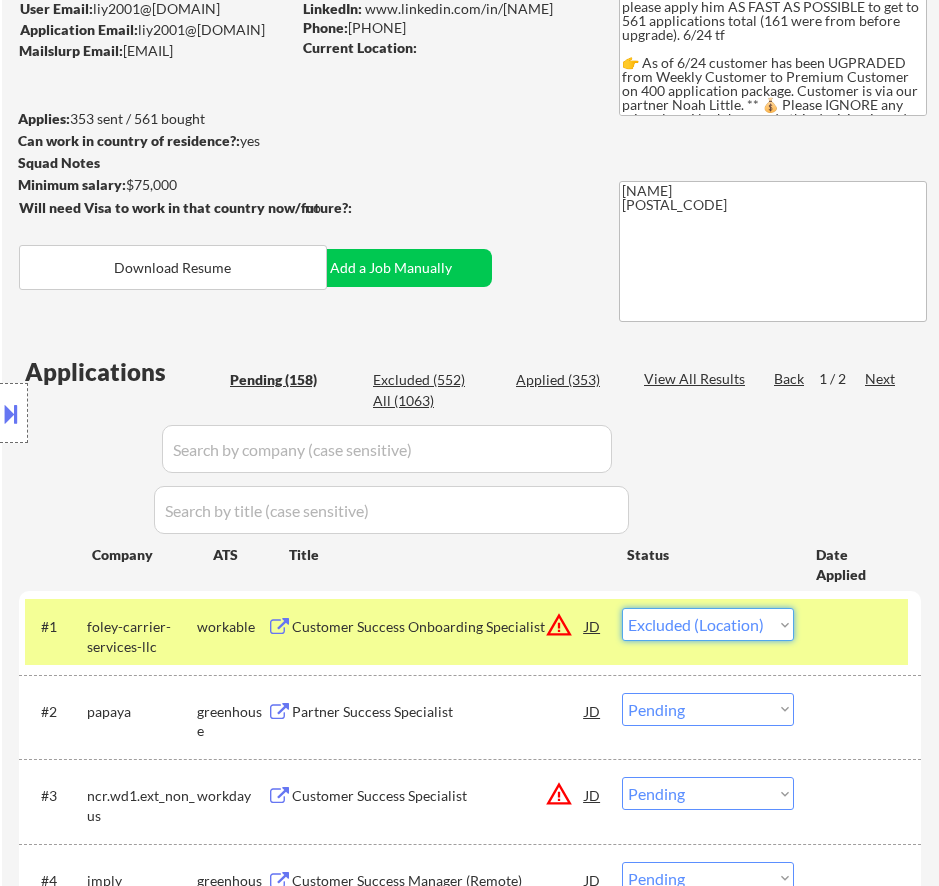 click on "Choose an option... Pending Applied Excluded (Questions) Excluded (Expired) Excluded (Location) Excluded (Bad Match) Excluded (Blocklist) Excluded (Salary) Excluded (Other)" at bounding box center [708, 624] 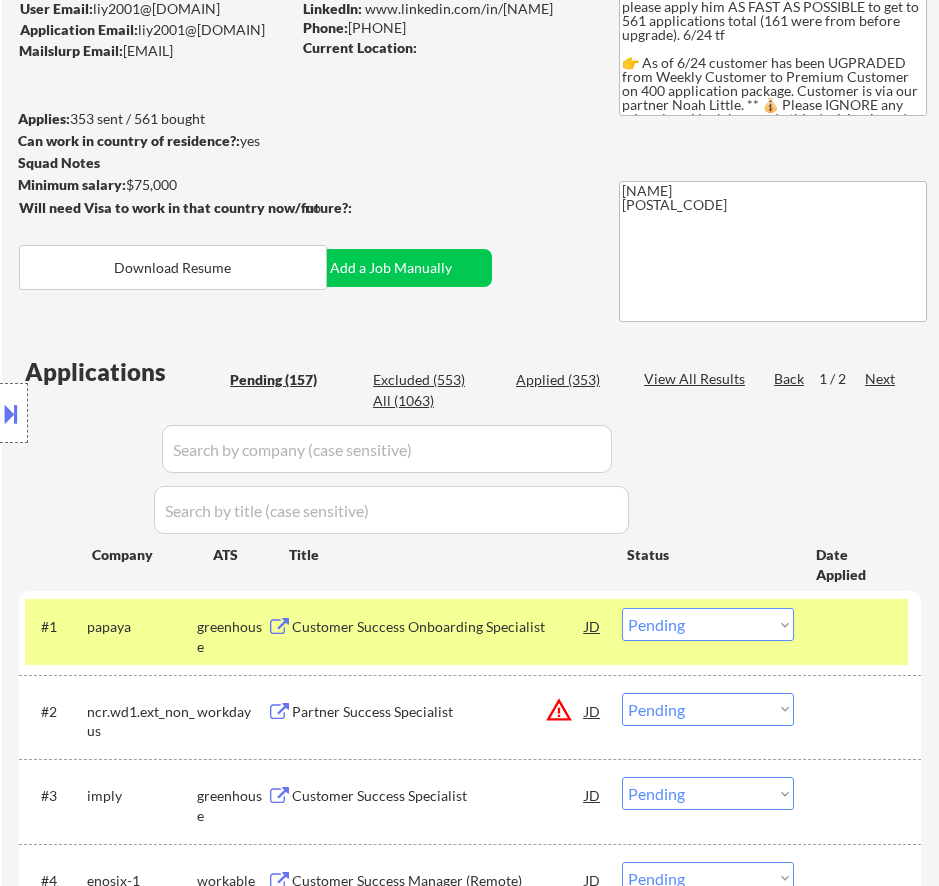 click on "Customer Success Onboarding Specialist" at bounding box center [438, 626] 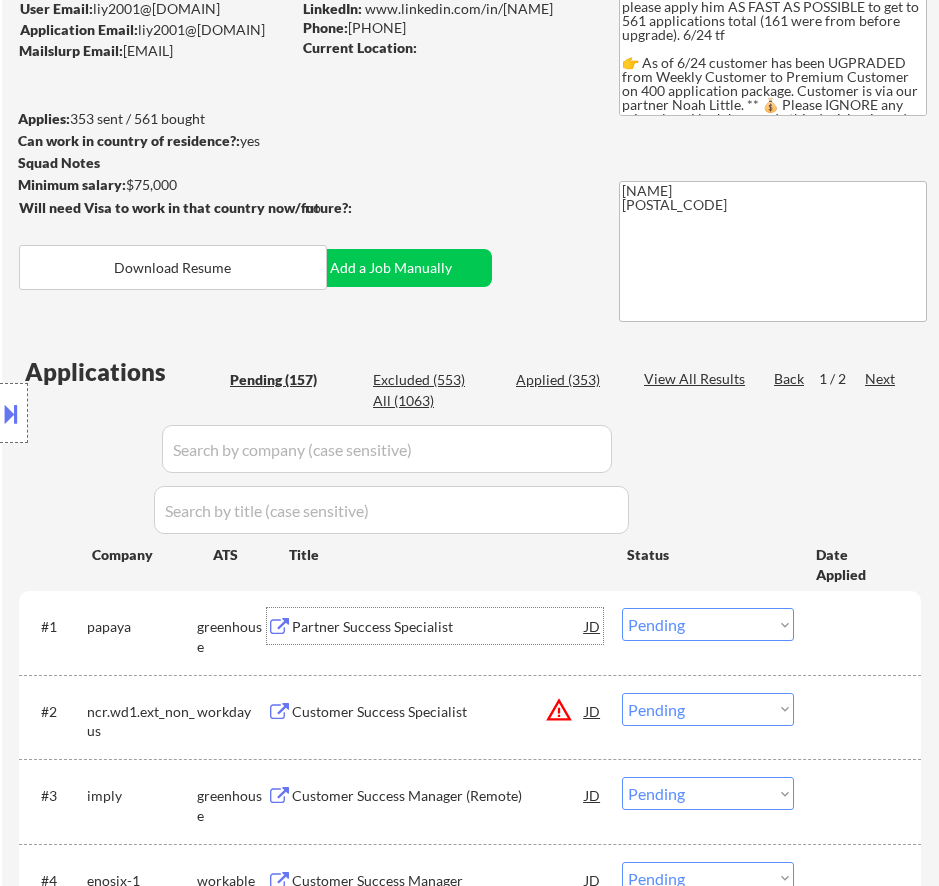 click on "Choose an option... Pending Applied Excluded (Questions) Excluded (Expired) Excluded (Location) Excluded (Bad Match) Excluded (Blocklist) Excluded (Salary) Excluded (Other)" at bounding box center [708, 624] 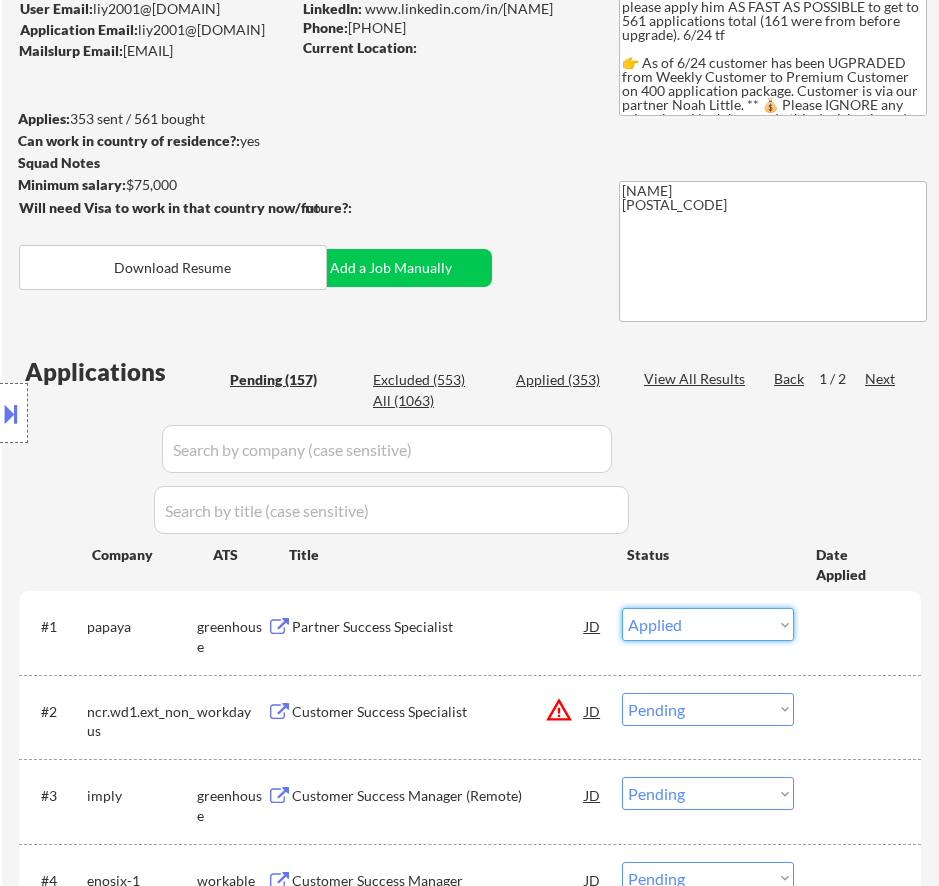 click on "Choose an option... Pending Applied Excluded (Questions) Excluded (Expired) Excluded (Location) Excluded (Bad Match) Excluded (Blocklist) Excluded (Salary) Excluded (Other)" at bounding box center (708, 624) 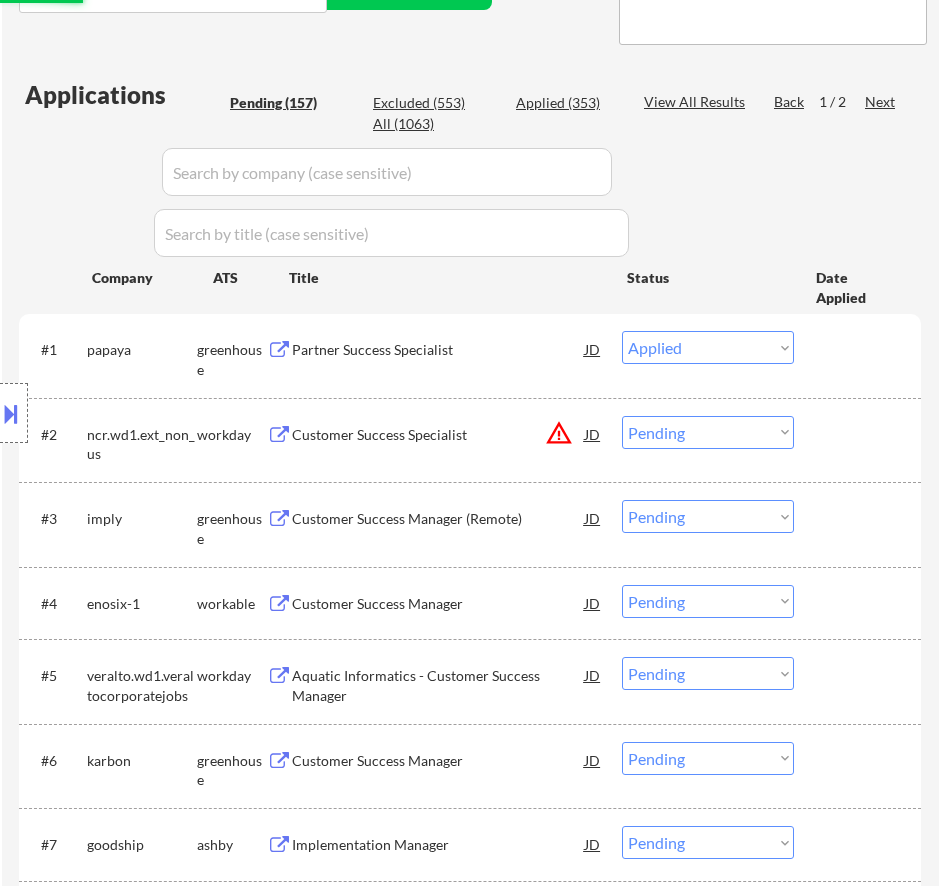 scroll, scrollTop: 500, scrollLeft: 0, axis: vertical 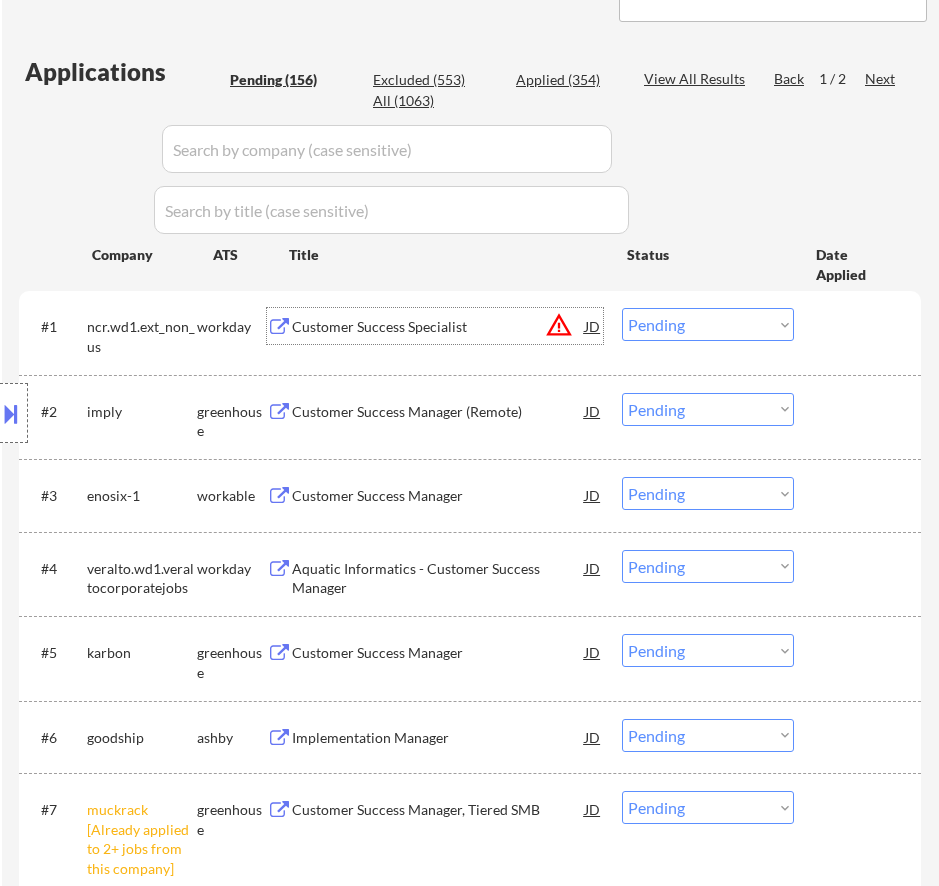 click on "Customer Success Specialist" at bounding box center [438, 327] 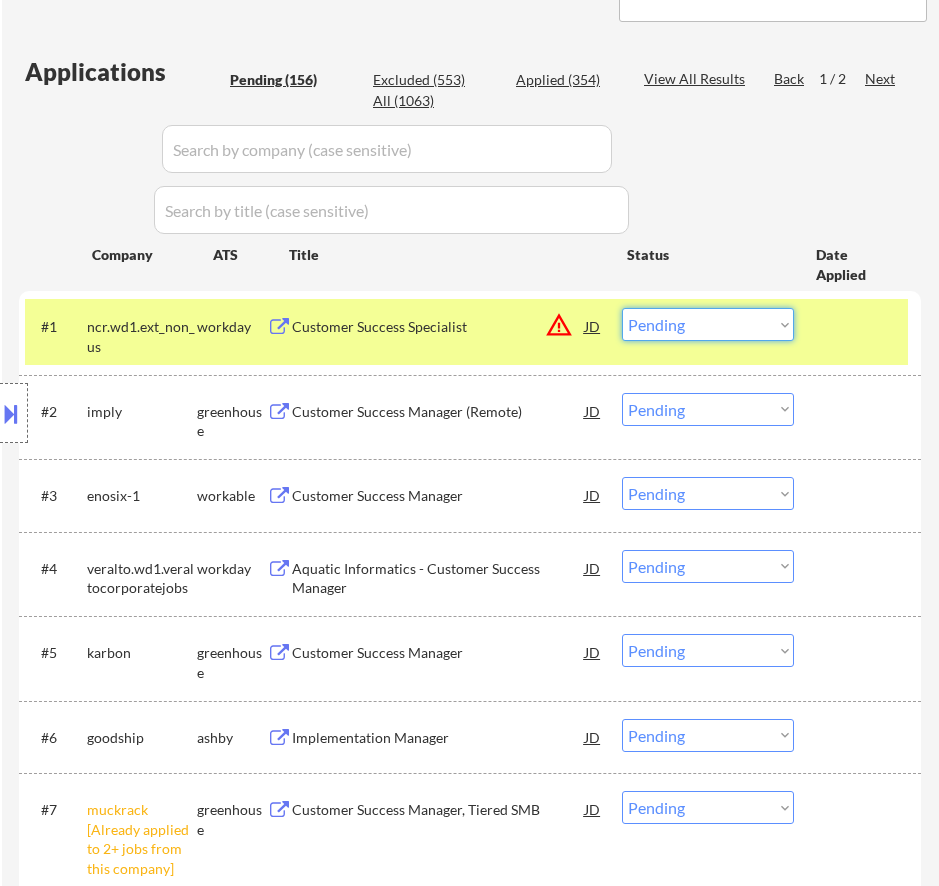 click on "Choose an option... Pending Applied Excluded (Questions) Excluded (Expired) Excluded (Location) Excluded (Bad Match) Excluded (Blocklist) Excluded (Salary) Excluded (Other)" at bounding box center [708, 324] 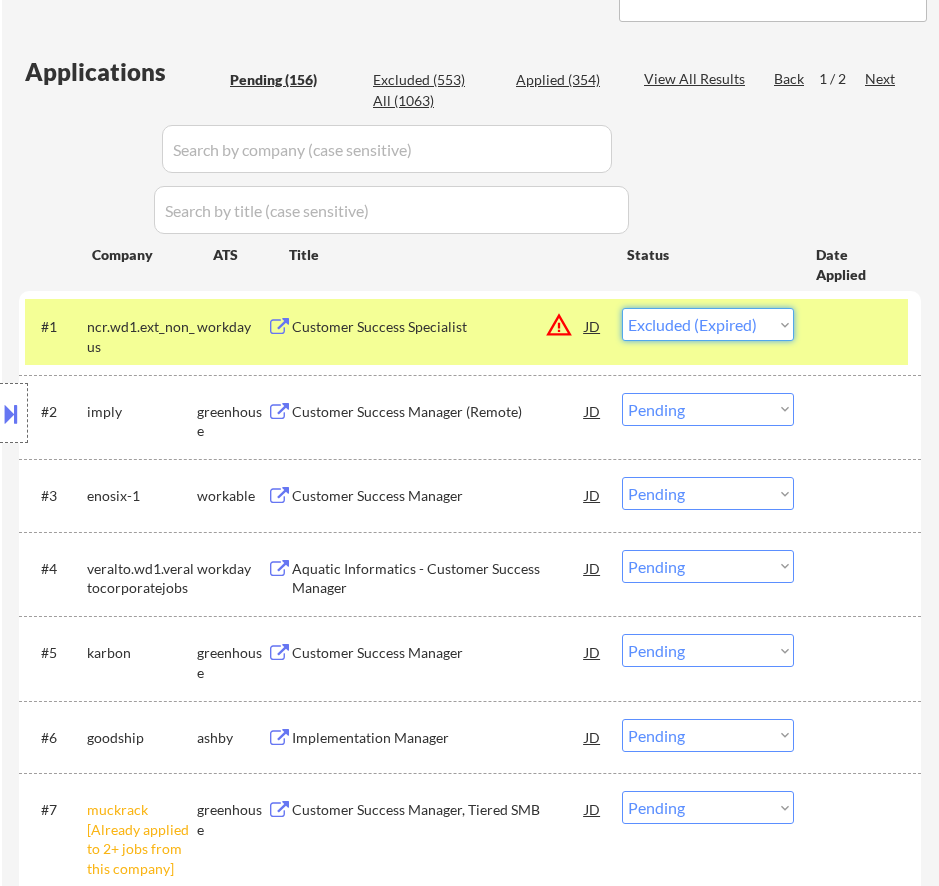 click on "Choose an option... Pending Applied Excluded (Questions) Excluded (Expired) Excluded (Location) Excluded (Bad Match) Excluded (Blocklist) Excluded (Salary) Excluded (Other)" at bounding box center [708, 324] 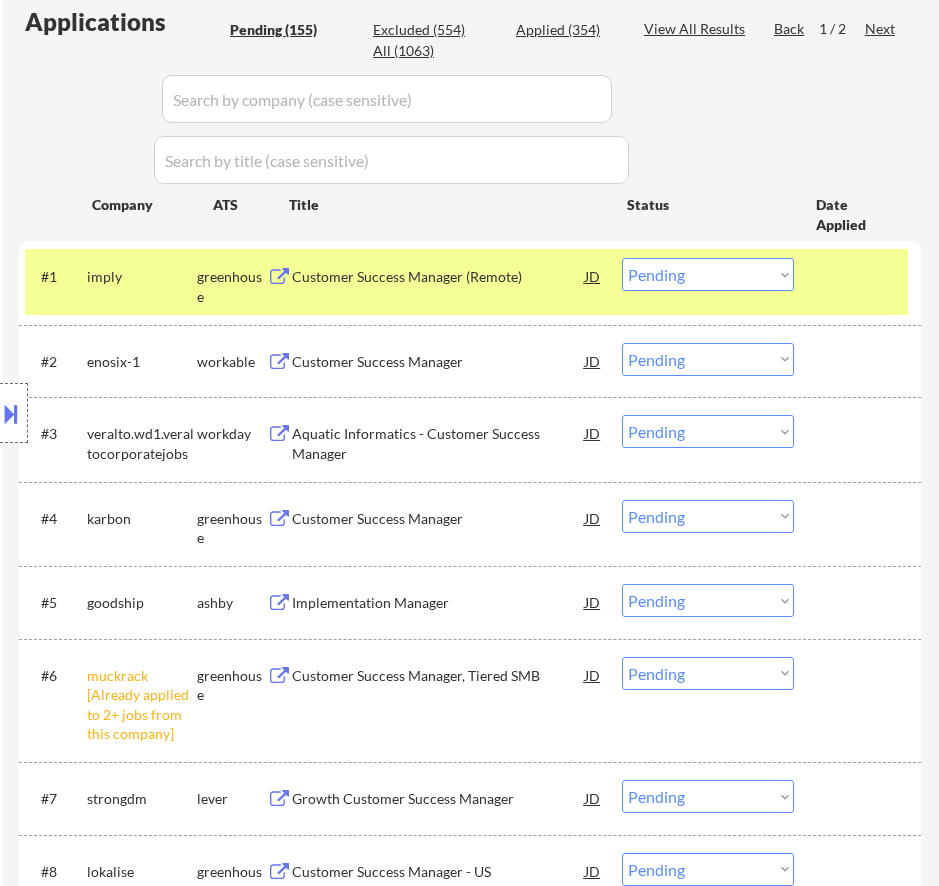 scroll, scrollTop: 500, scrollLeft: 0, axis: vertical 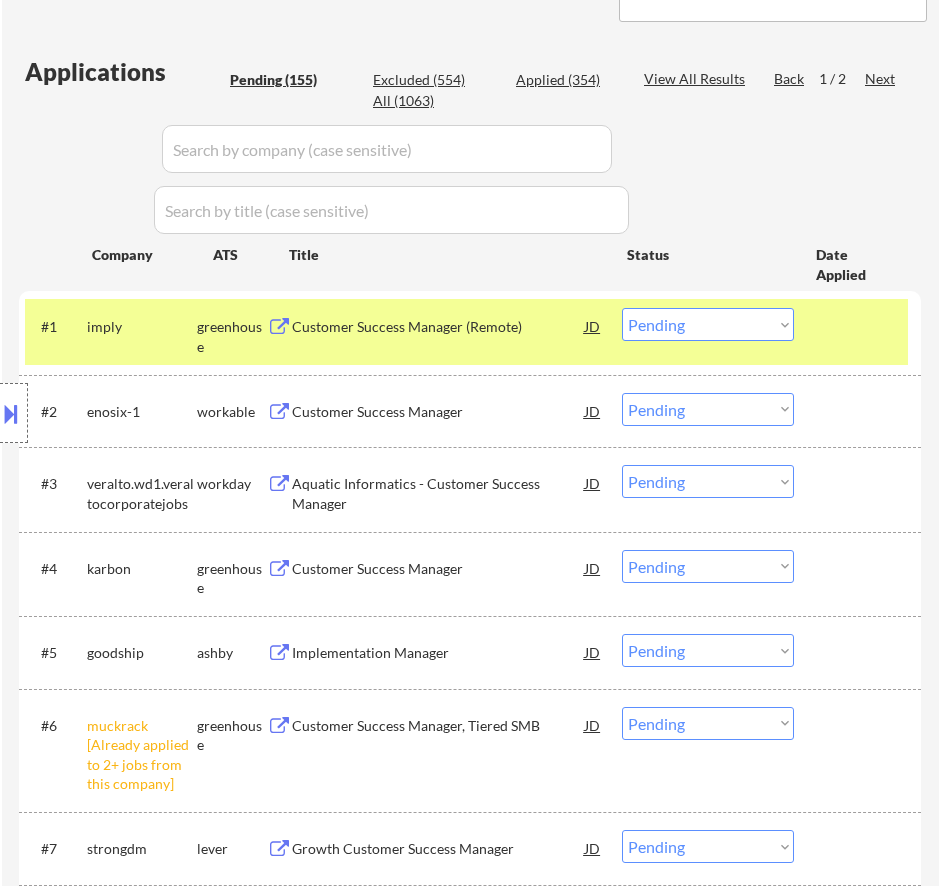 click at bounding box center [11, 413] 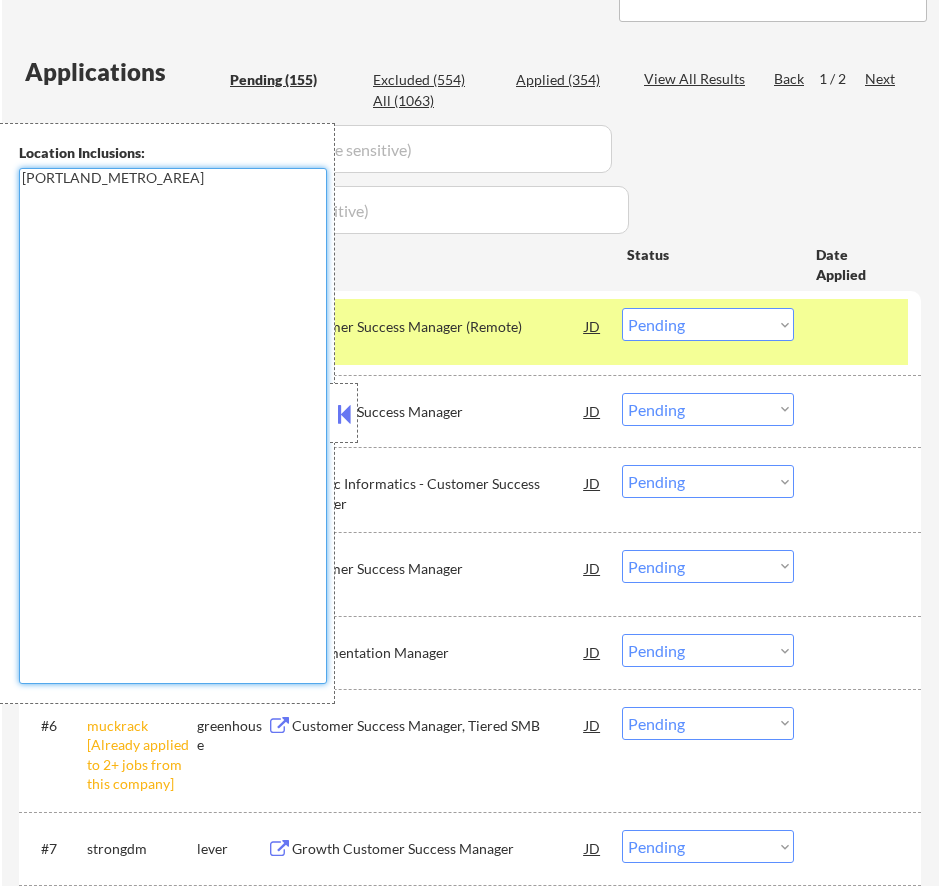 drag, startPoint x: 103, startPoint y: 301, endPoint x: 14, endPoint y: 183, distance: 147.80054 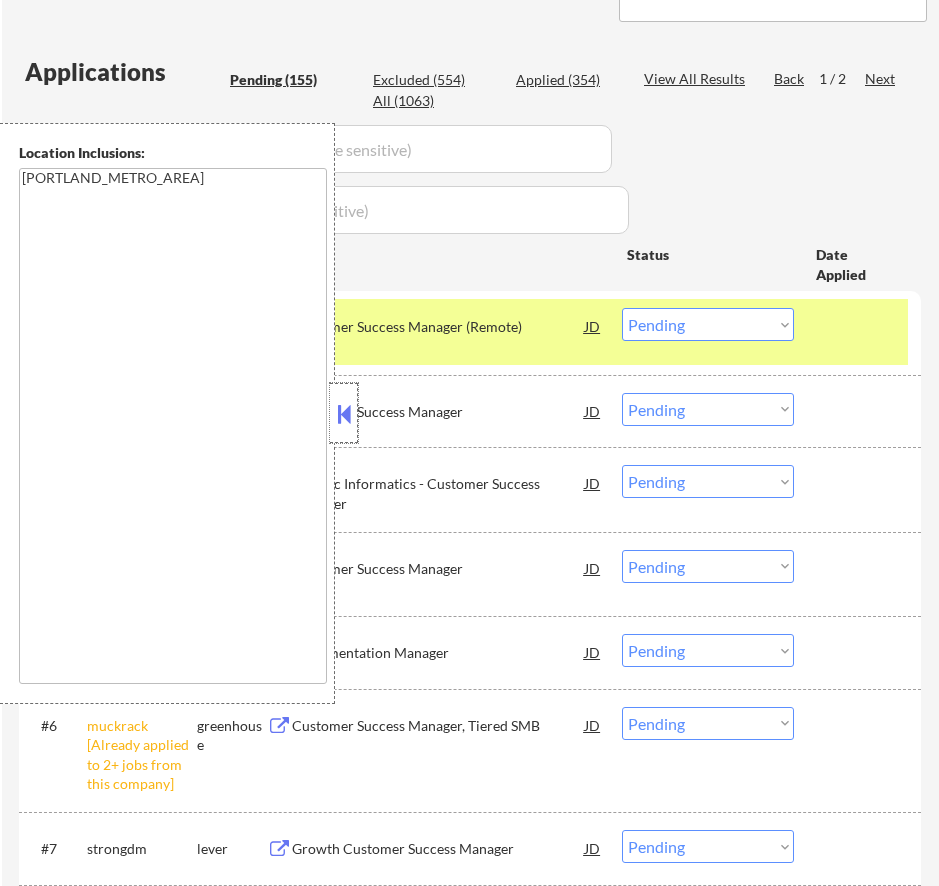 click at bounding box center [344, 413] 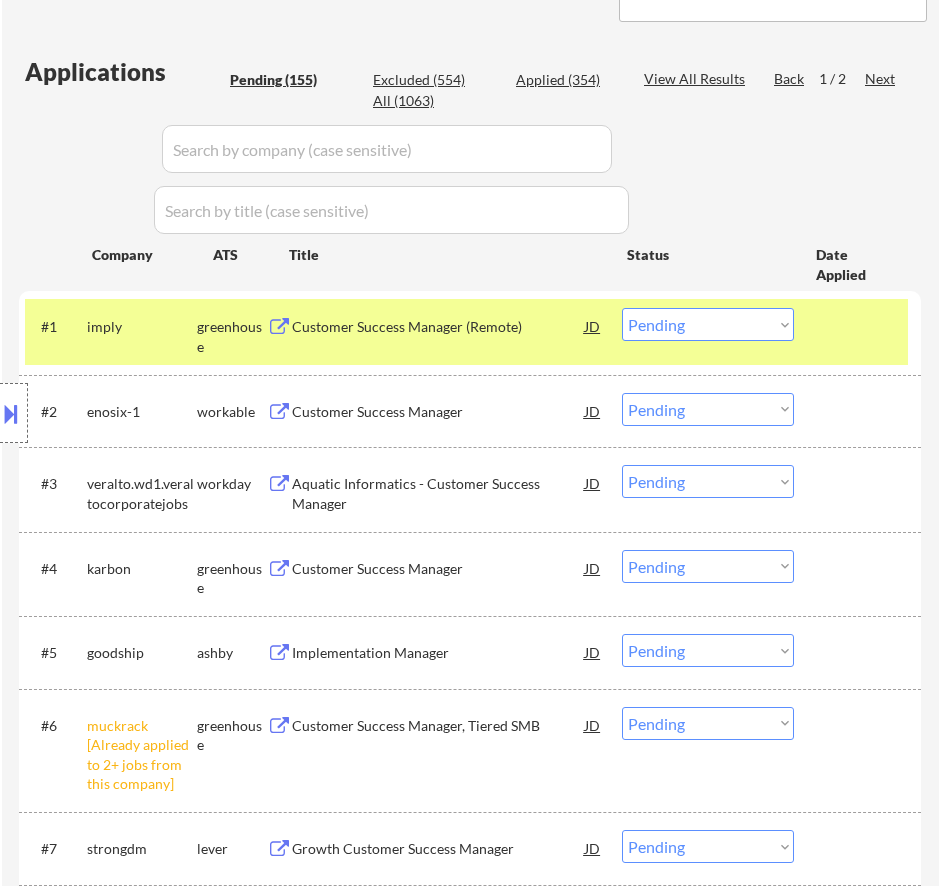 click on "Customer Success Manager (Remote)" at bounding box center [438, 327] 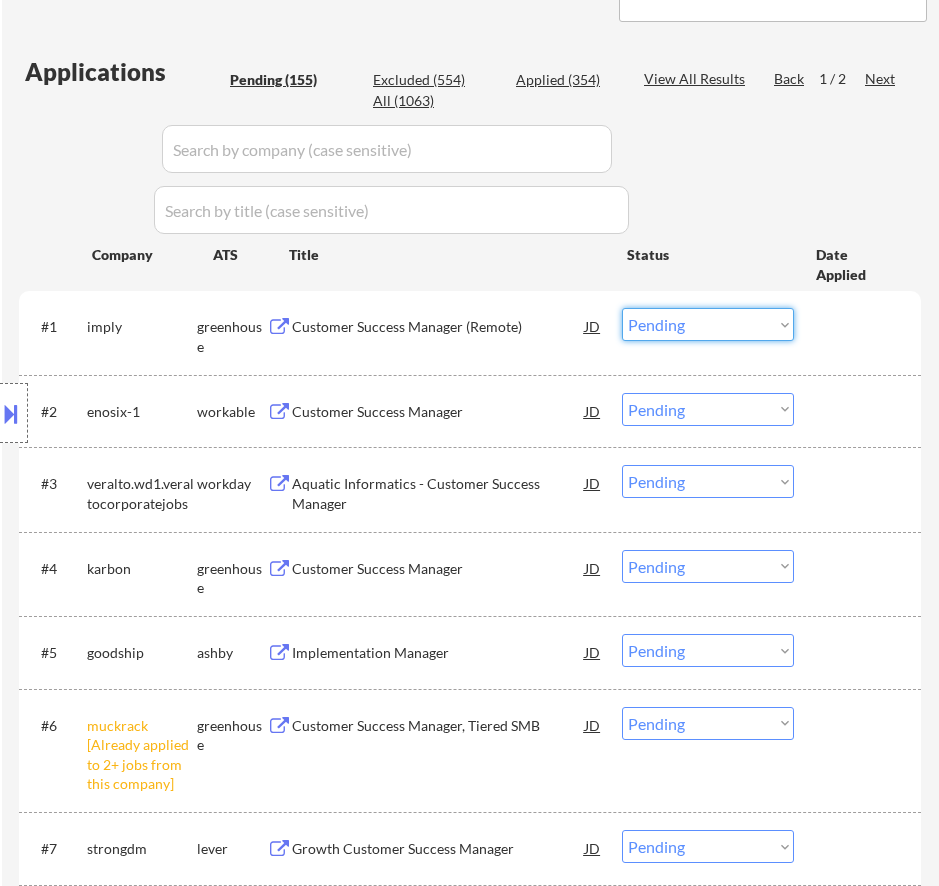 click on "Choose an option... Pending Applied Excluded (Questions) Excluded (Expired) Excluded (Location) Excluded (Bad Match) Excluded (Blocklist) Excluded (Salary) Excluded (Other)" at bounding box center (708, 324) 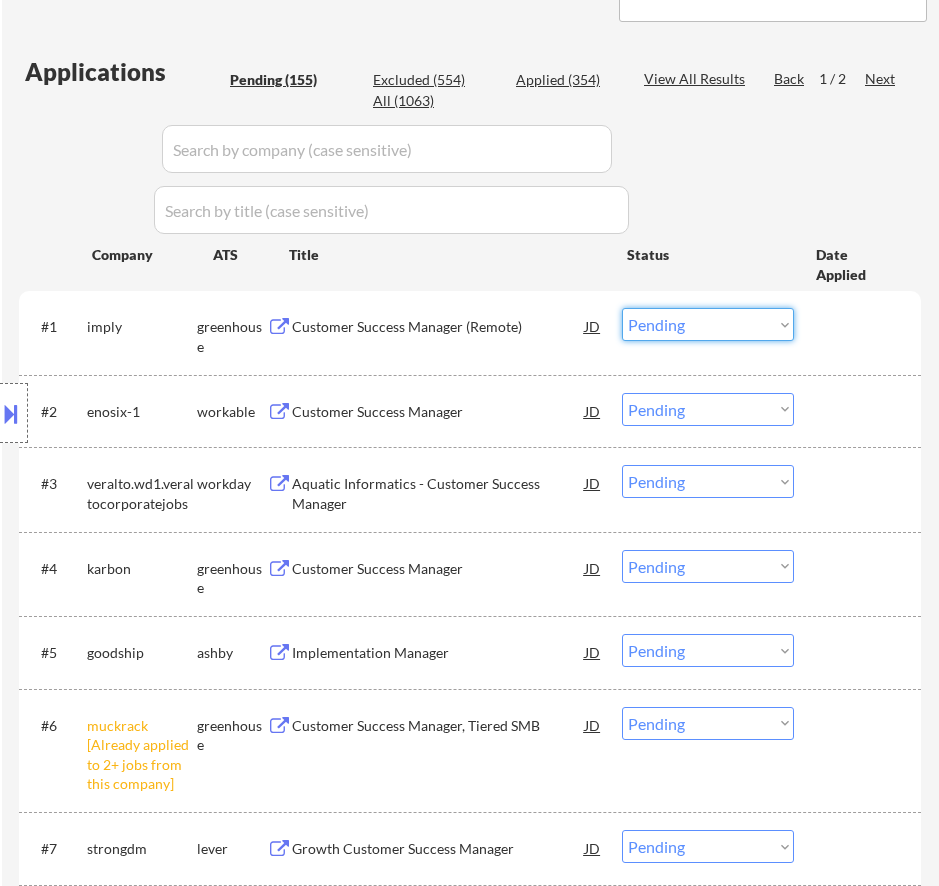 select on ""applied"" 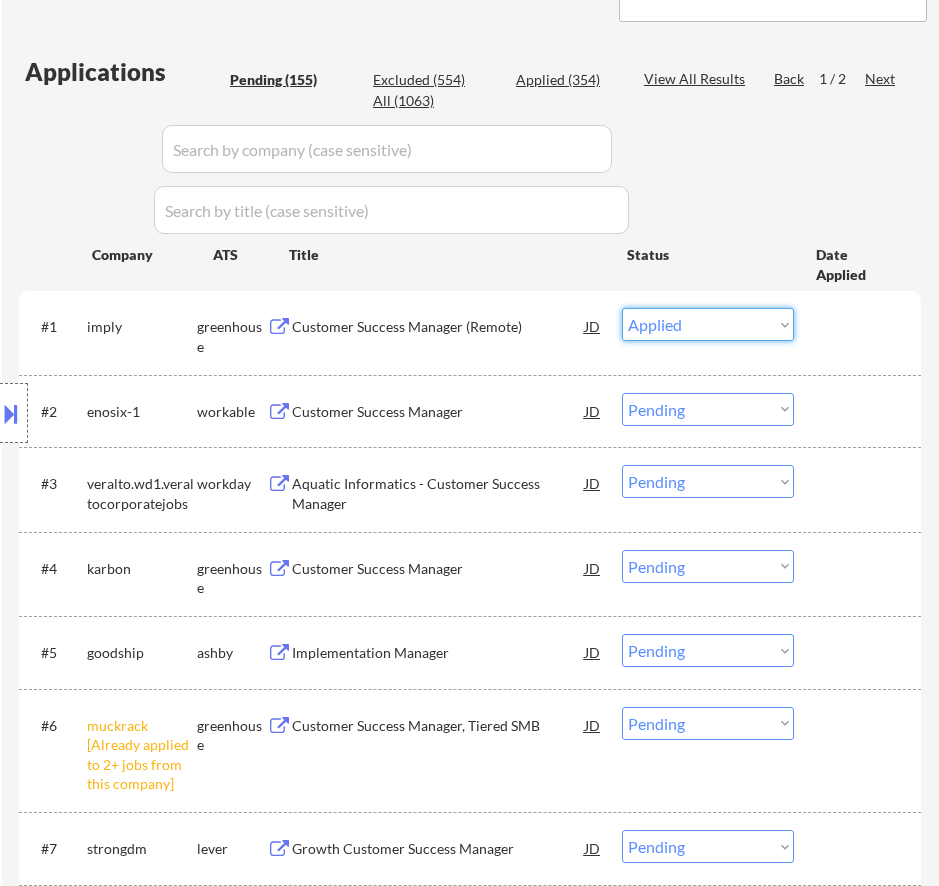 click on "Choose an option... Pending Applied Excluded (Questions) Excluded (Expired) Excluded (Location) Excluded (Bad Match) Excluded (Blocklist) Excluded (Salary) Excluded (Other)" at bounding box center [708, 324] 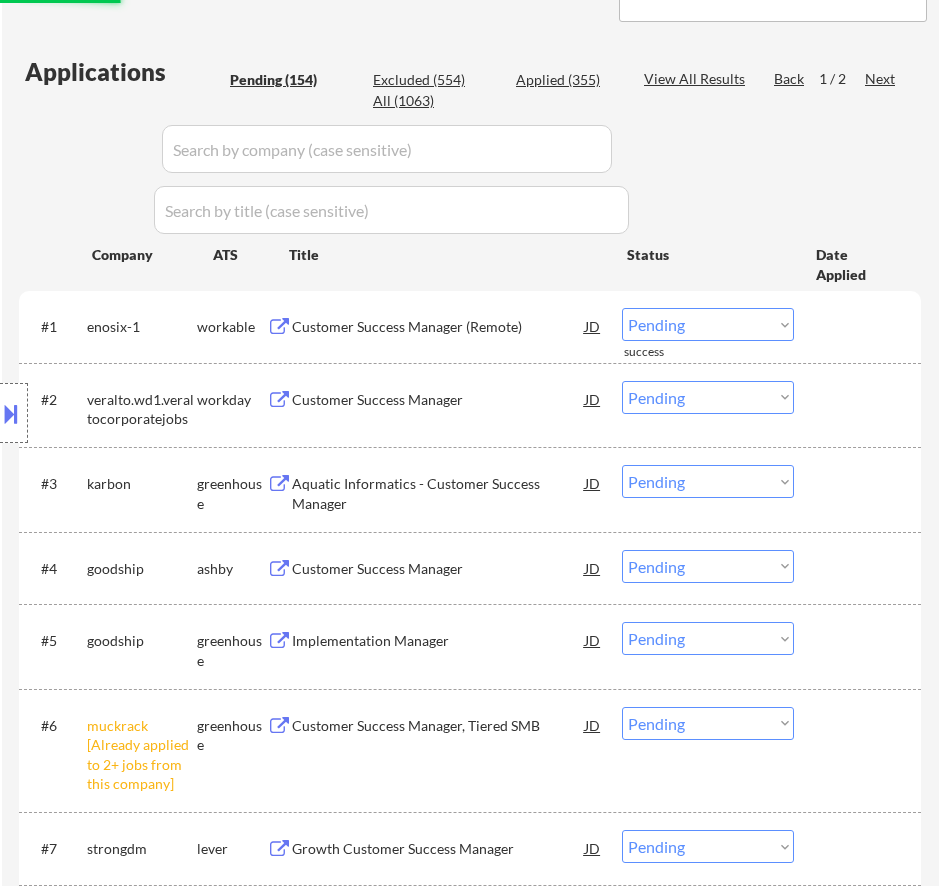 click on "Choose an option... Pending Applied Excluded (Questions) Excluded (Expired) Excluded (Location) Excluded (Bad Match) Excluded (Blocklist) Excluded (Salary) Excluded (Other)" at bounding box center (708, 723) 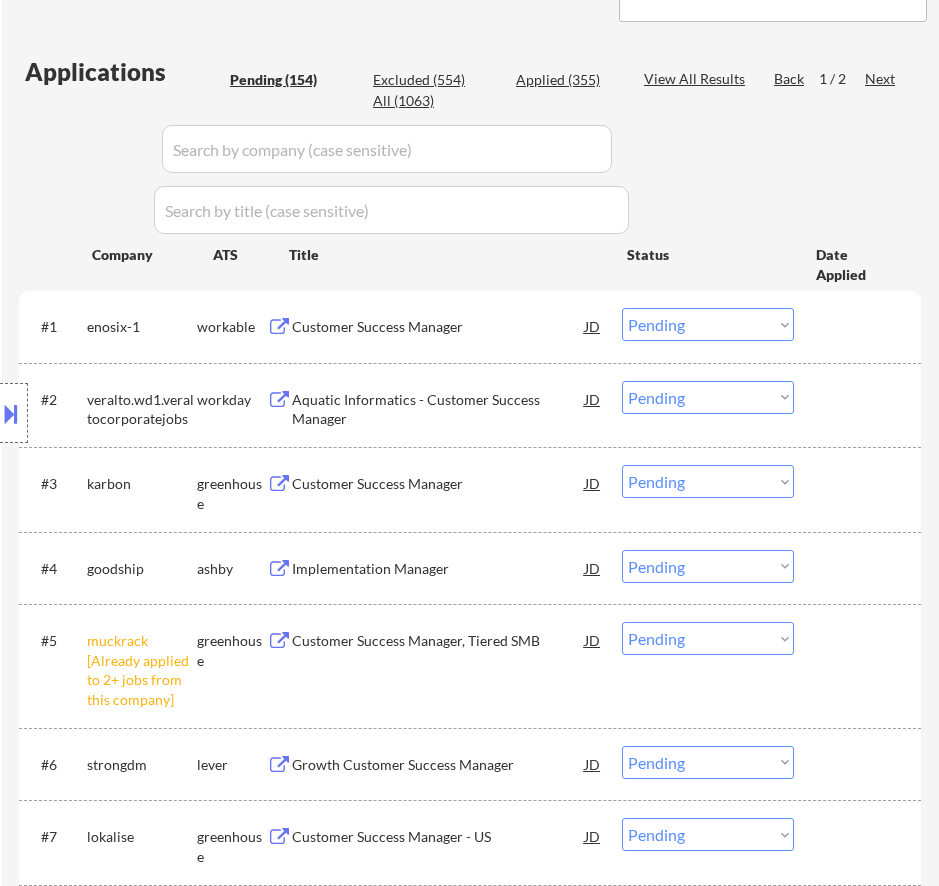 click on "Choose an option... Pending Applied Excluded (Questions) Excluded (Expired) Excluded (Location) Excluded (Bad Match) Excluded (Blocklist) Excluded (Salary) Excluded (Other)" at bounding box center [708, 638] 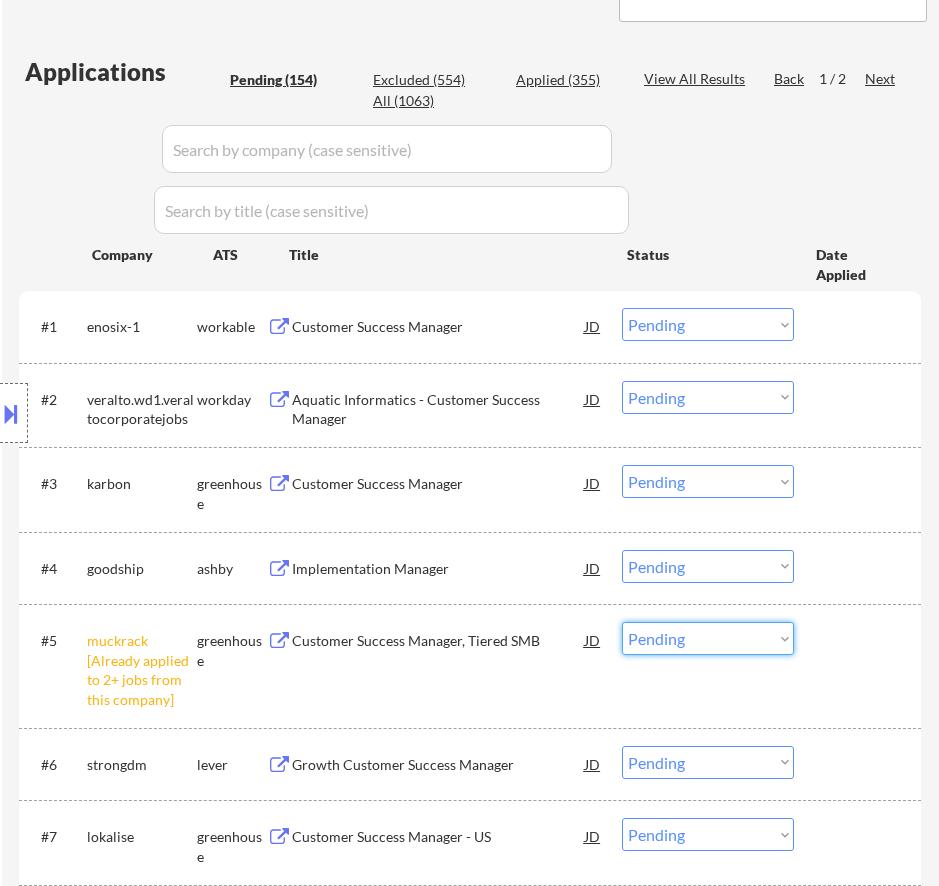 select on ""excluded__other_"" 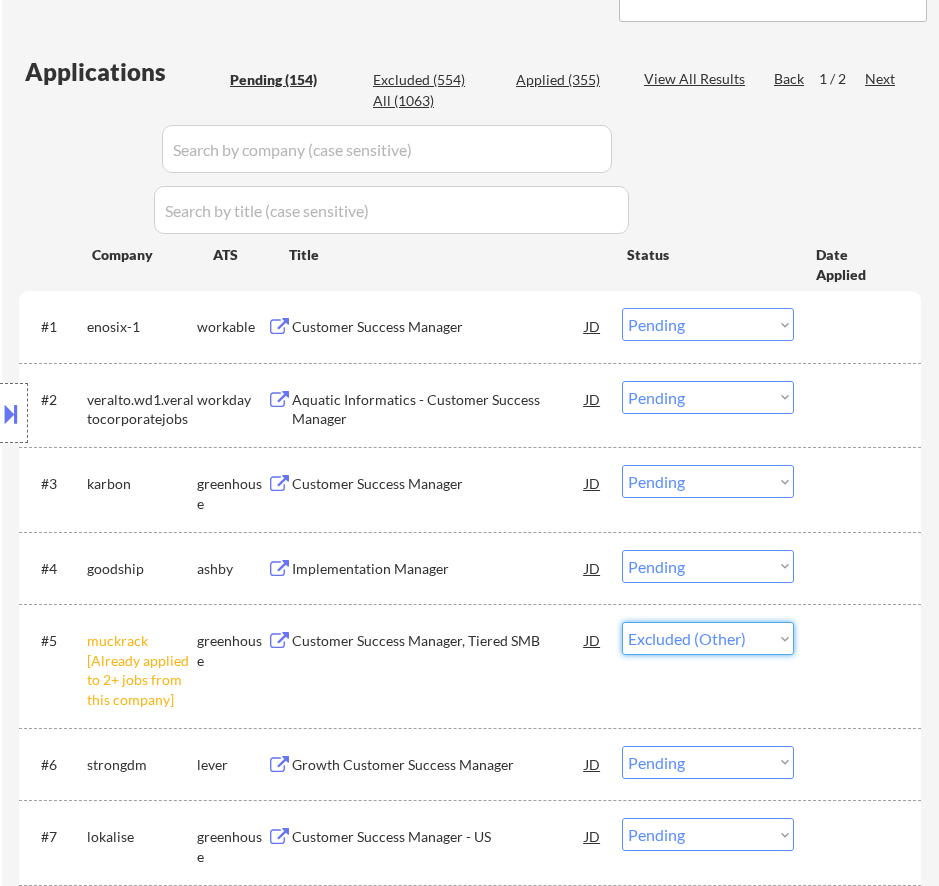 click on "Choose an option... Pending Applied Excluded (Questions) Excluded (Expired) Excluded (Location) Excluded (Bad Match) Excluded (Blocklist) Excluded (Salary) Excluded (Other)" at bounding box center (708, 638) 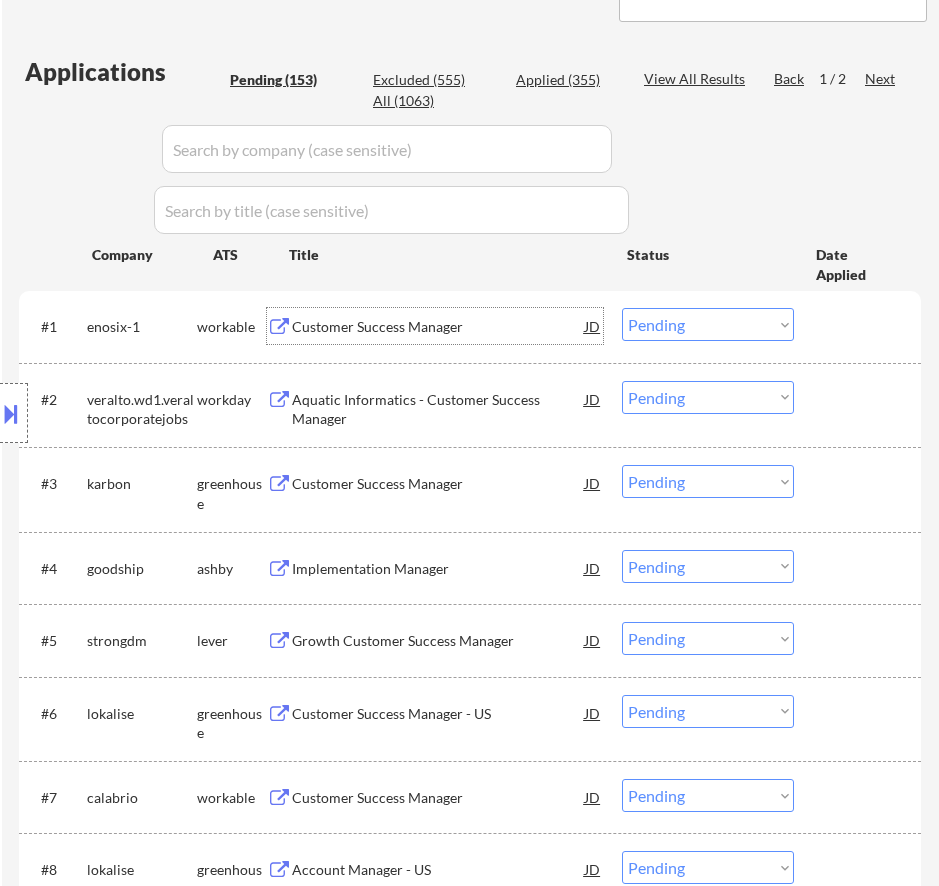 click on "Customer Success Manager" at bounding box center (438, 327) 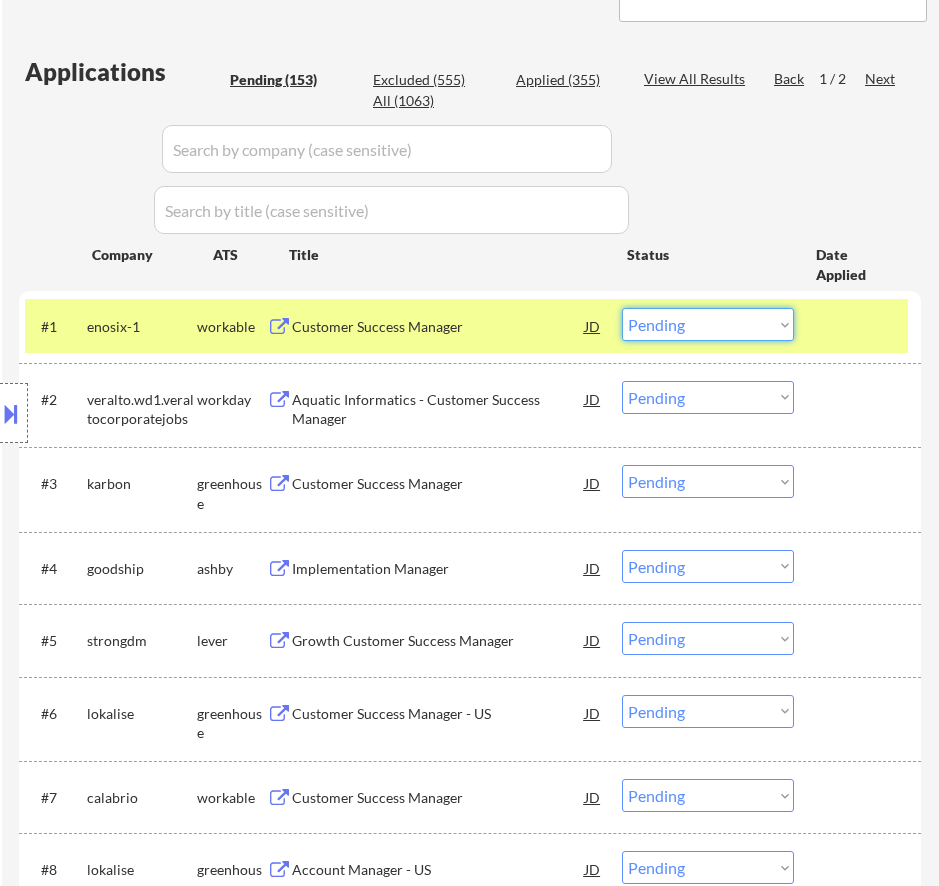 click on "Choose an option... Pending Applied Excluded (Questions) Excluded (Expired) Excluded (Location) Excluded (Bad Match) Excluded (Blocklist) Excluded (Salary) Excluded (Other)" at bounding box center (708, 324) 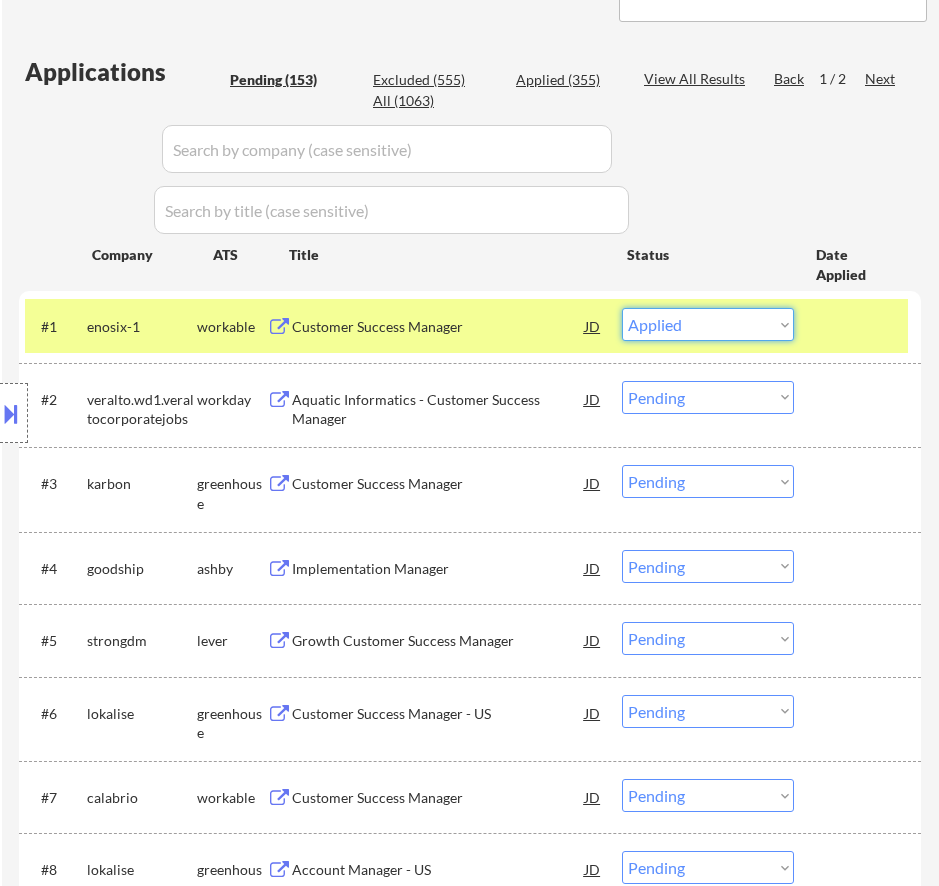 click on "Choose an option... Pending Applied Excluded (Questions) Excluded (Expired) Excluded (Location) Excluded (Bad Match) Excluded (Blocklist) Excluded (Salary) Excluded (Other)" at bounding box center [708, 324] 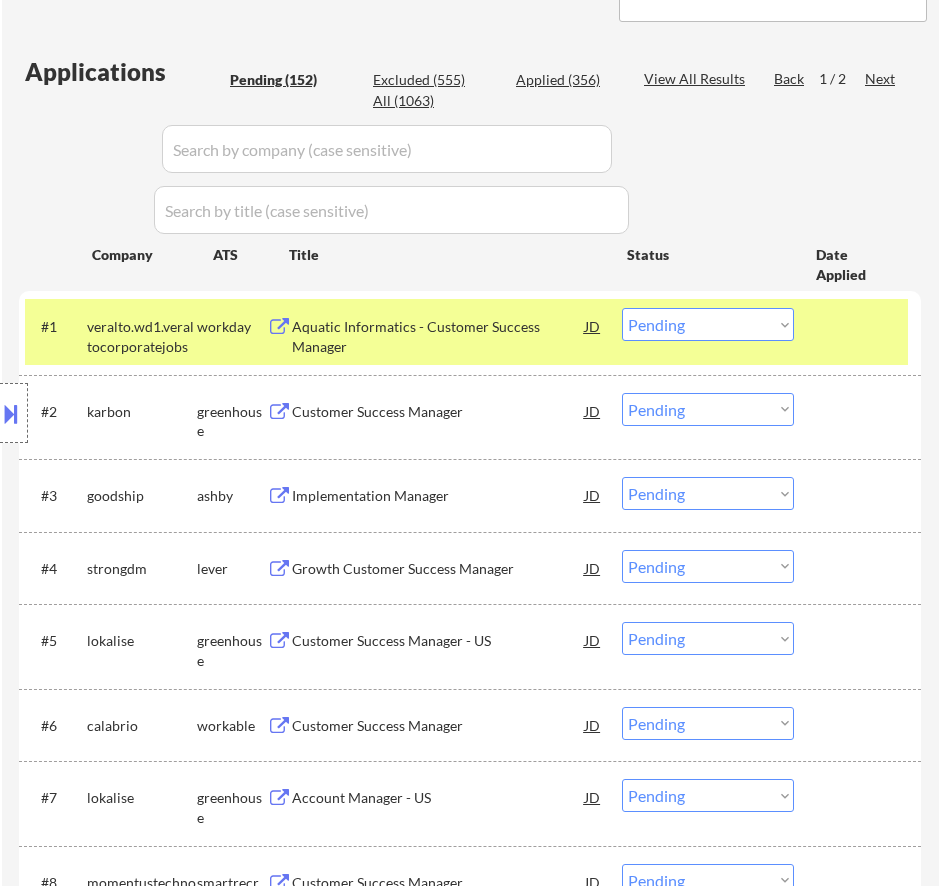 click on "Aquatic Informatics - Customer Success Manager" at bounding box center (438, 336) 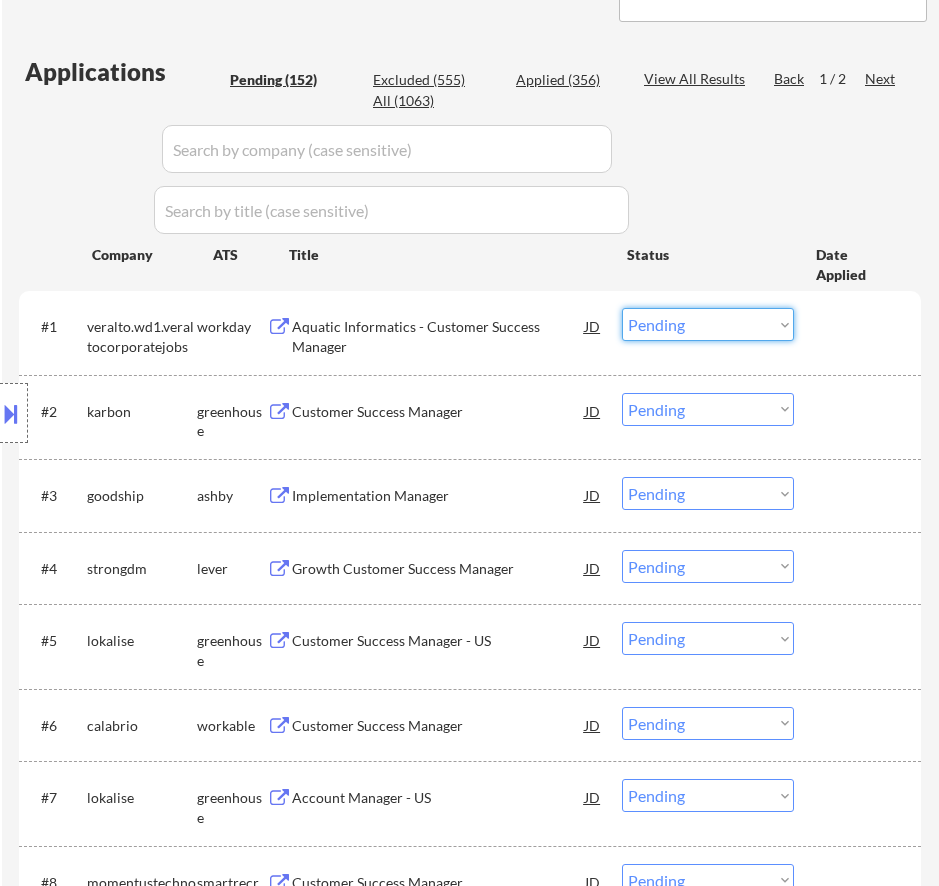 click on "Choose an option... Pending Applied Excluded (Questions) Excluded (Expired) Excluded (Location) Excluded (Bad Match) Excluded (Blocklist) Excluded (Salary) Excluded (Other)" at bounding box center [708, 324] 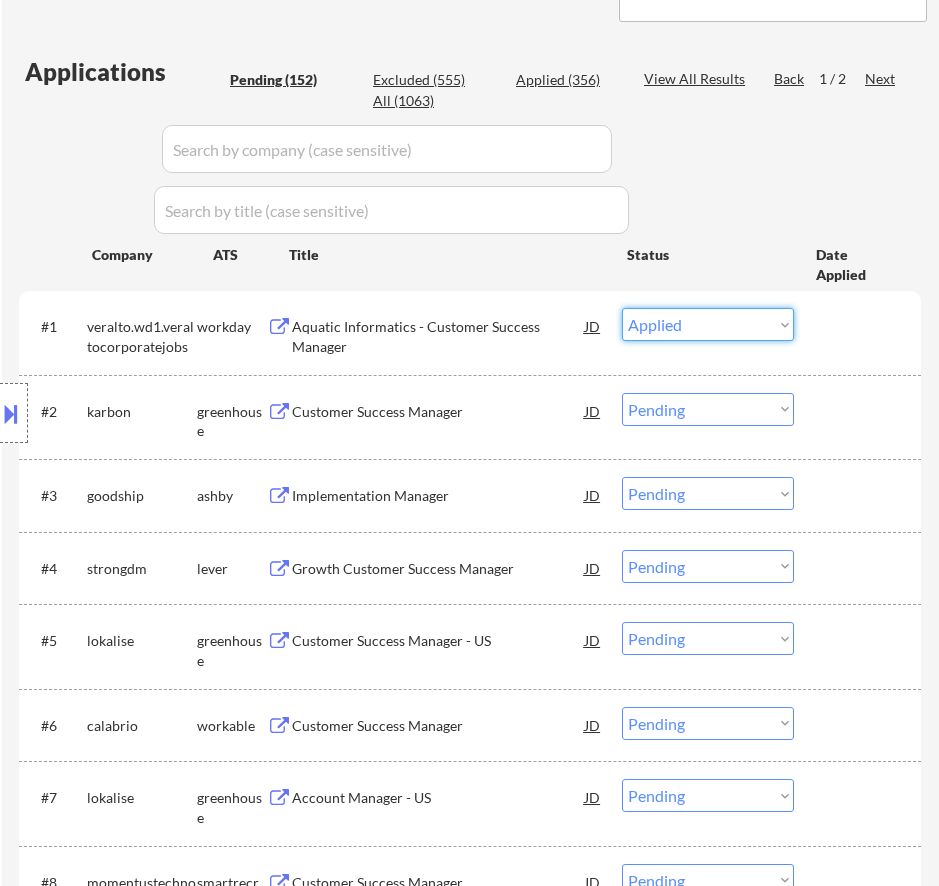 click on "Choose an option... Pending Applied Excluded (Questions) Excluded (Expired) Excluded (Location) Excluded (Bad Match) Excluded (Blocklist) Excluded (Salary) Excluded (Other)" at bounding box center [708, 324] 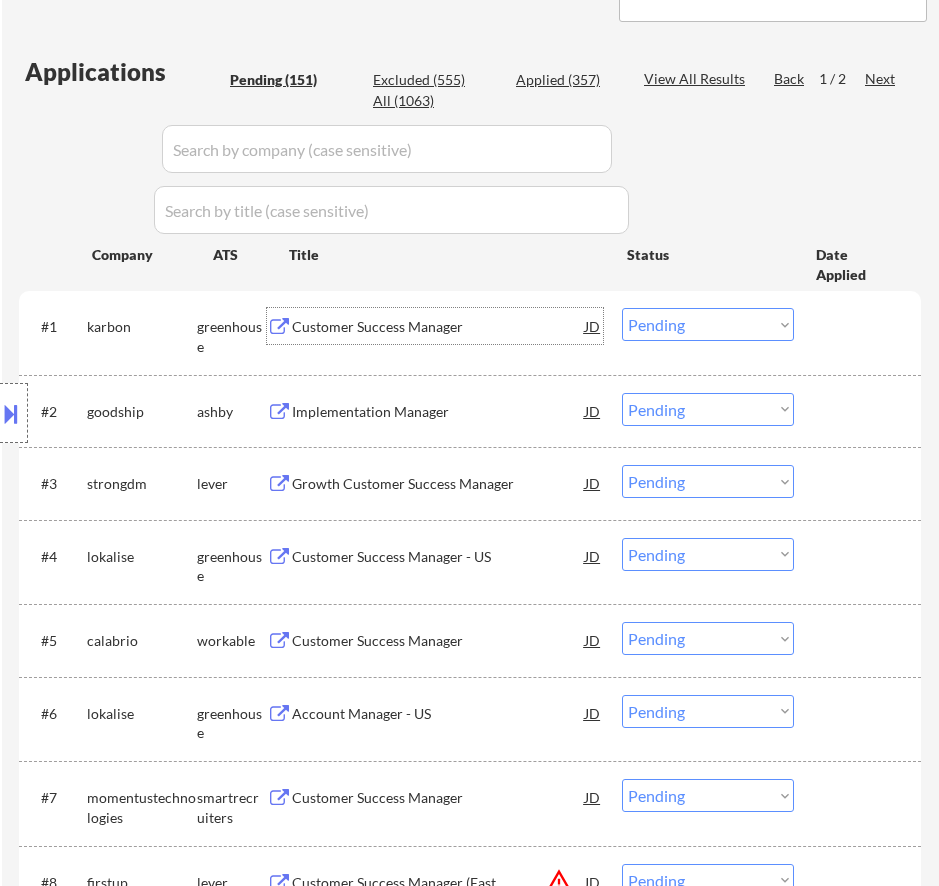 click on "Customer Success Manager" at bounding box center (438, 327) 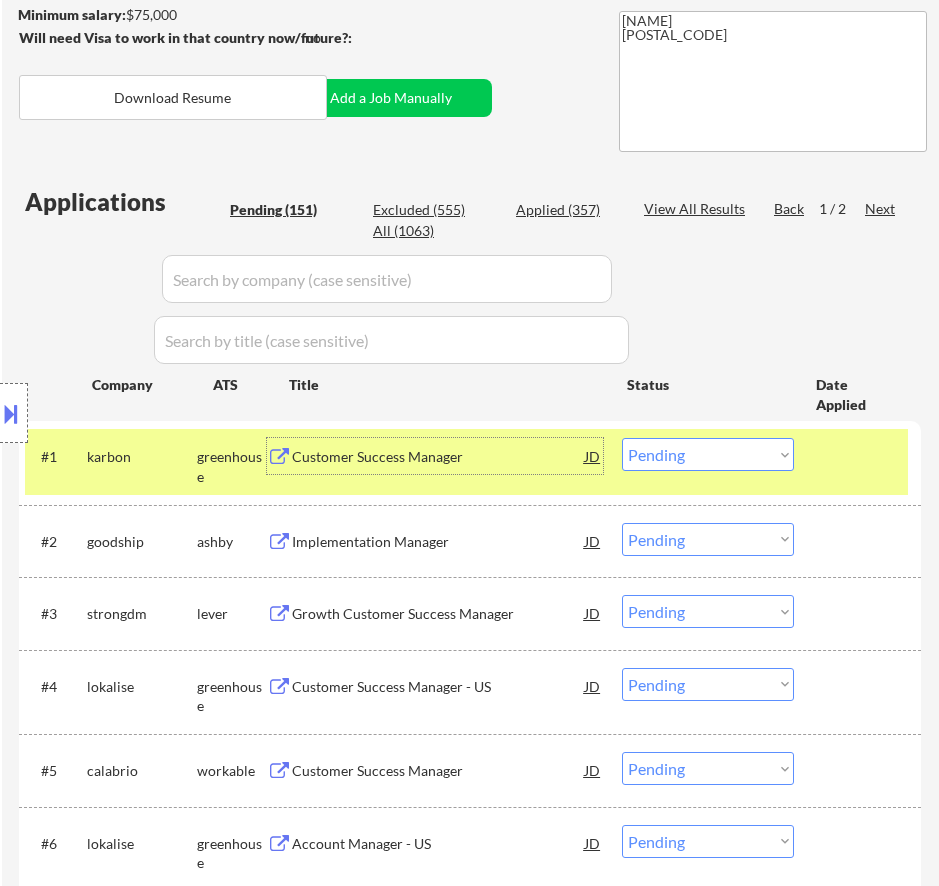 scroll, scrollTop: 400, scrollLeft: 0, axis: vertical 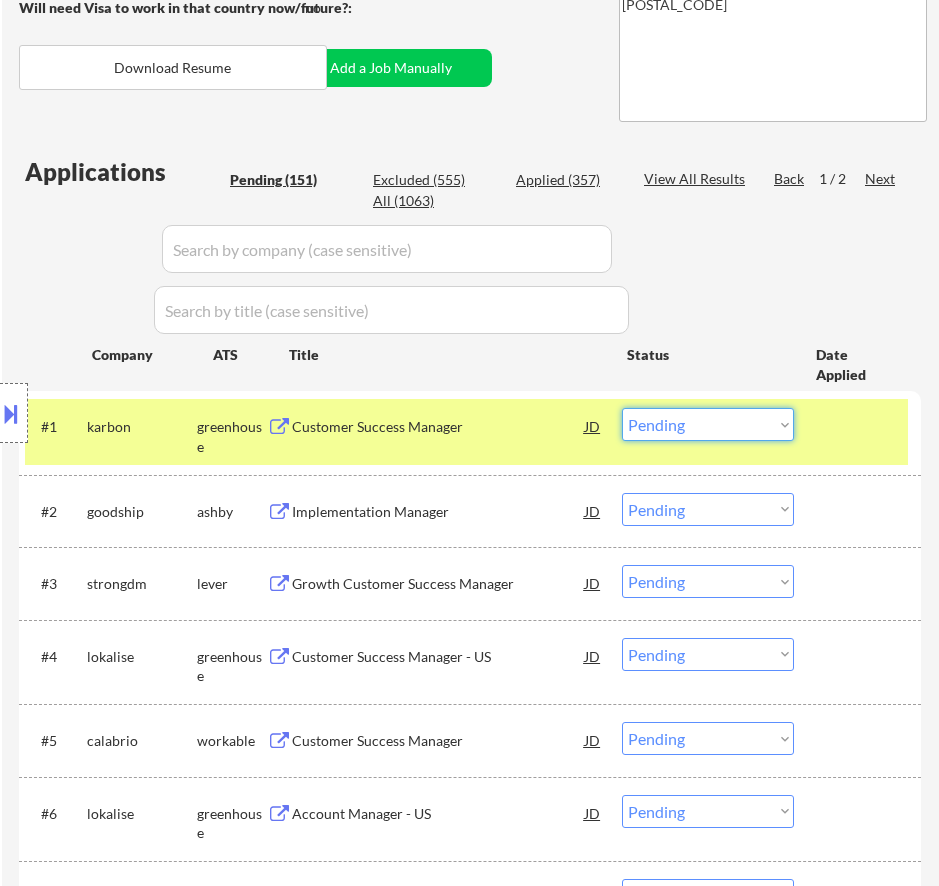 click on "Choose an option... Pending Applied Excluded (Questions) Excluded (Expired) Excluded (Location) Excluded (Bad Match) Excluded (Blocklist) Excluded (Salary) Excluded (Other)" at bounding box center (708, 424) 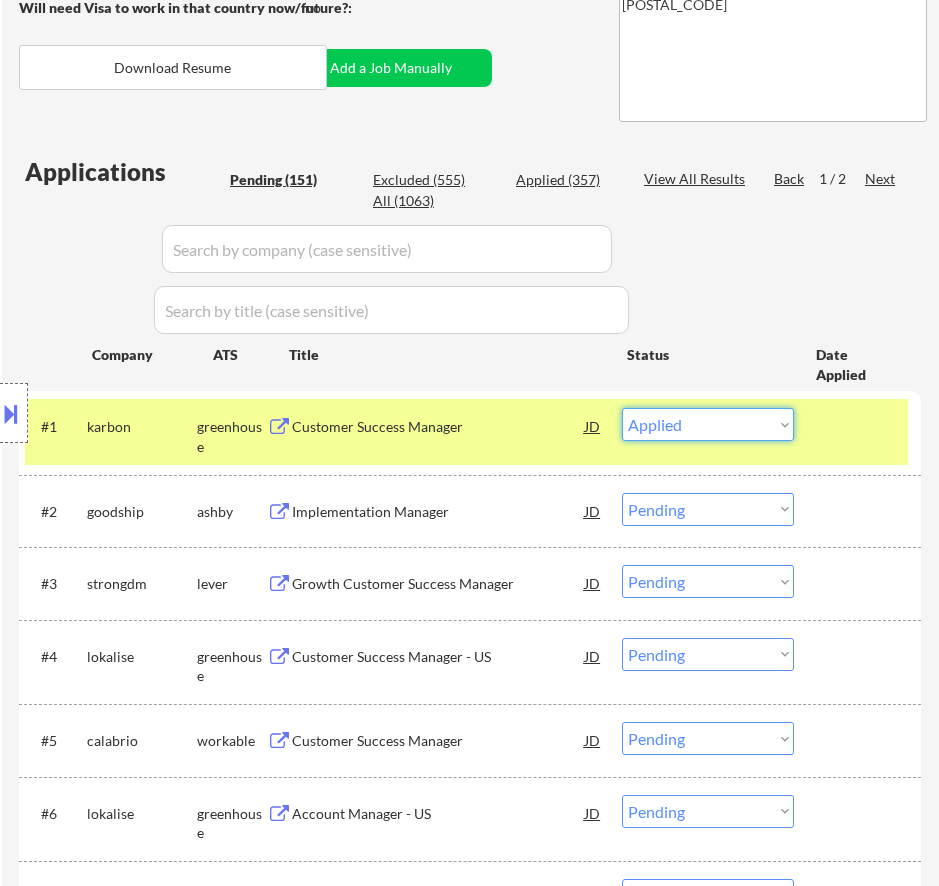 click on "Choose an option... Pending Applied Excluded (Questions) Excluded (Expired) Excluded (Location) Excluded (Bad Match) Excluded (Blocklist) Excluded (Salary) Excluded (Other)" at bounding box center [708, 424] 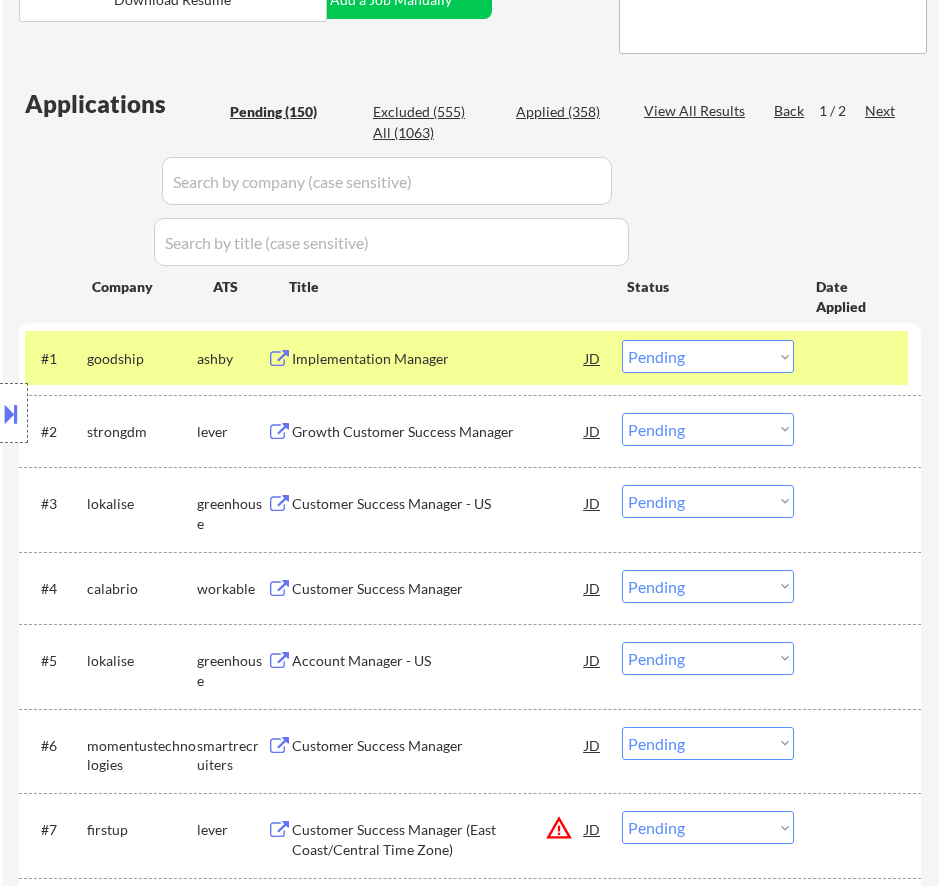 scroll, scrollTop: 500, scrollLeft: 0, axis: vertical 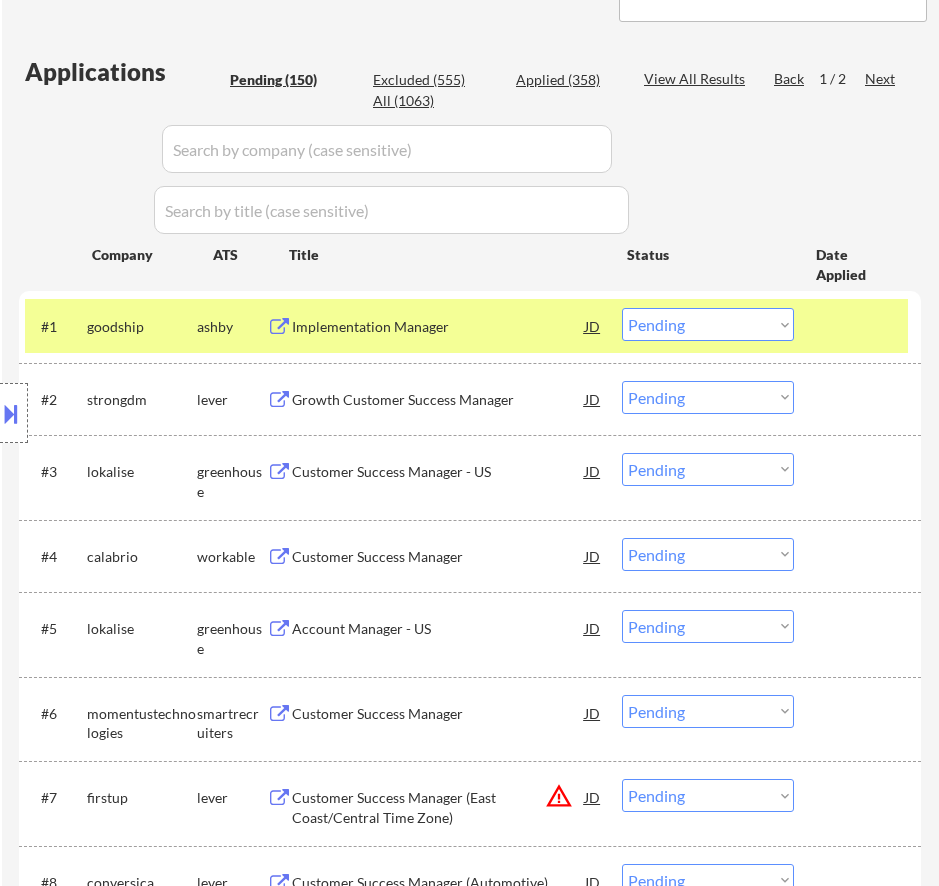 click on "Implementation Manager" at bounding box center [438, 327] 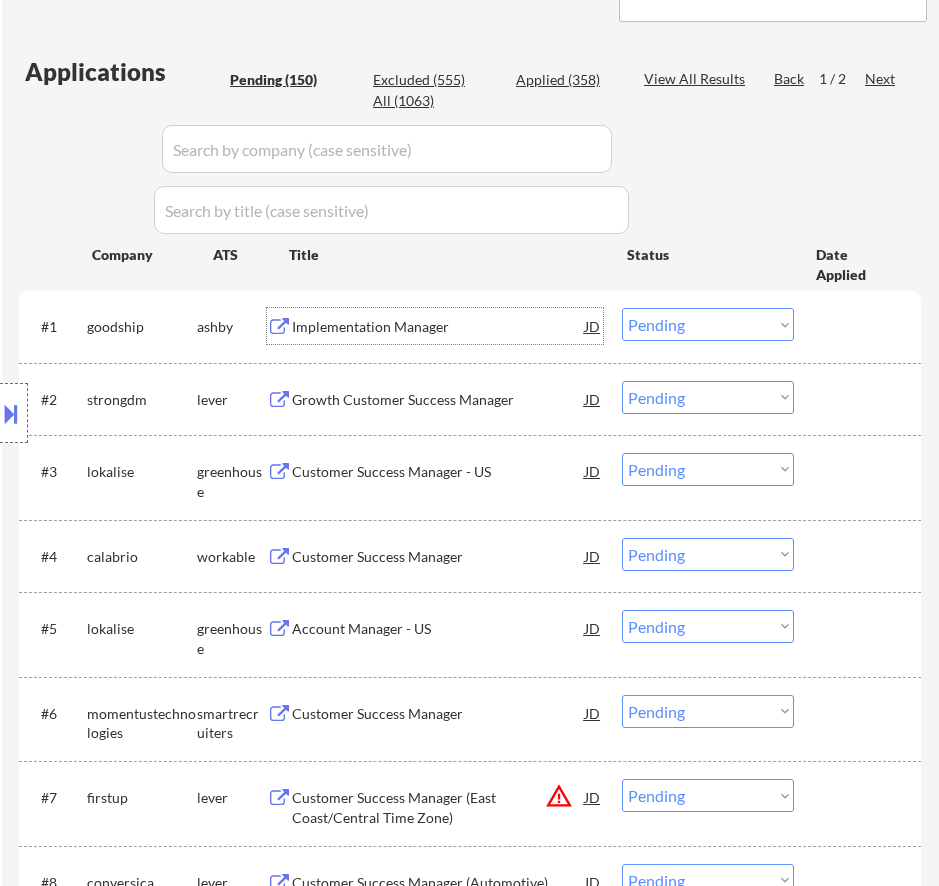 click on "Choose an option... Pending Applied Excluded (Questions) Excluded (Expired) Excluded (Location) Excluded (Bad Match) Excluded (Blocklist) Excluded (Salary) Excluded (Other)" at bounding box center [708, 324] 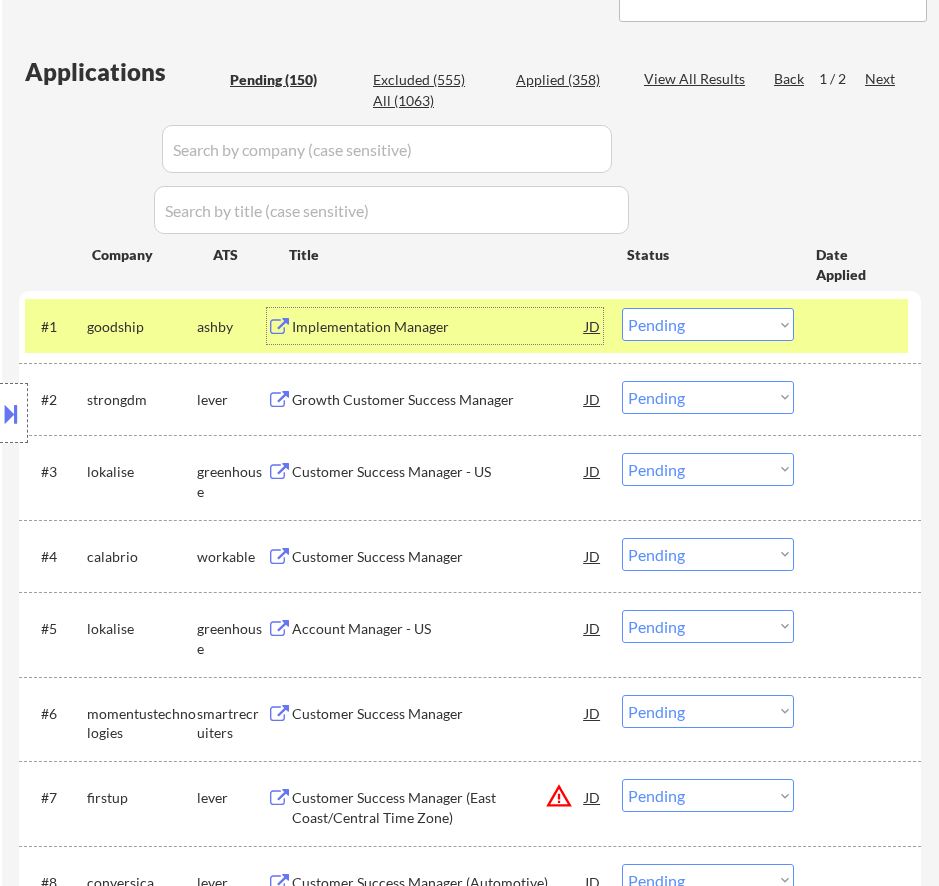 click on "Choose an option... Pending Applied Excluded (Questions) Excluded (Expired) Excluded (Location) Excluded (Bad Match) Excluded (Blocklist) Excluded (Salary) Excluded (Other)" at bounding box center (708, 324) 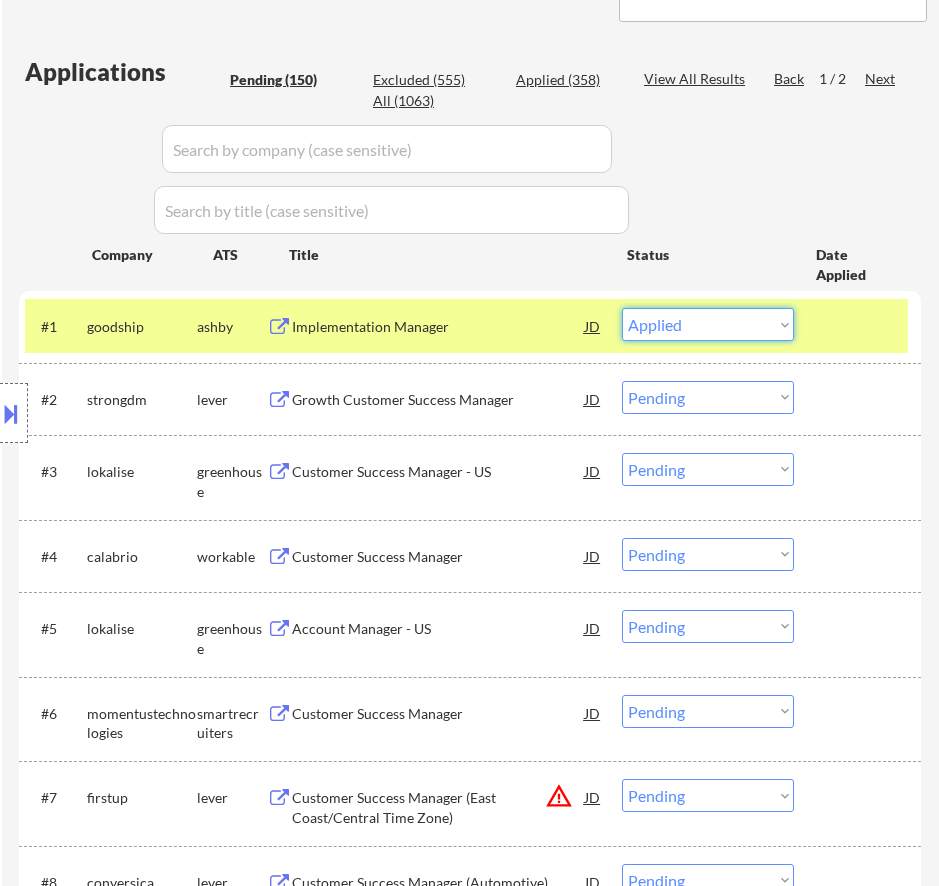 click on "Choose an option... Pending Applied Excluded (Questions) Excluded (Expired) Excluded (Location) Excluded (Bad Match) Excluded (Blocklist) Excluded (Salary) Excluded (Other)" at bounding box center [708, 324] 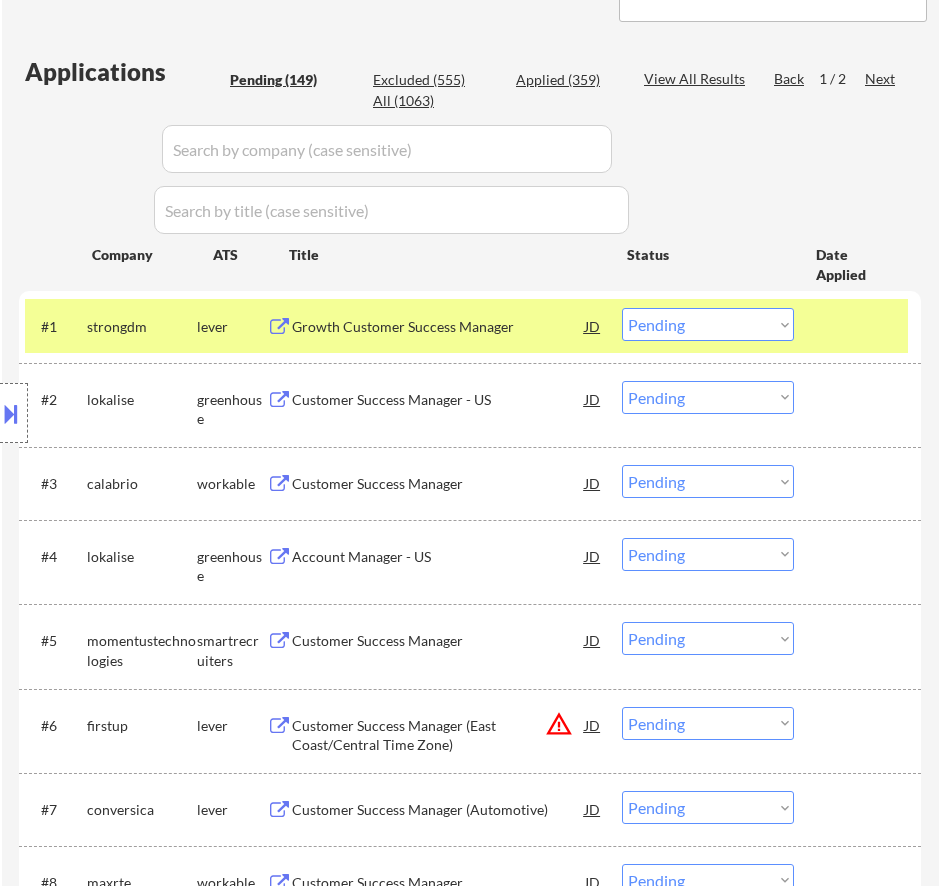 click on "Growth Customer Success Manager" at bounding box center [438, 327] 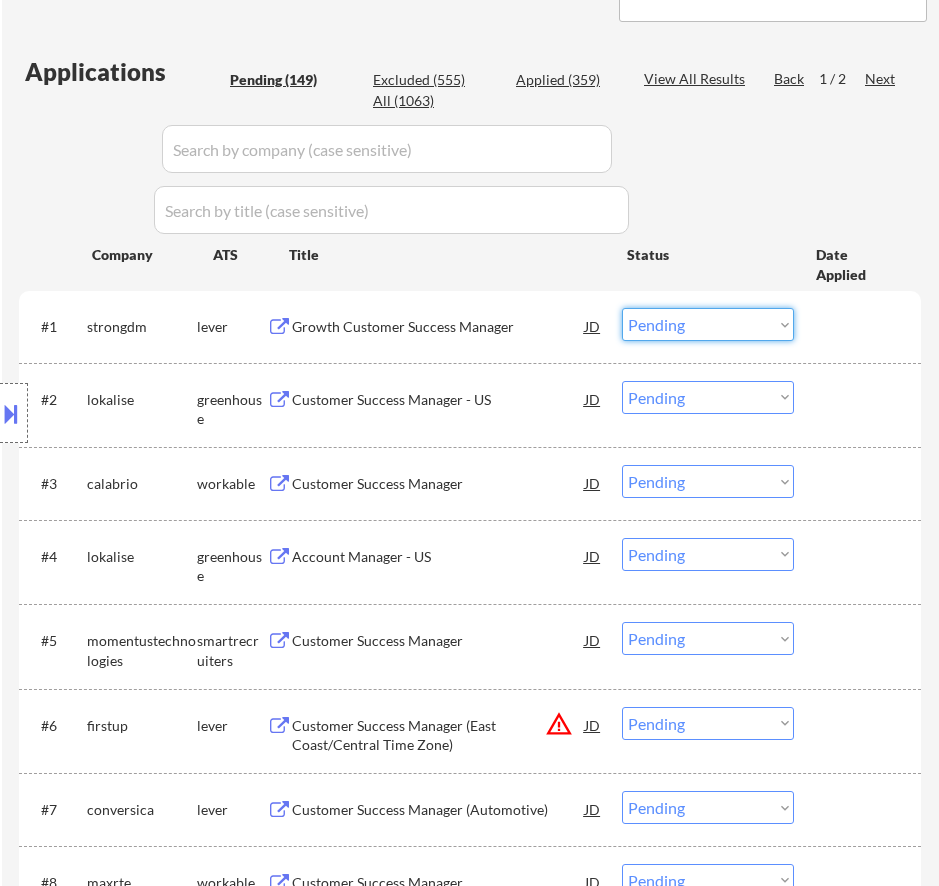 click on "Choose an option... Pending Applied Excluded (Questions) Excluded (Expired) Excluded (Location) Excluded (Bad Match) Excluded (Blocklist) Excluded (Salary) Excluded (Other)" at bounding box center (708, 324) 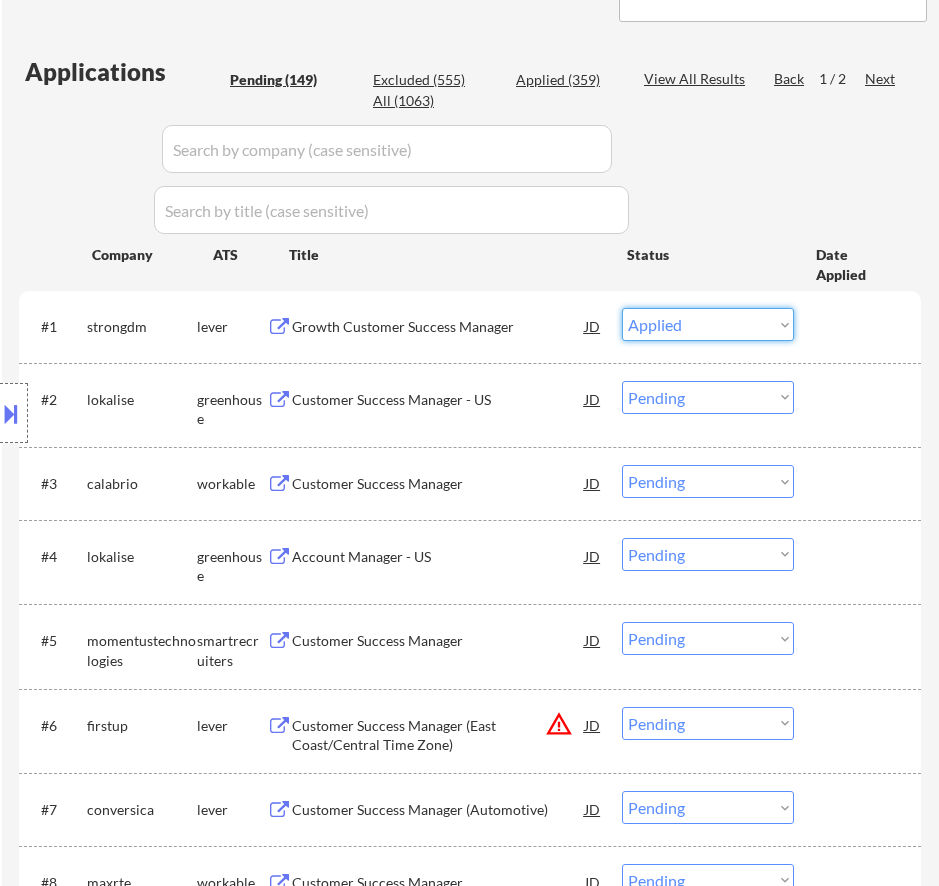 click on "Choose an option... Pending Applied Excluded (Questions) Excluded (Expired) Excluded (Location) Excluded (Bad Match) Excluded (Blocklist) Excluded (Salary) Excluded (Other)" at bounding box center (708, 324) 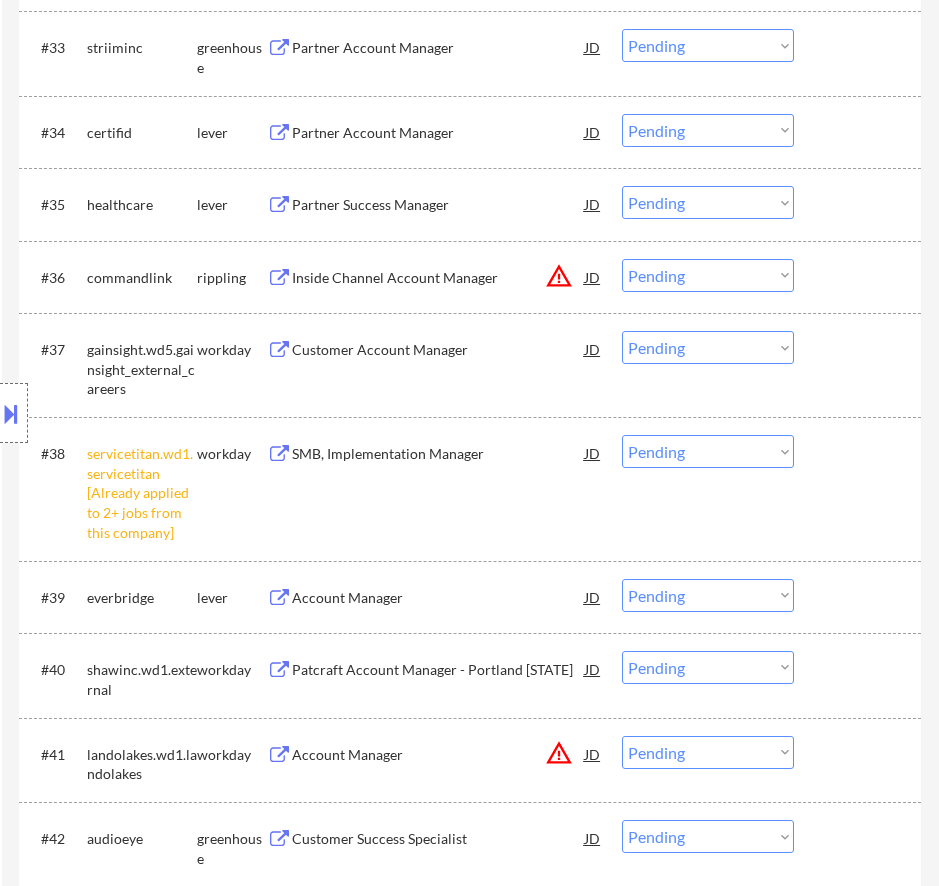 scroll, scrollTop: 3300, scrollLeft: 0, axis: vertical 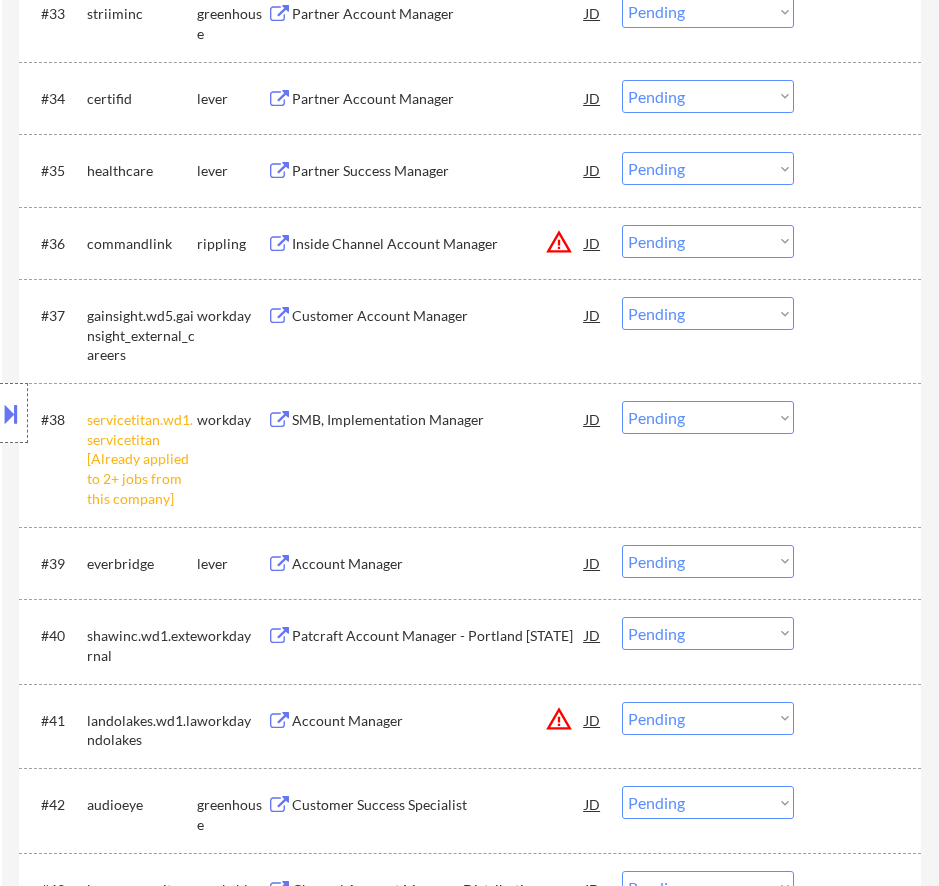 click on "Choose an option... Pending Applied Excluded (Questions) Excluded (Expired) Excluded (Location) Excluded (Bad Match) Excluded (Blocklist) Excluded (Salary) Excluded (Other)" at bounding box center (708, 417) 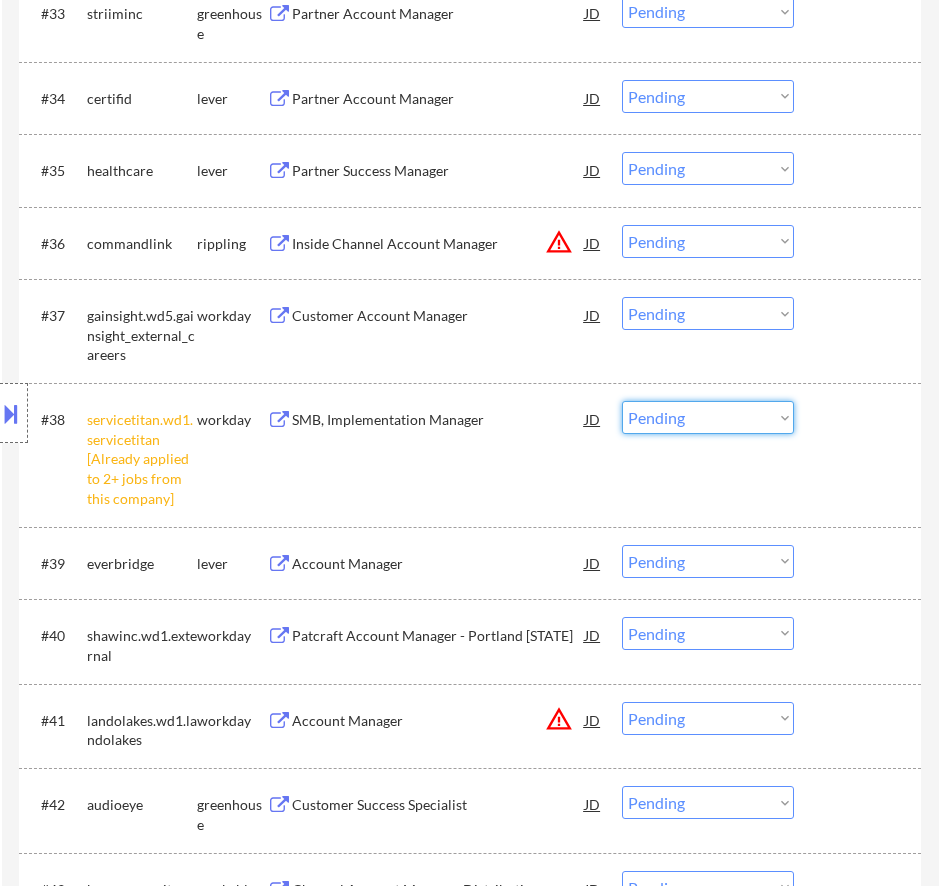 select on ""excluded__other_"" 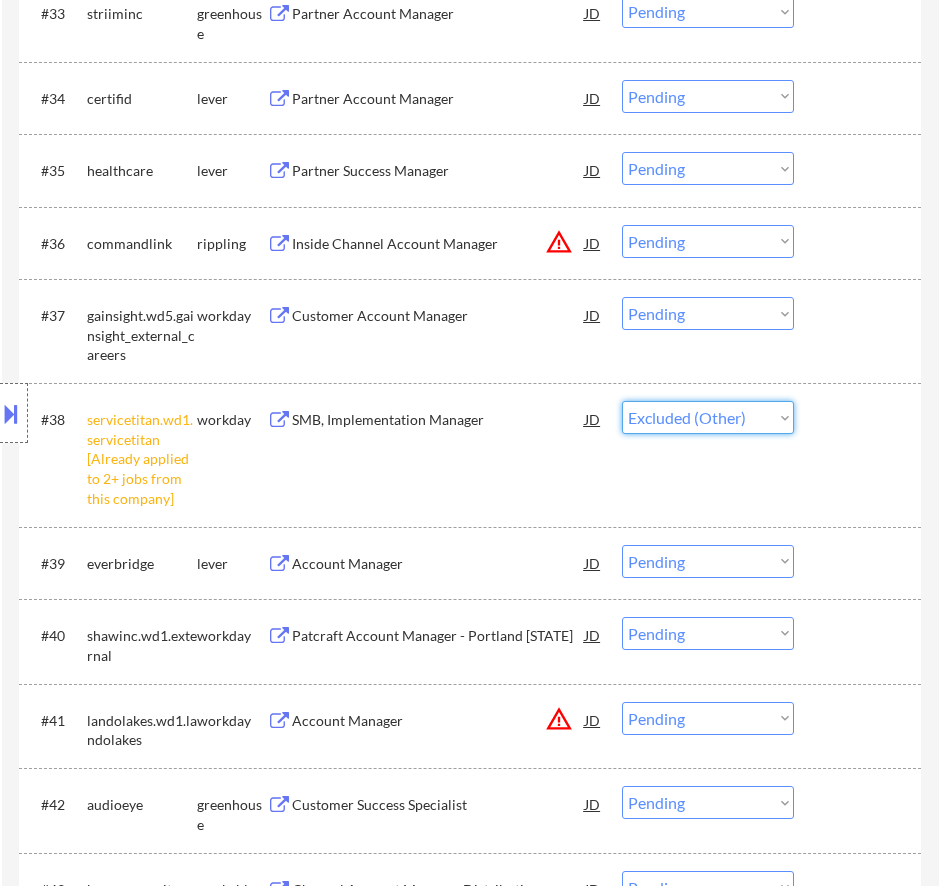 click on "Choose an option... Pending Applied Excluded (Questions) Excluded (Expired) Excluded (Location) Excluded (Bad Match) Excluded (Blocklist) Excluded (Salary) Excluded (Other)" at bounding box center [708, 417] 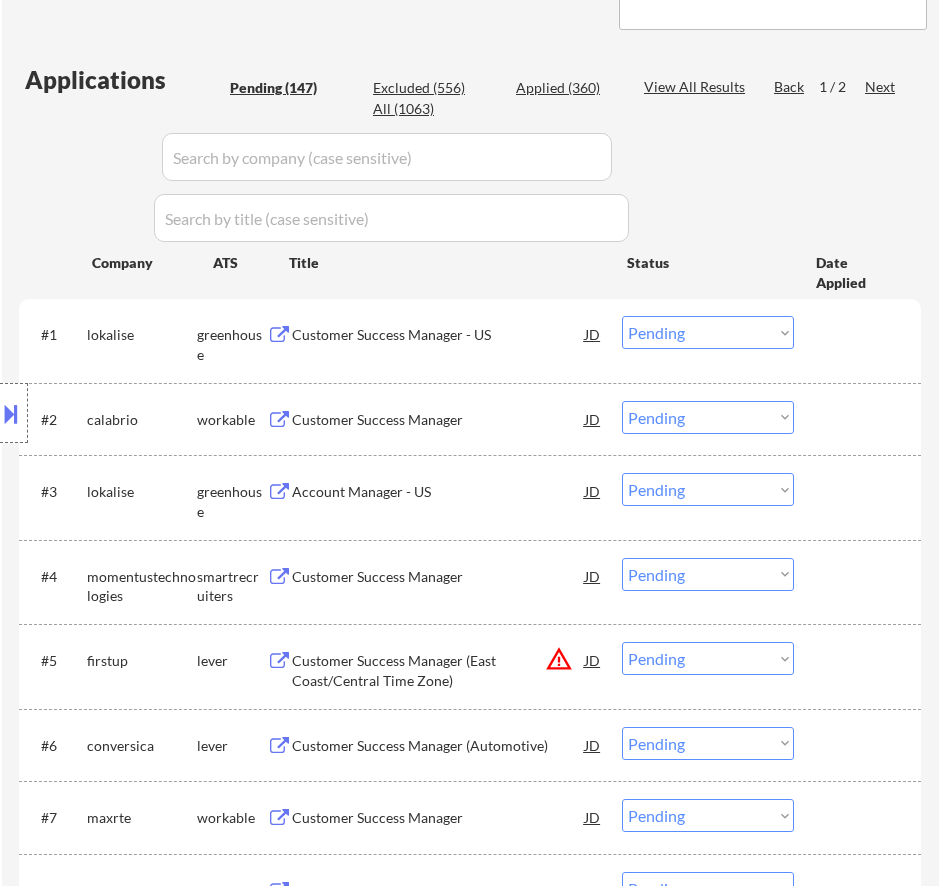 scroll, scrollTop: 500, scrollLeft: 0, axis: vertical 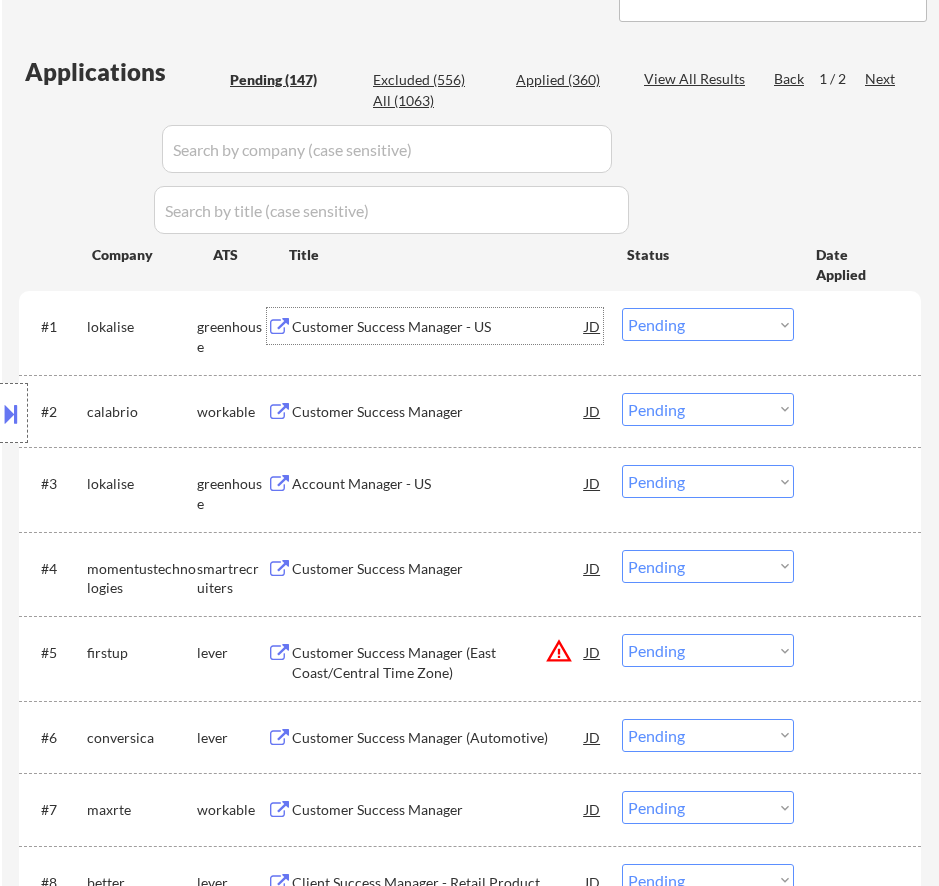 click on "Customer Success Manager - US" at bounding box center [438, 327] 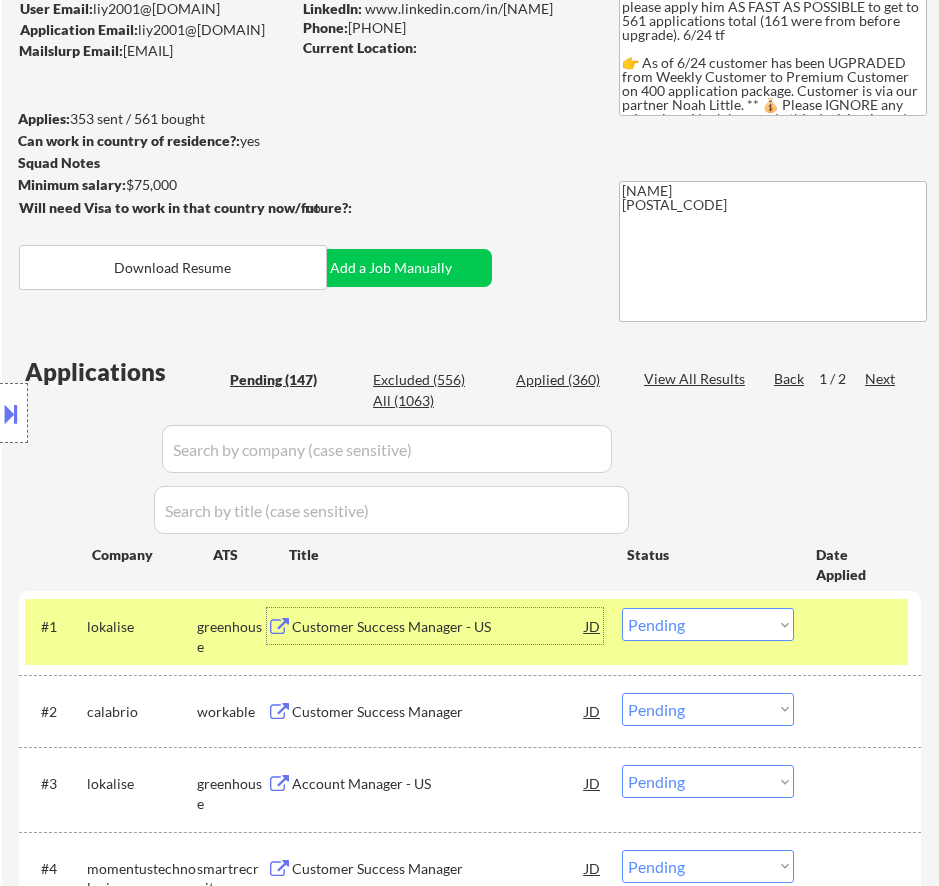 scroll, scrollTop: 100, scrollLeft: 0, axis: vertical 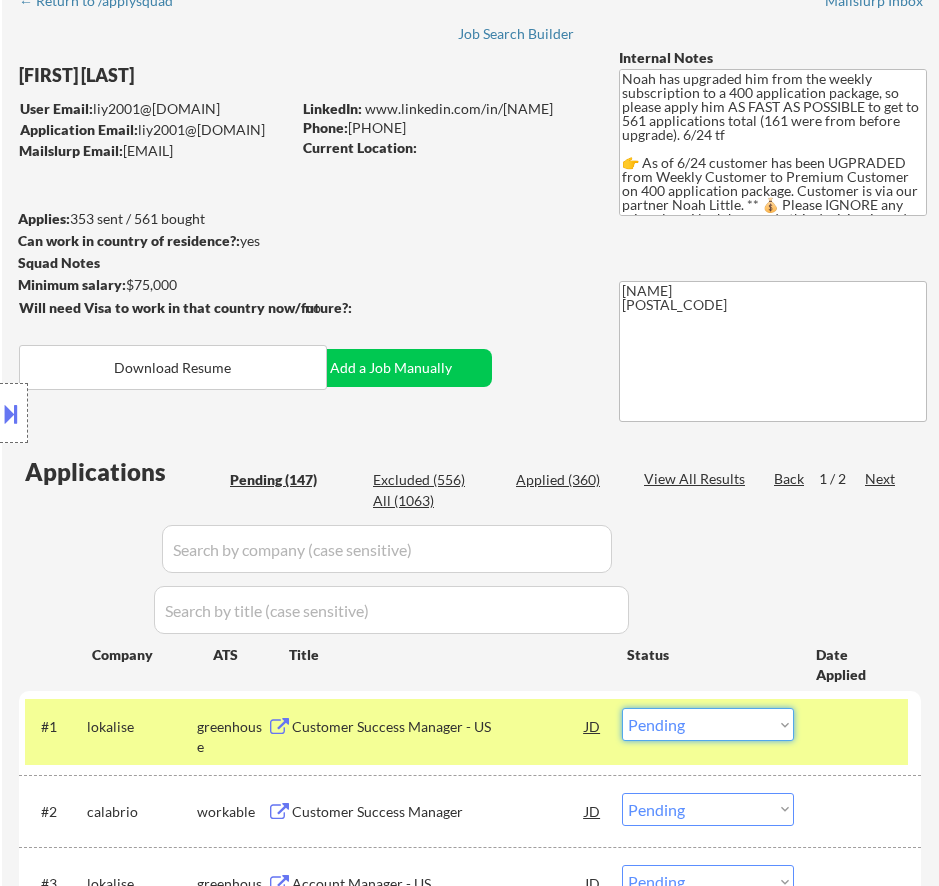 click on "Choose an option... Pending Applied Excluded (Questions) Excluded (Expired) Excluded (Location) Excluded (Bad Match) Excluded (Blocklist) Excluded (Salary) Excluded (Other)" at bounding box center (708, 724) 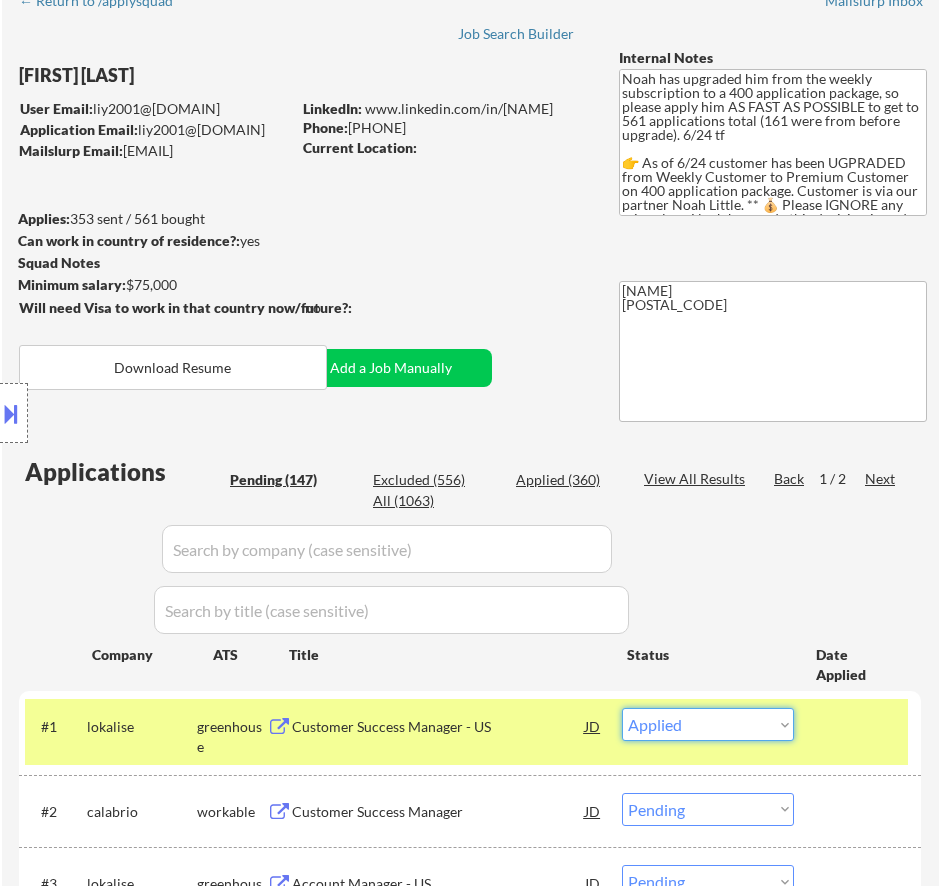click on "Choose an option... Pending Applied Excluded (Questions) Excluded (Expired) Excluded (Location) Excluded (Bad Match) Excluded (Blocklist) Excluded (Salary) Excluded (Other)" at bounding box center (708, 724) 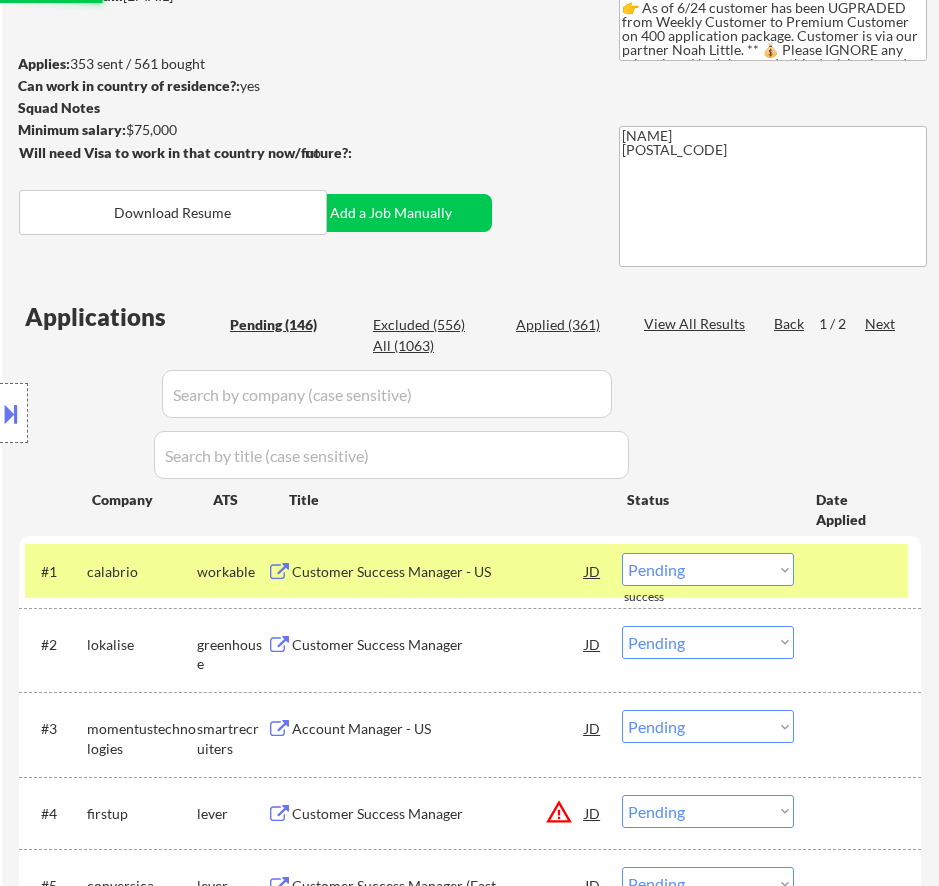 scroll, scrollTop: 300, scrollLeft: 0, axis: vertical 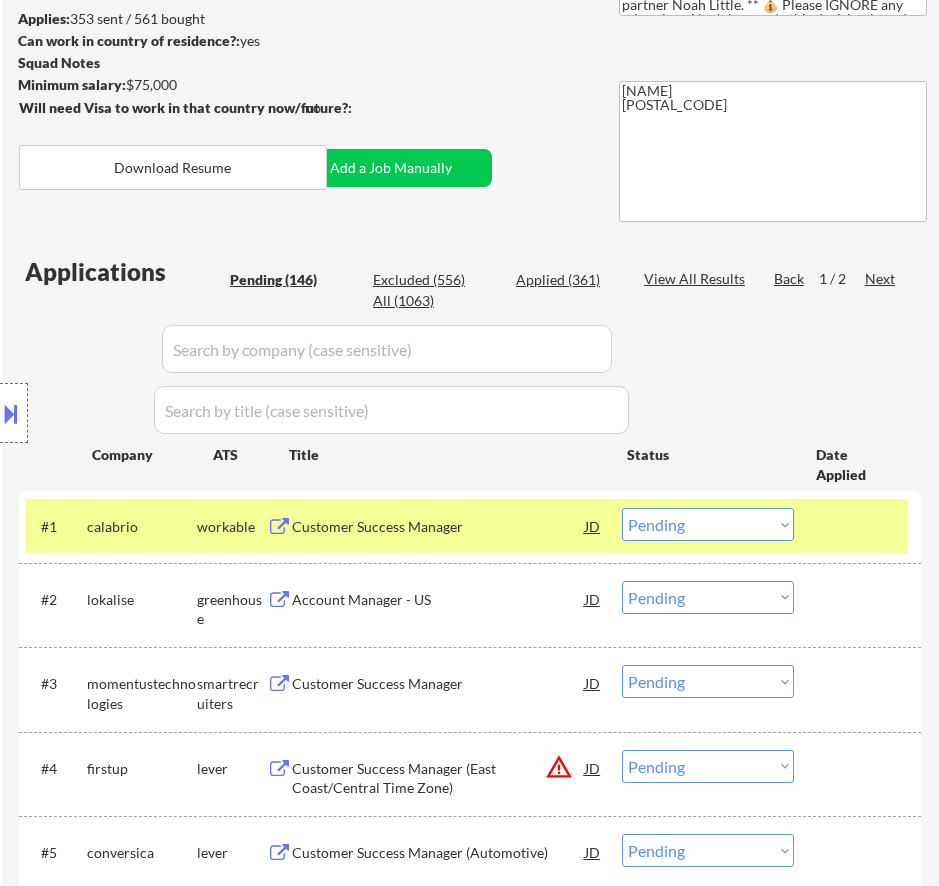 click on "Customer Success Manager" at bounding box center (438, 527) 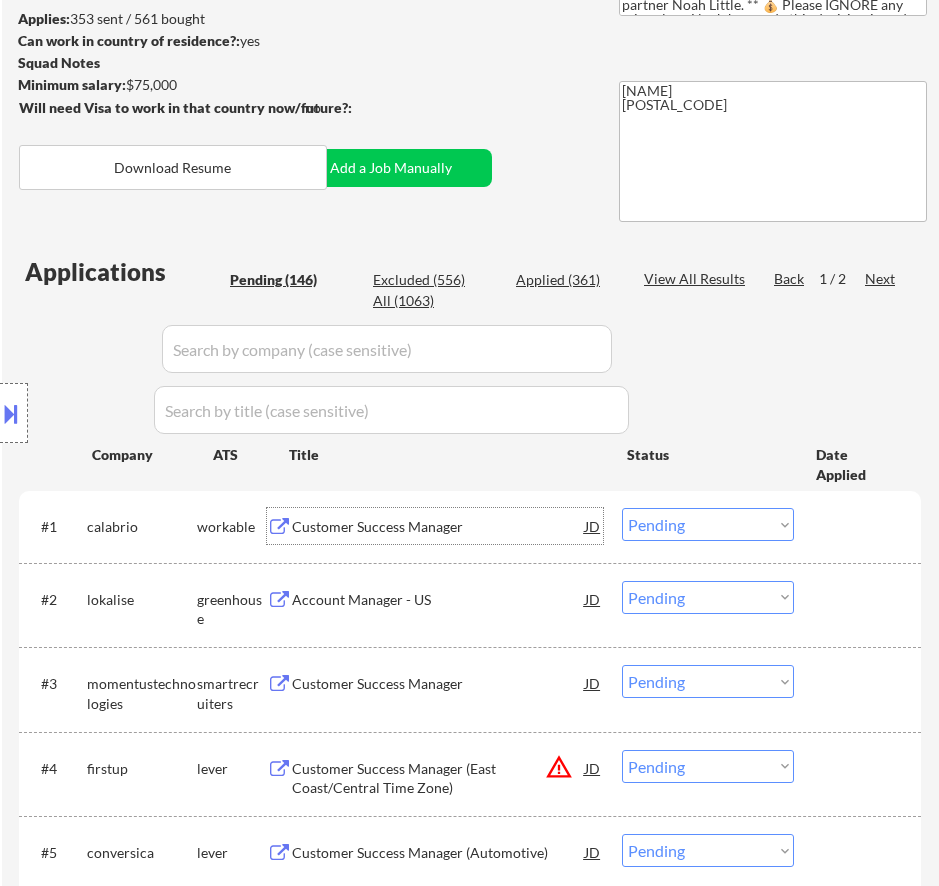 click on "Choose an option... Pending Applied Excluded (Questions) Excluded (Expired) Excluded (Location) Excluded (Bad Match) Excluded (Blocklist) Excluded (Salary) Excluded (Other)" at bounding box center (708, 524) 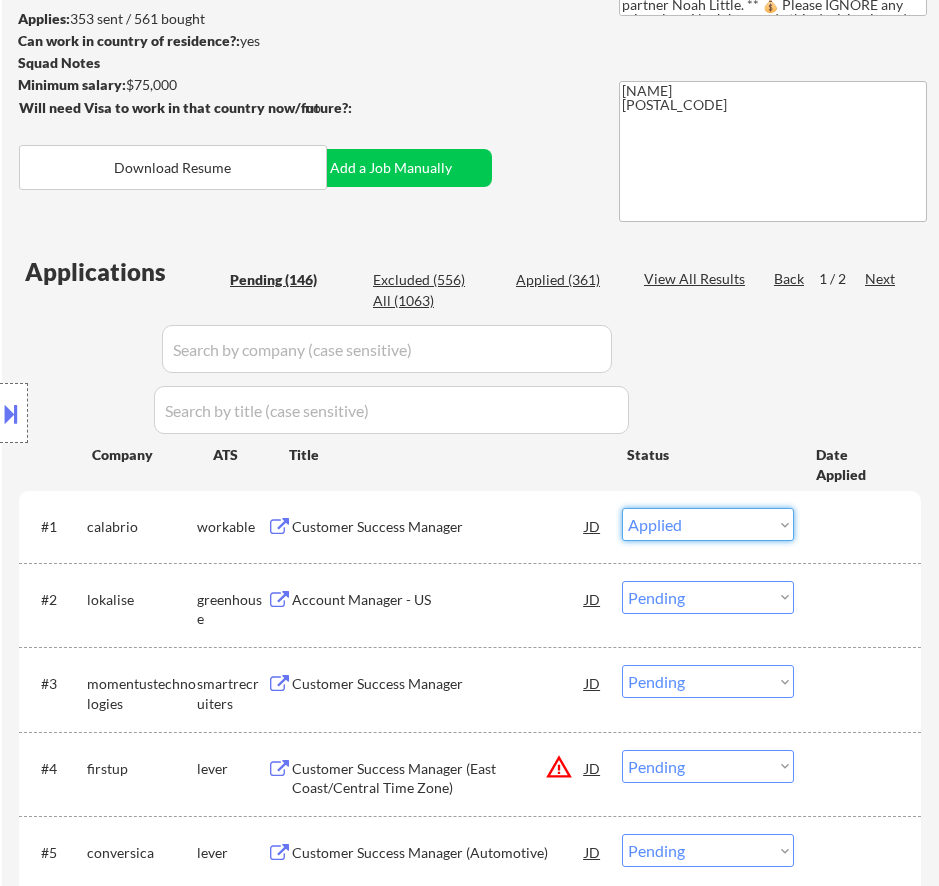 click on "Choose an option... Pending Applied Excluded (Questions) Excluded (Expired) Excluded (Location) Excluded (Bad Match) Excluded (Blocklist) Excluded (Salary) Excluded (Other)" at bounding box center [708, 524] 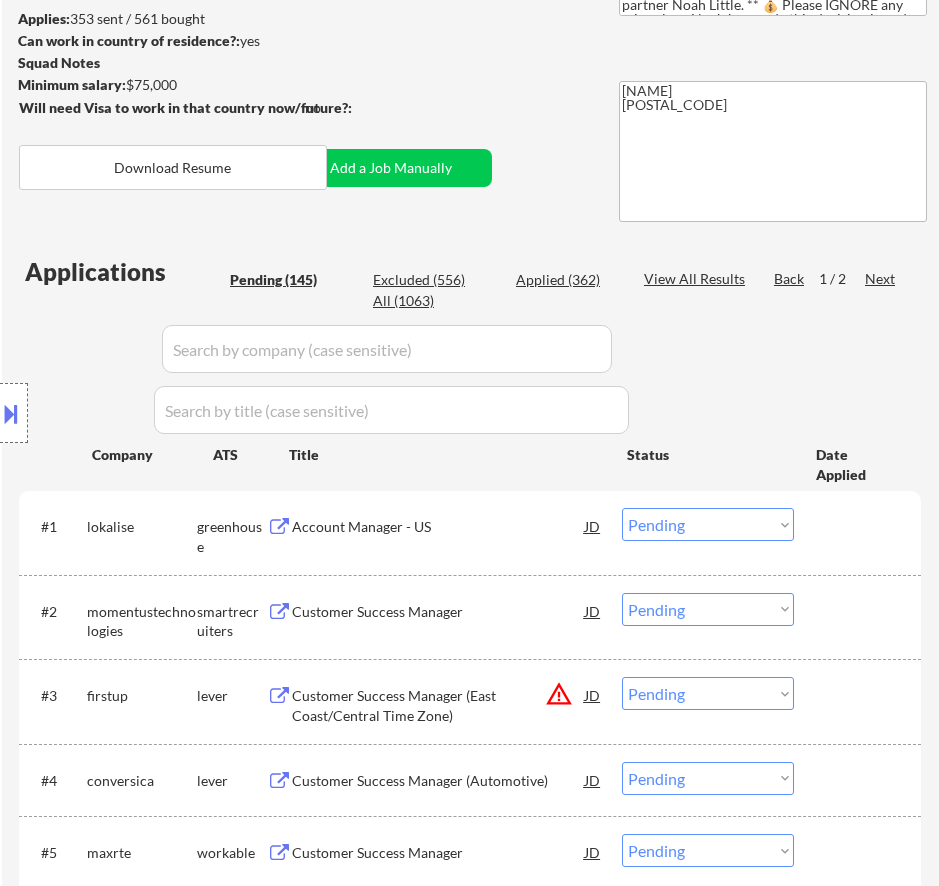 click on "Account Manager - US" at bounding box center [438, 527] 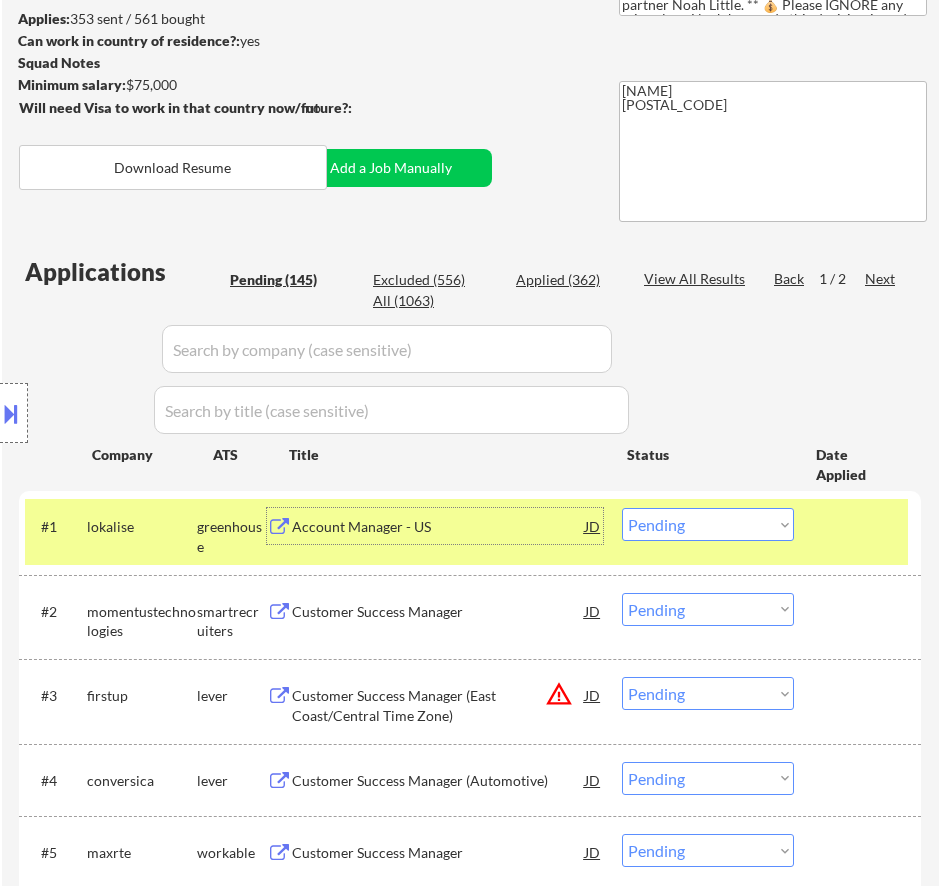 click on "Choose an option... Pending Applied Excluded (Questions) Excluded (Expired) Excluded (Location) Excluded (Bad Match) Excluded (Blocklist) Excluded (Salary) Excluded (Other)" at bounding box center (708, 524) 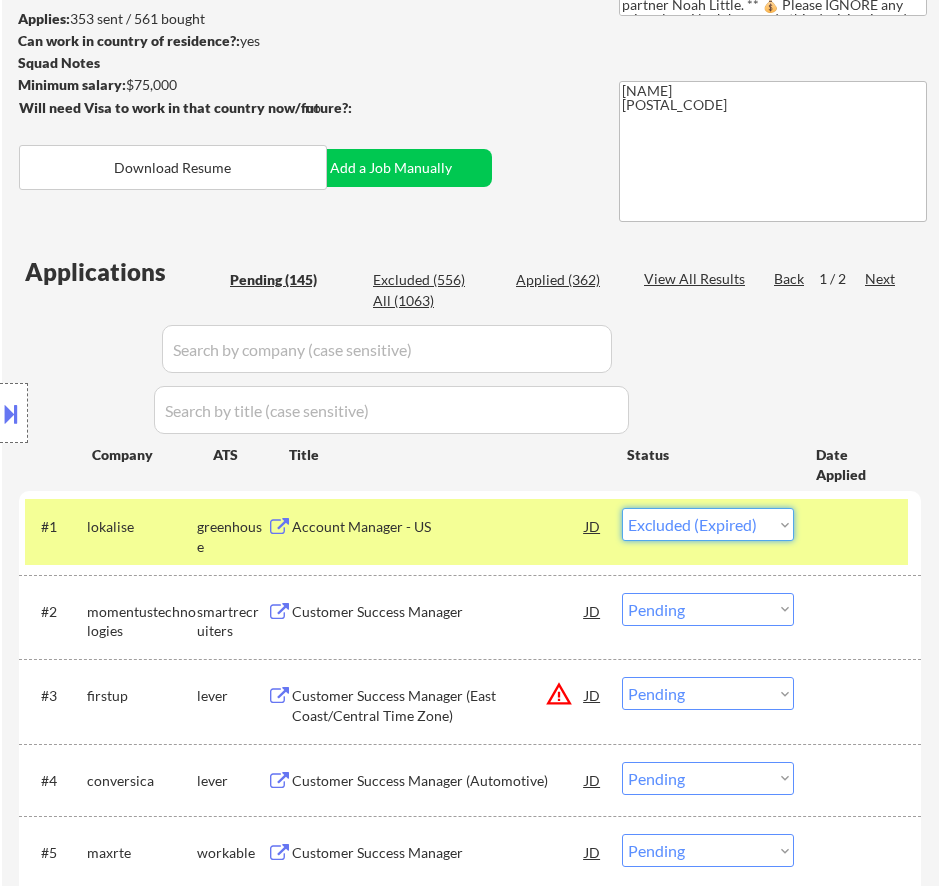 click on "Choose an option... Pending Applied Excluded (Questions) Excluded (Expired) Excluded (Location) Excluded (Bad Match) Excluded (Blocklist) Excluded (Salary) Excluded (Other)" at bounding box center (708, 524) 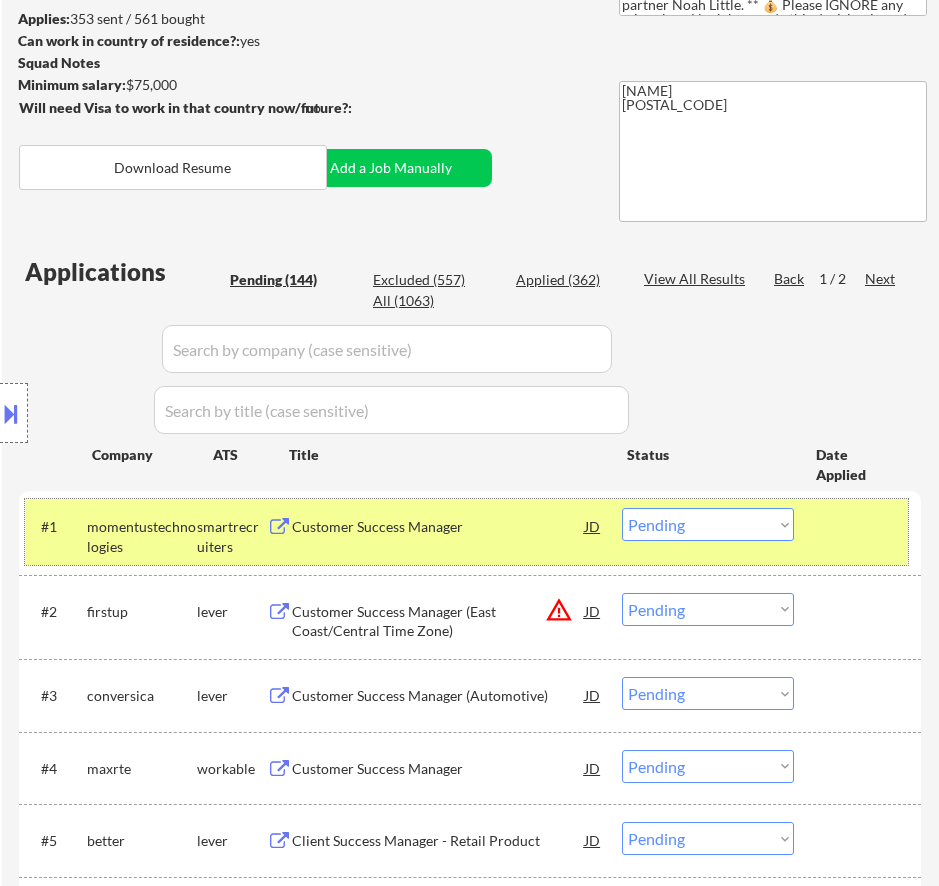 click on "#1 momentustechnologies smartrecruiters Customer Success Manager JD warning_amber Choose an option... Pending Applied Excluded (Questions) Excluded (Expired) Excluded (Location) Excluded (Bad Match) Excluded (Blocklist) Excluded (Salary) Excluded (Other)" at bounding box center [466, 532] 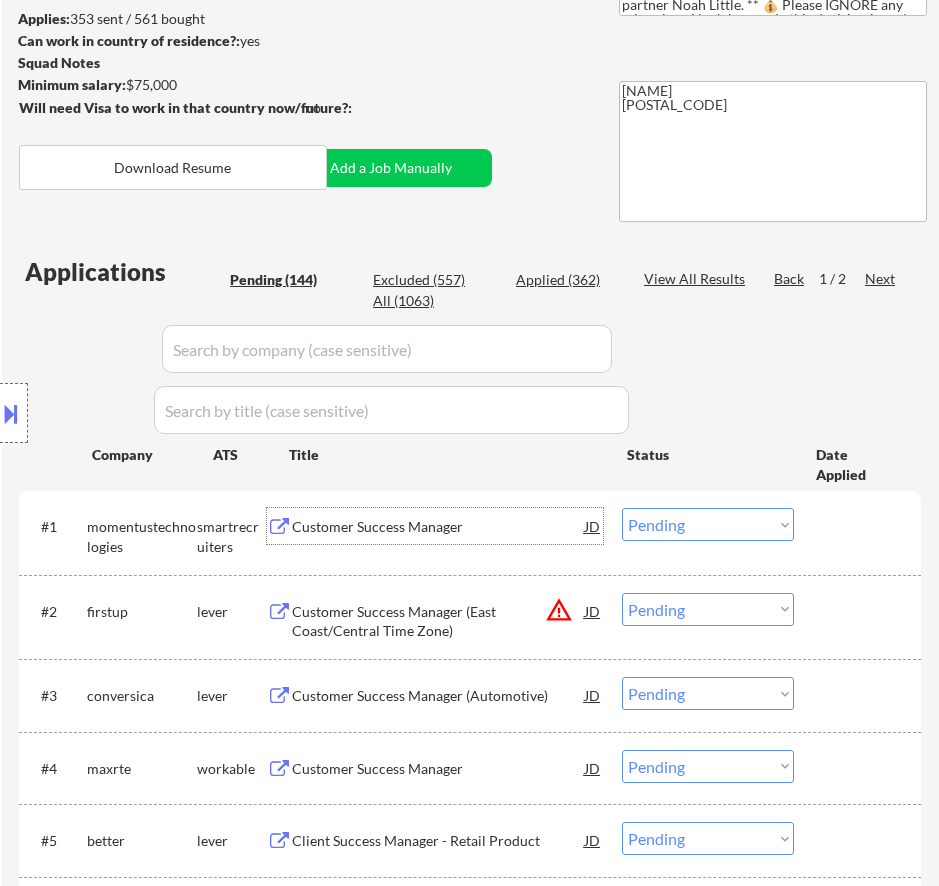 click on "Customer Success Manager" at bounding box center (438, 526) 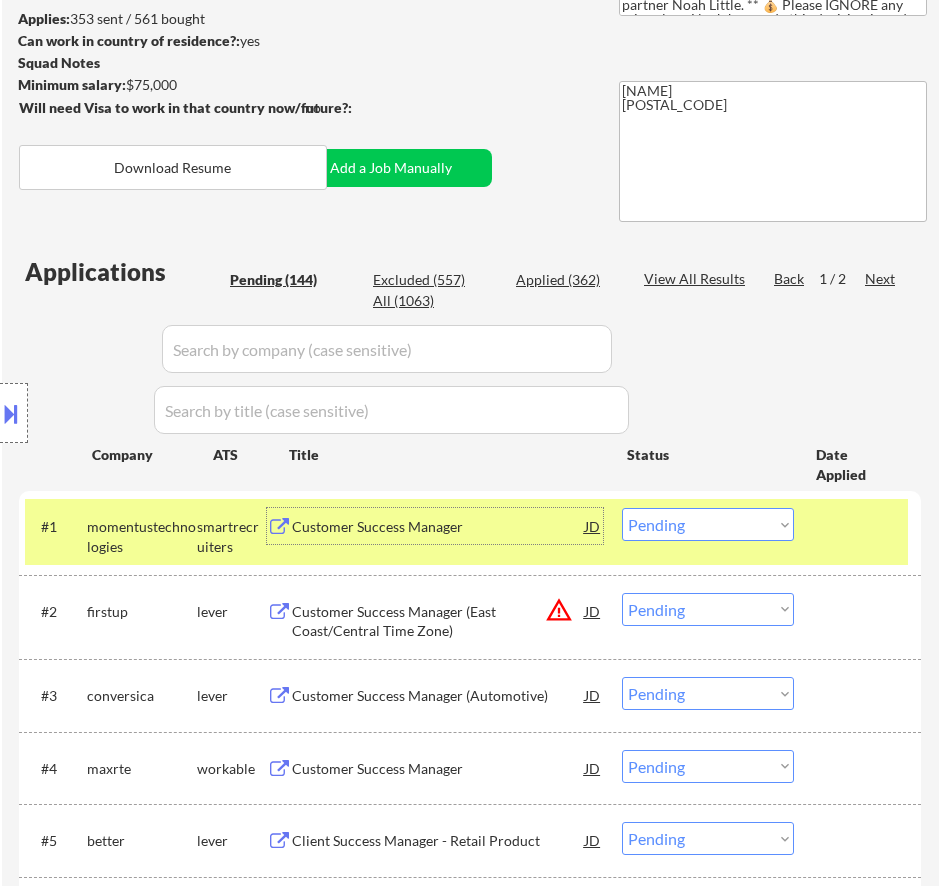 click on "Choose an option... Pending Applied Excluded (Questions) Excluded (Expired) Excluded (Location) Excluded (Bad Match) Excluded (Blocklist) Excluded (Salary) Excluded (Other)" at bounding box center (708, 524) 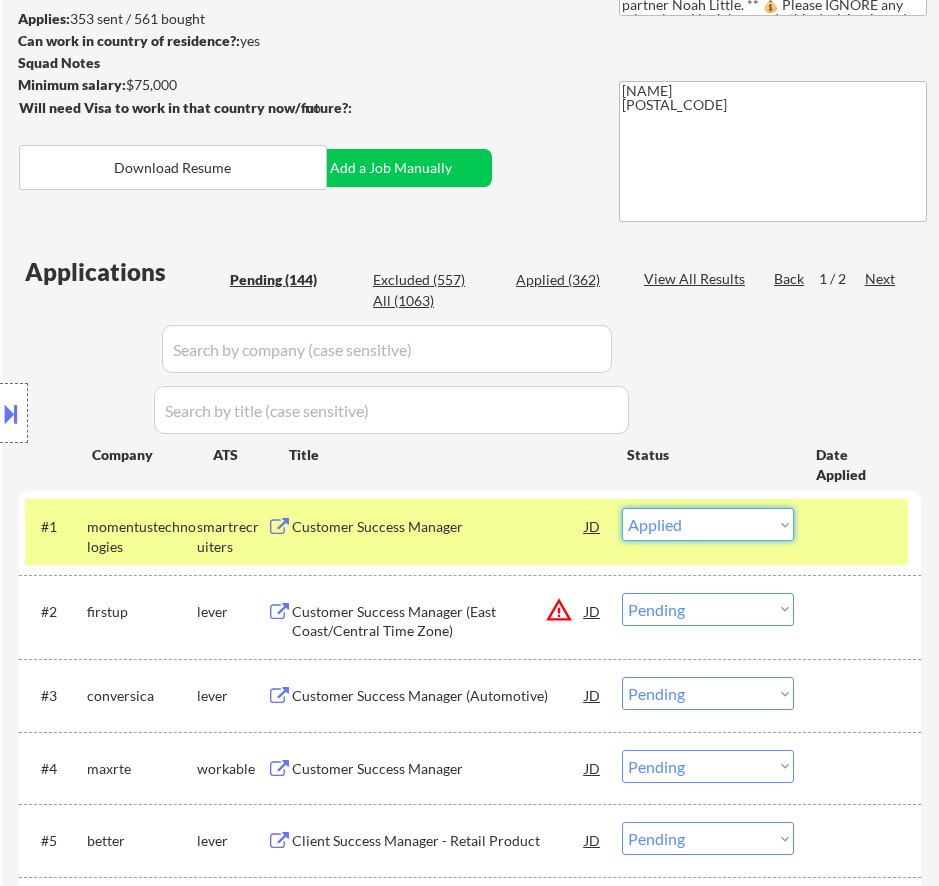 click on "Choose an option... Pending Applied Excluded (Questions) Excluded (Expired) Excluded (Location) Excluded (Bad Match) Excluded (Blocklist) Excluded (Salary) Excluded (Other)" at bounding box center [708, 524] 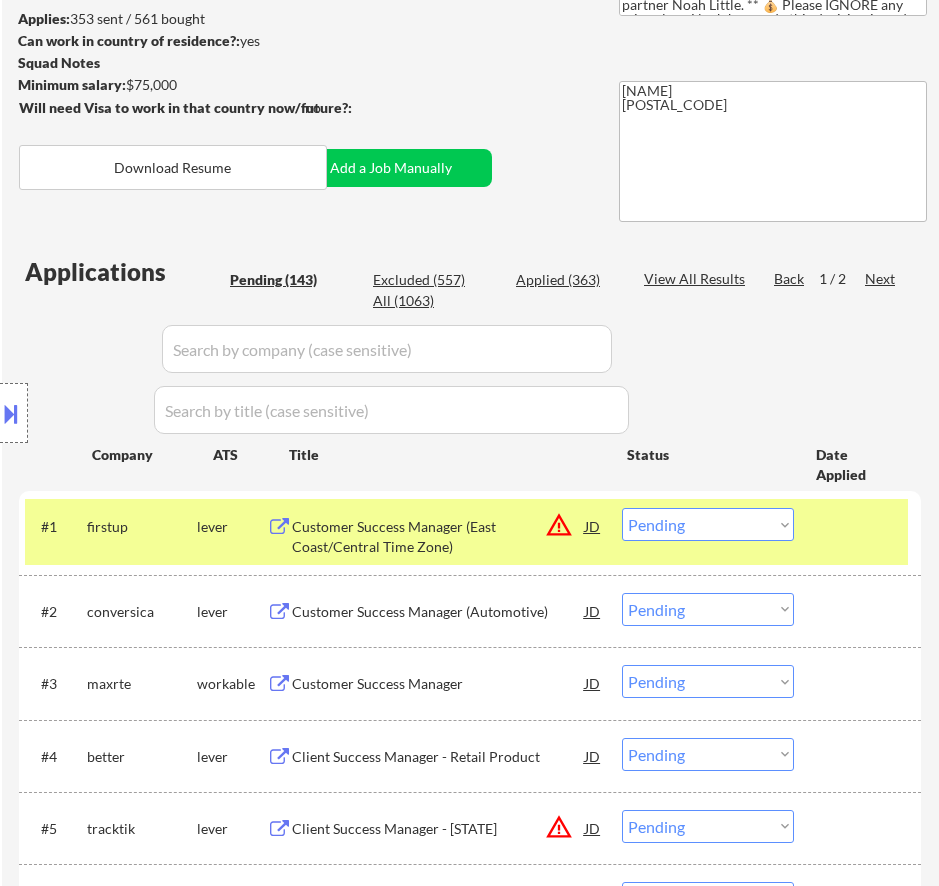 click on "Customer Success Manager (East Coast/Central Time Zone)" at bounding box center (438, 536) 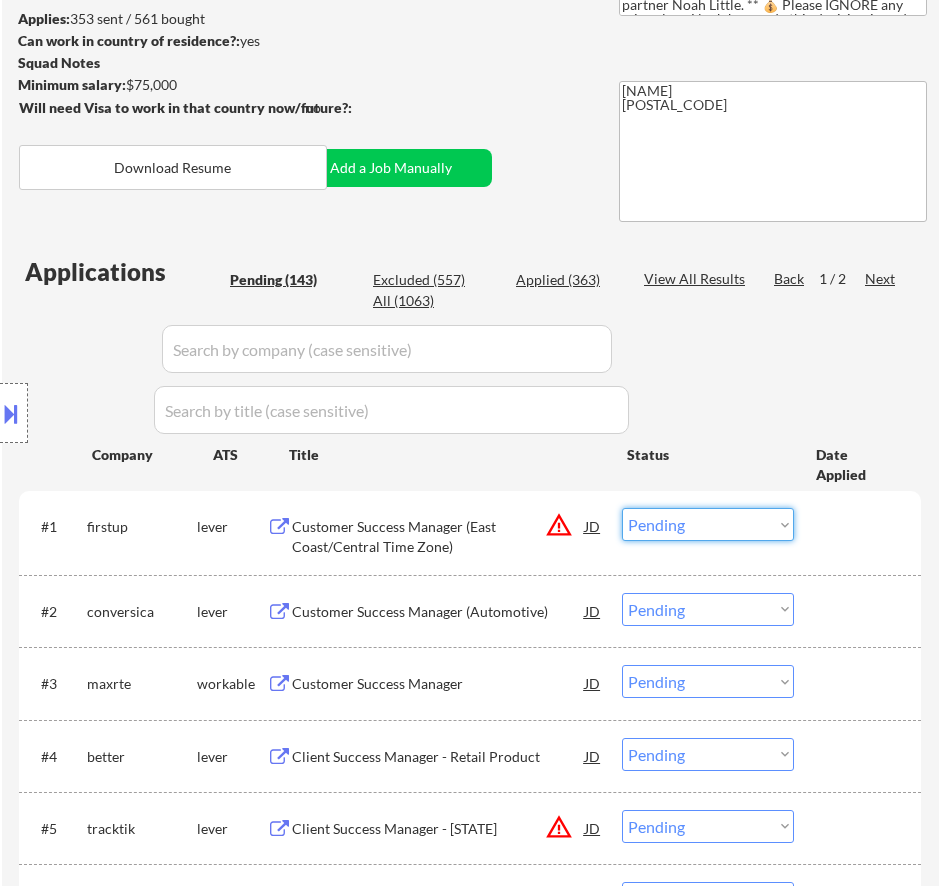 click on "Choose an option... Pending Applied Excluded (Questions) Excluded (Expired) Excluded (Location) Excluded (Bad Match) Excluded (Blocklist) Excluded (Salary) Excluded (Other)" at bounding box center [708, 524] 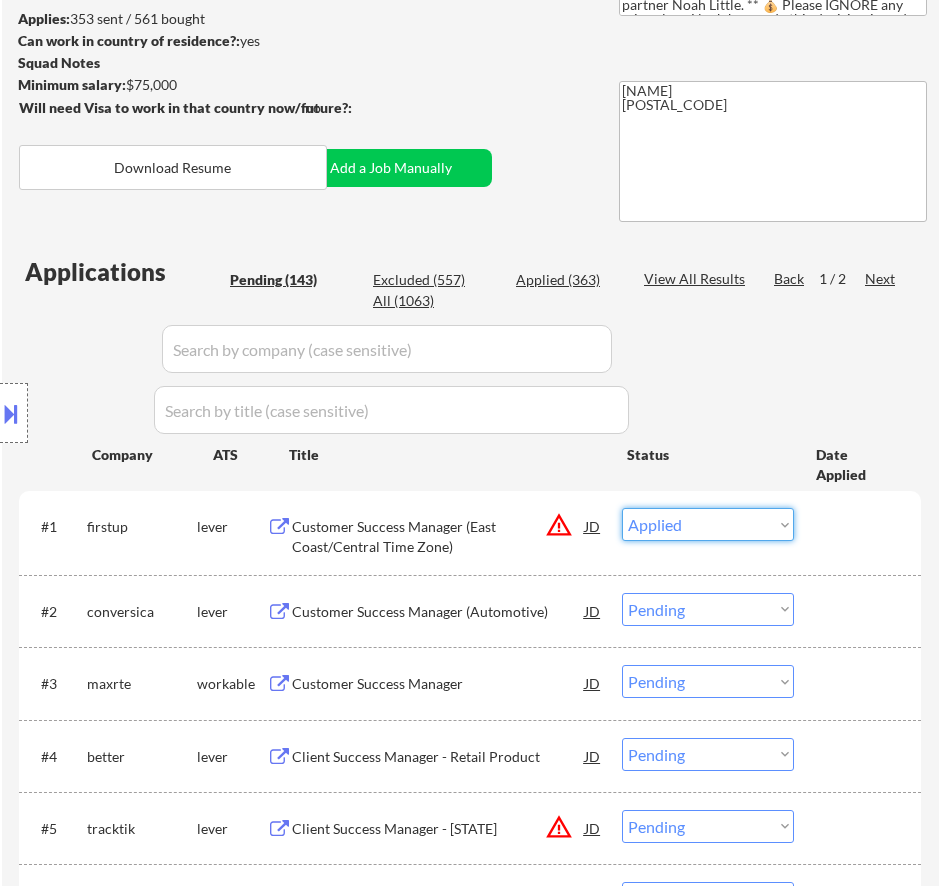 click on "Choose an option... Pending Applied Excluded (Questions) Excluded (Expired) Excluded (Location) Excluded (Bad Match) Excluded (Blocklist) Excluded (Salary) Excluded (Other)" at bounding box center (708, 524) 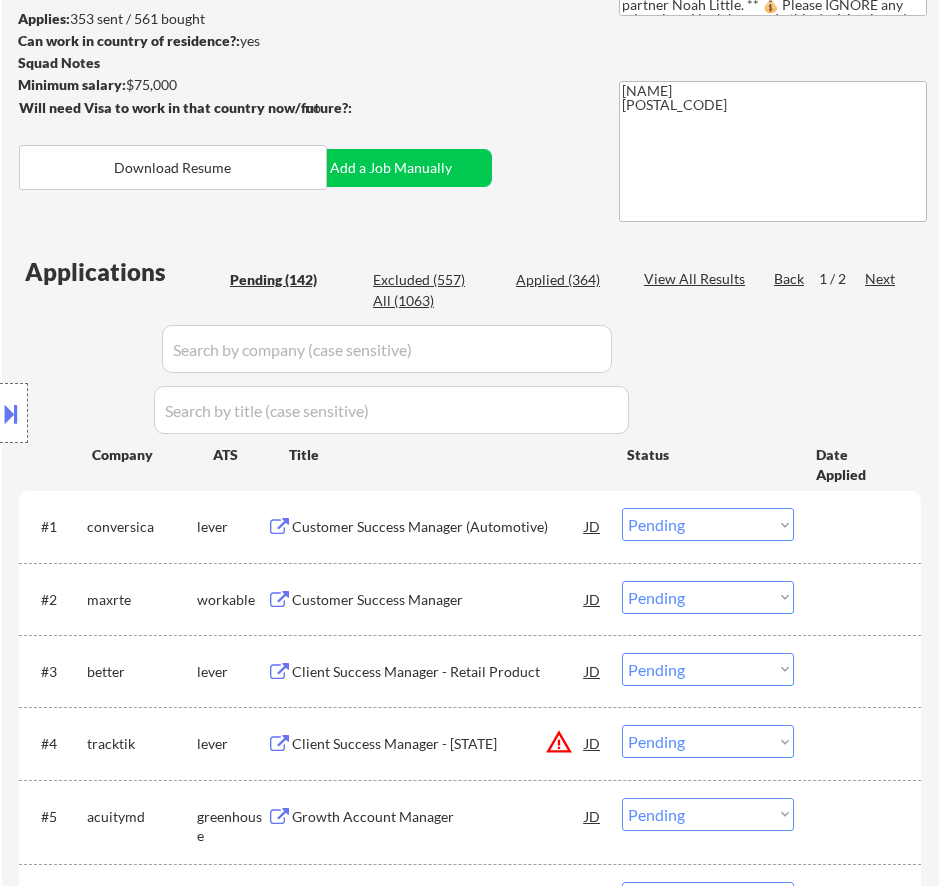 click on "Customer Success Manager (Automotive)" at bounding box center [438, 527] 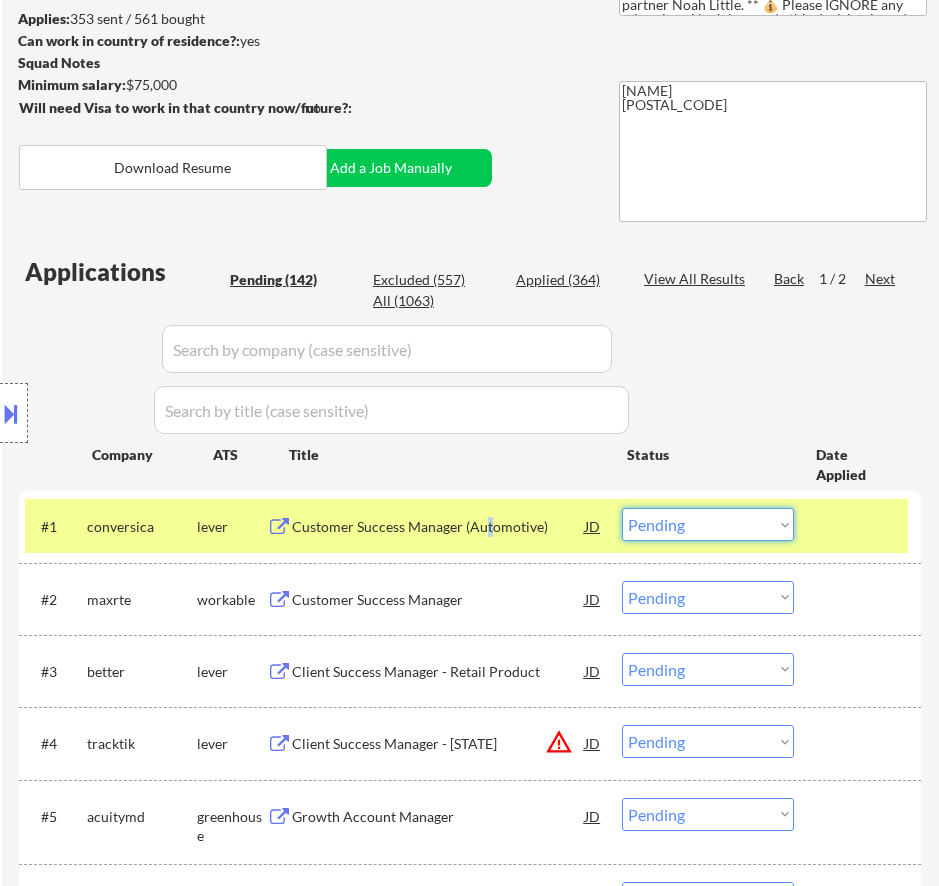 click on "Choose an option... Pending Applied Excluded (Questions) Excluded (Expired) Excluded (Location) Excluded (Bad Match) Excluded (Blocklist) Excluded (Salary) Excluded (Other)" at bounding box center (708, 524) 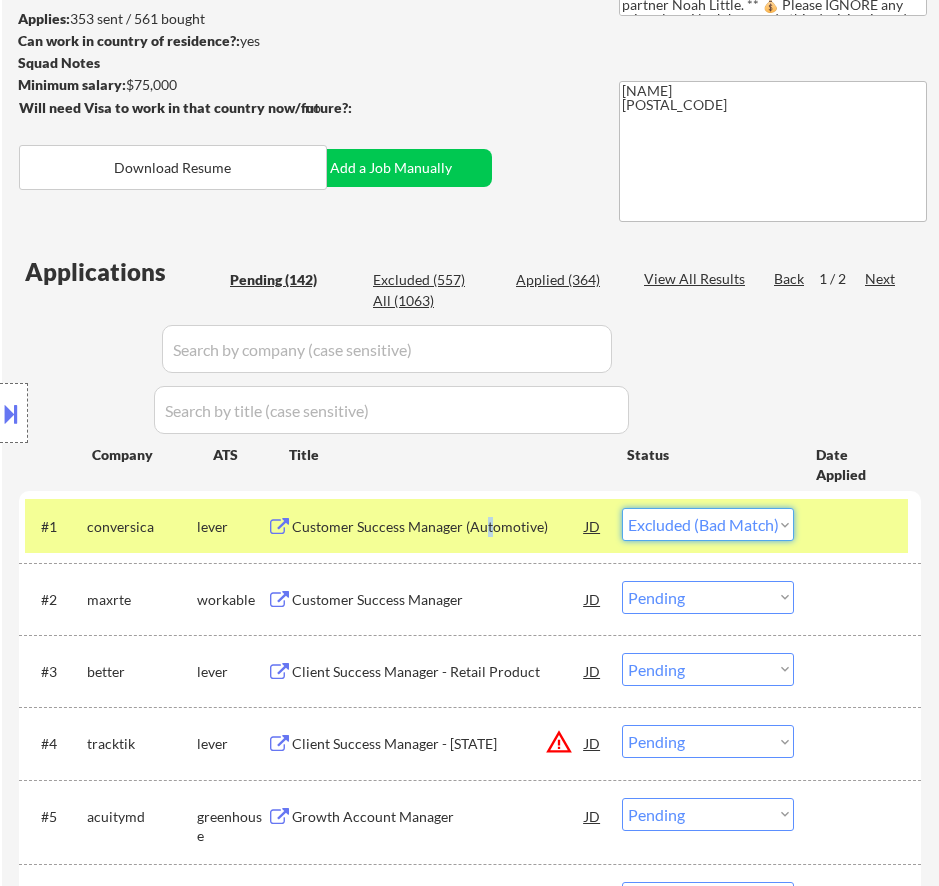 click on "Choose an option... Pending Applied Excluded (Questions) Excluded (Expired) Excluded (Location) Excluded (Bad Match) Excluded (Blocklist) Excluded (Salary) Excluded (Other)" at bounding box center (708, 524) 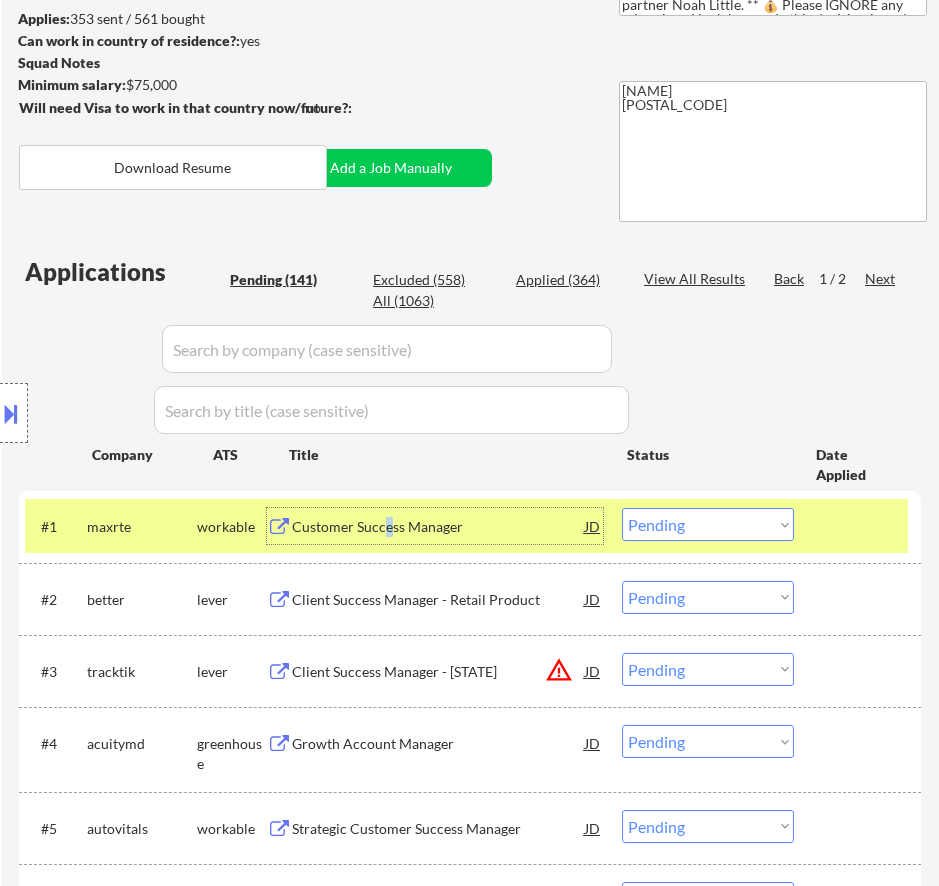 click on "Customer Success Manager" at bounding box center (438, 526) 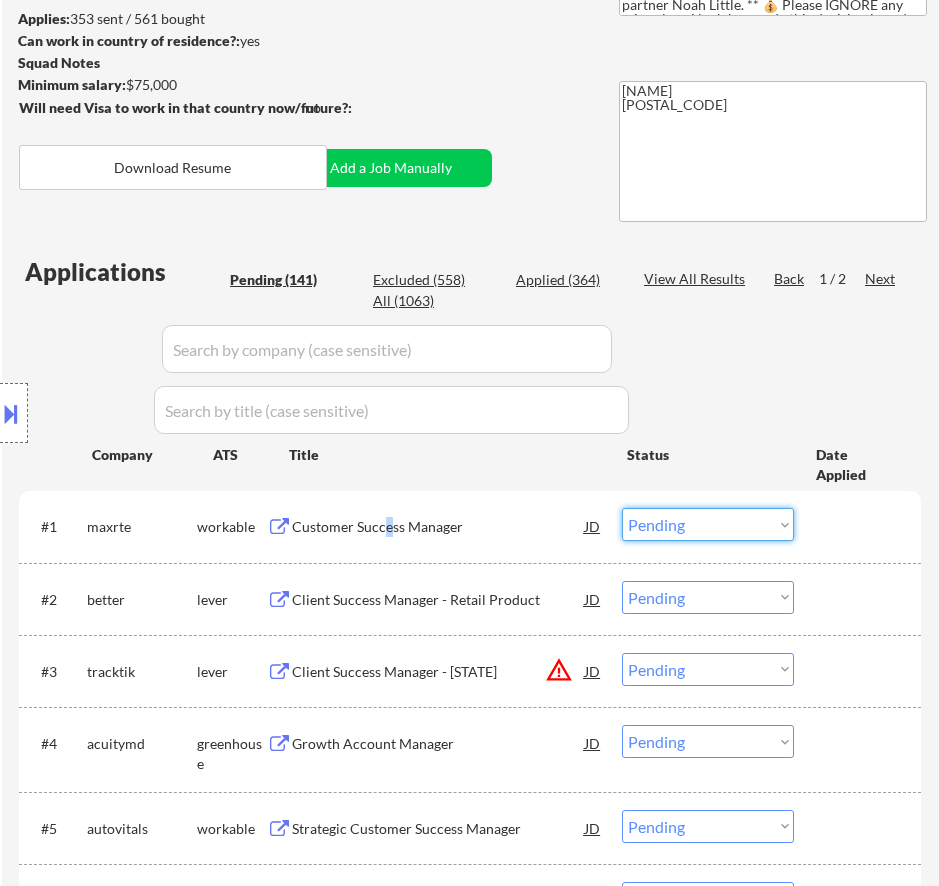 click on "Choose an option... Pending Applied Excluded (Questions) Excluded (Expired) Excluded (Location) Excluded (Bad Match) Excluded (Blocklist) Excluded (Salary) Excluded (Other)" at bounding box center [708, 524] 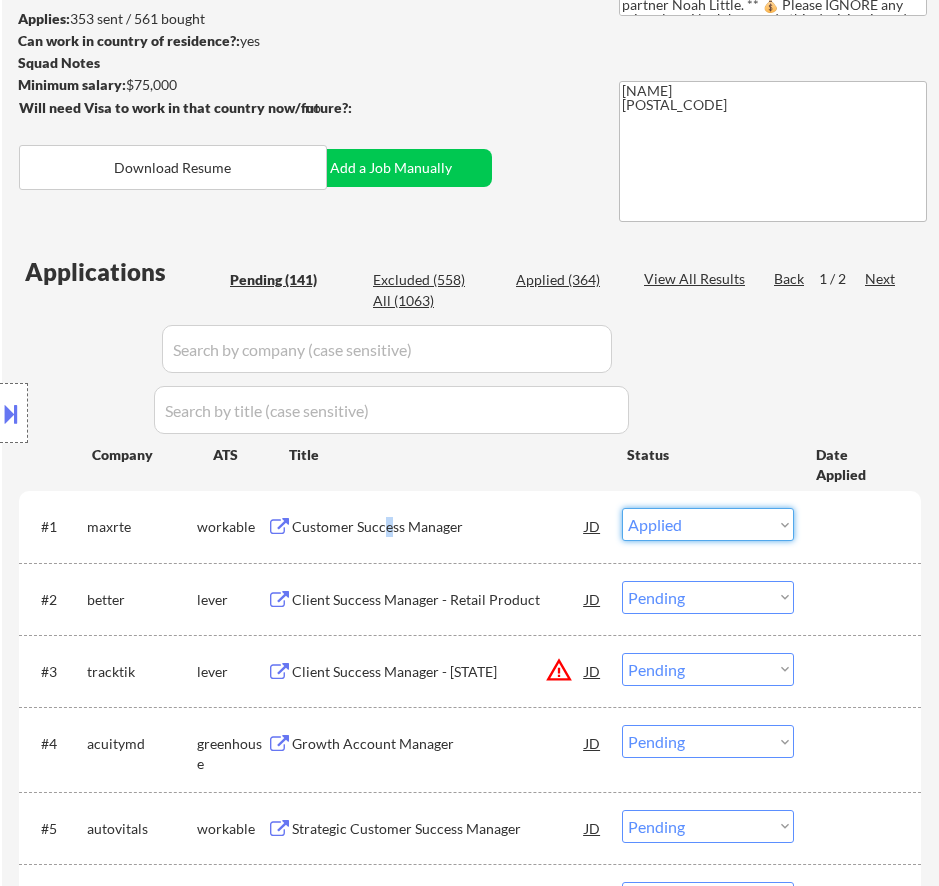 click on "Choose an option... Pending Applied Excluded (Questions) Excluded (Expired) Excluded (Location) Excluded (Bad Match) Excluded (Blocklist) Excluded (Salary) Excluded (Other)" at bounding box center [708, 524] 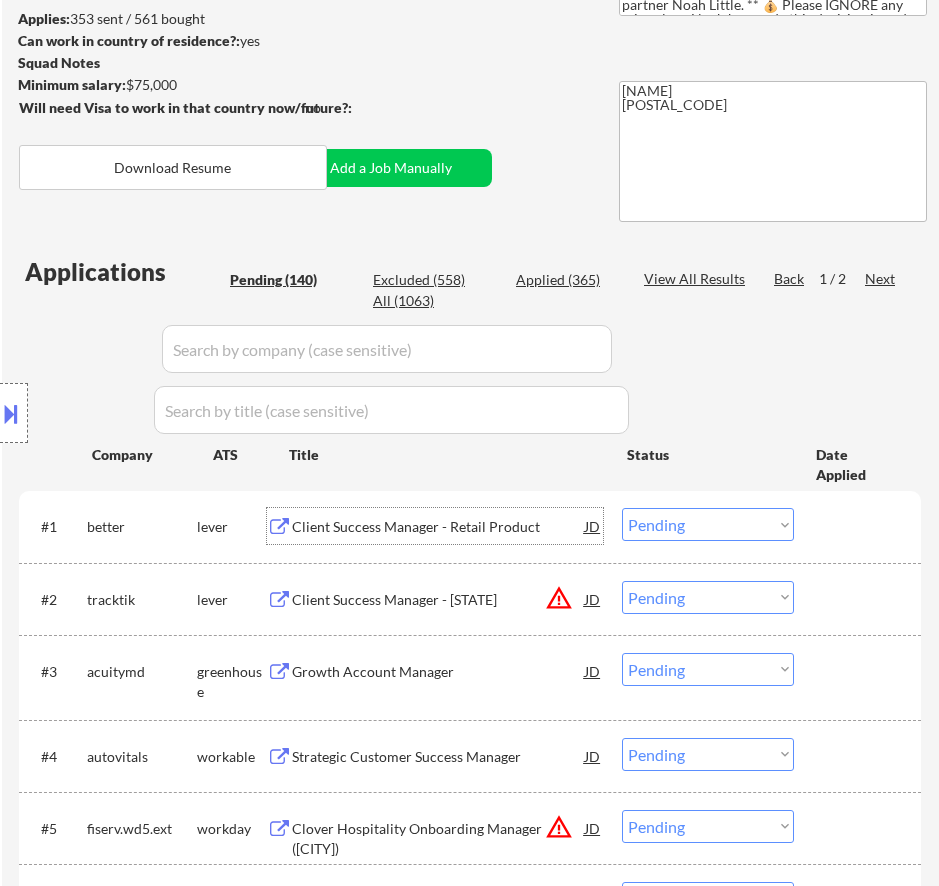 click on "Client Success Manager - Retail Product" at bounding box center (438, 527) 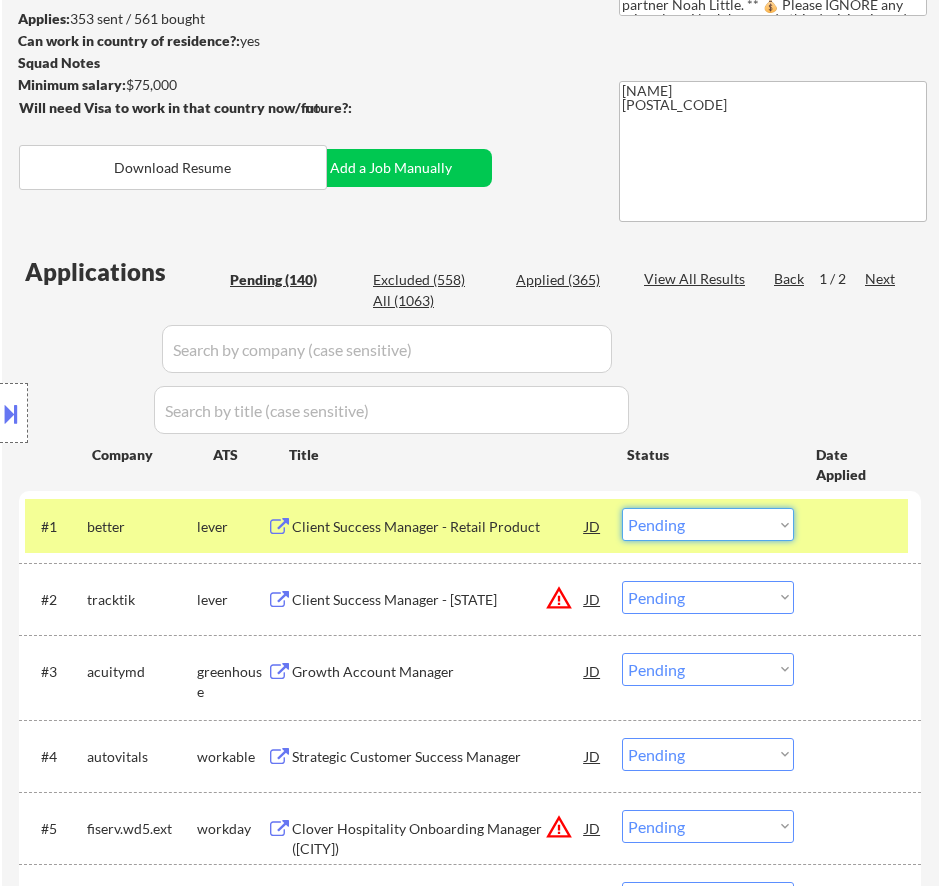 click on "Choose an option... Pending Applied Excluded (Questions) Excluded (Expired) Excluded (Location) Excluded (Bad Match) Excluded (Blocklist) Excluded (Salary) Excluded (Other)" at bounding box center (708, 524) 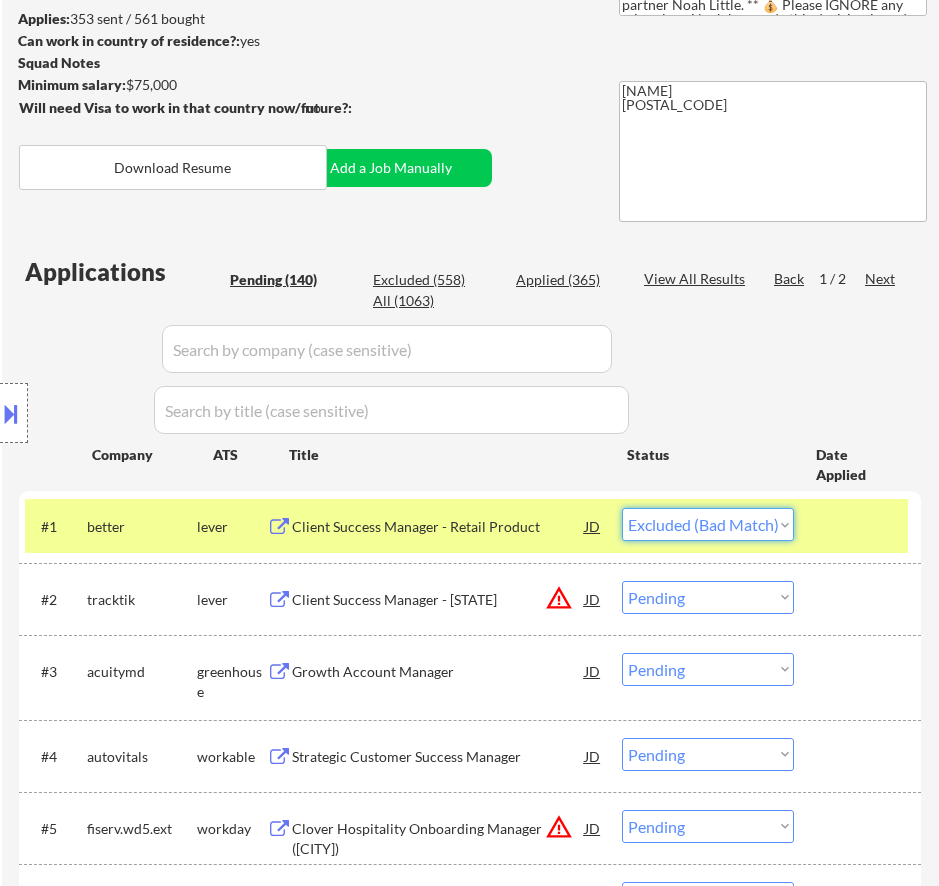 click on "Choose an option... Pending Applied Excluded (Questions) Excluded (Expired) Excluded (Location) Excluded (Bad Match) Excluded (Blocklist) Excluded (Salary) Excluded (Other)" at bounding box center [708, 524] 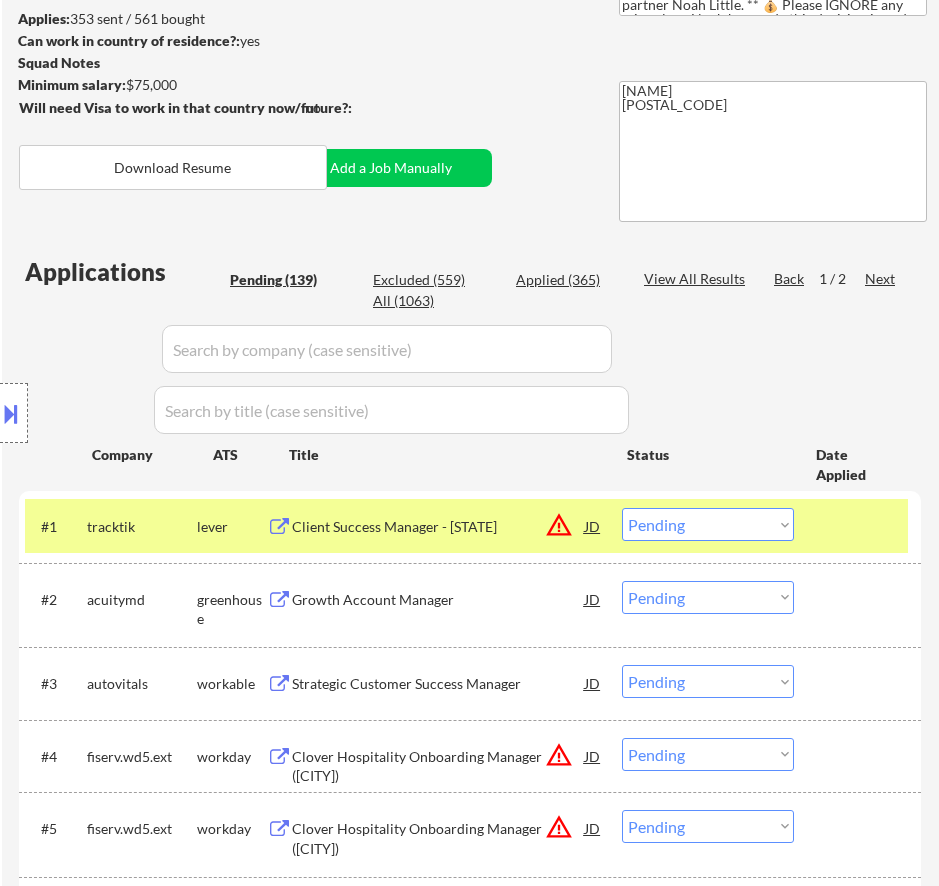 click on "Client Success Manager - [STATE]" at bounding box center [438, 527] 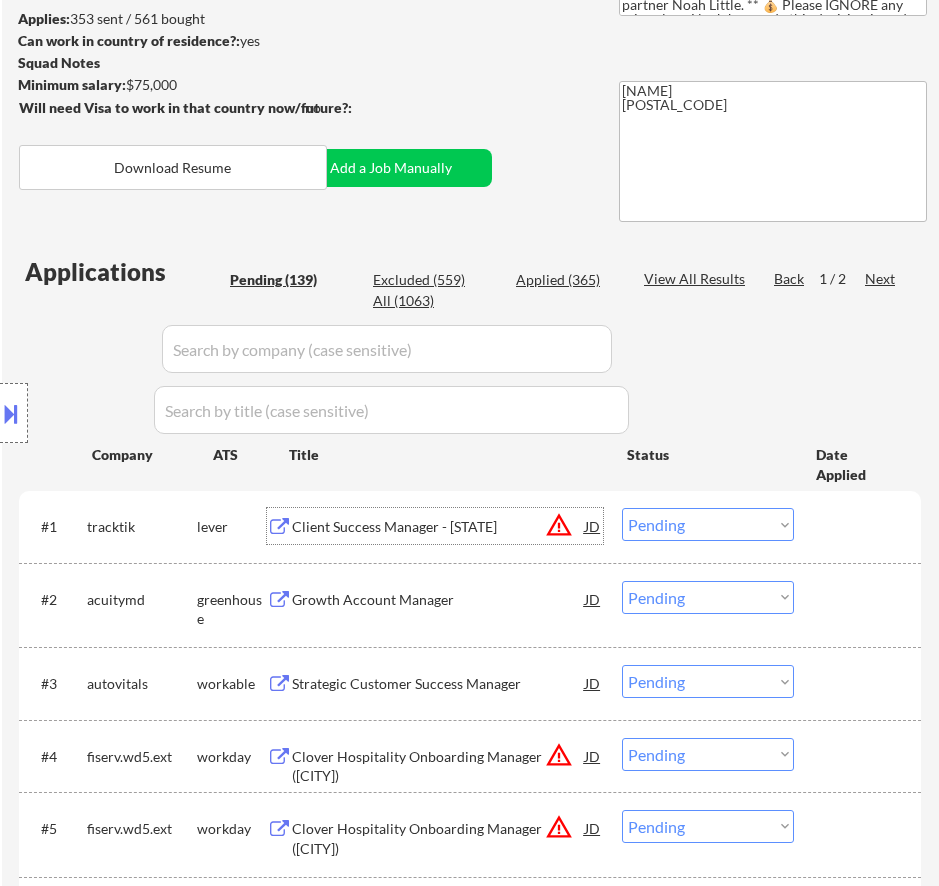 click on "Choose an option... Pending Applied Excluded (Questions) Excluded (Expired) Excluded (Location) Excluded (Bad Match) Excluded (Blocklist) Excluded (Salary) Excluded (Other)" at bounding box center (708, 524) 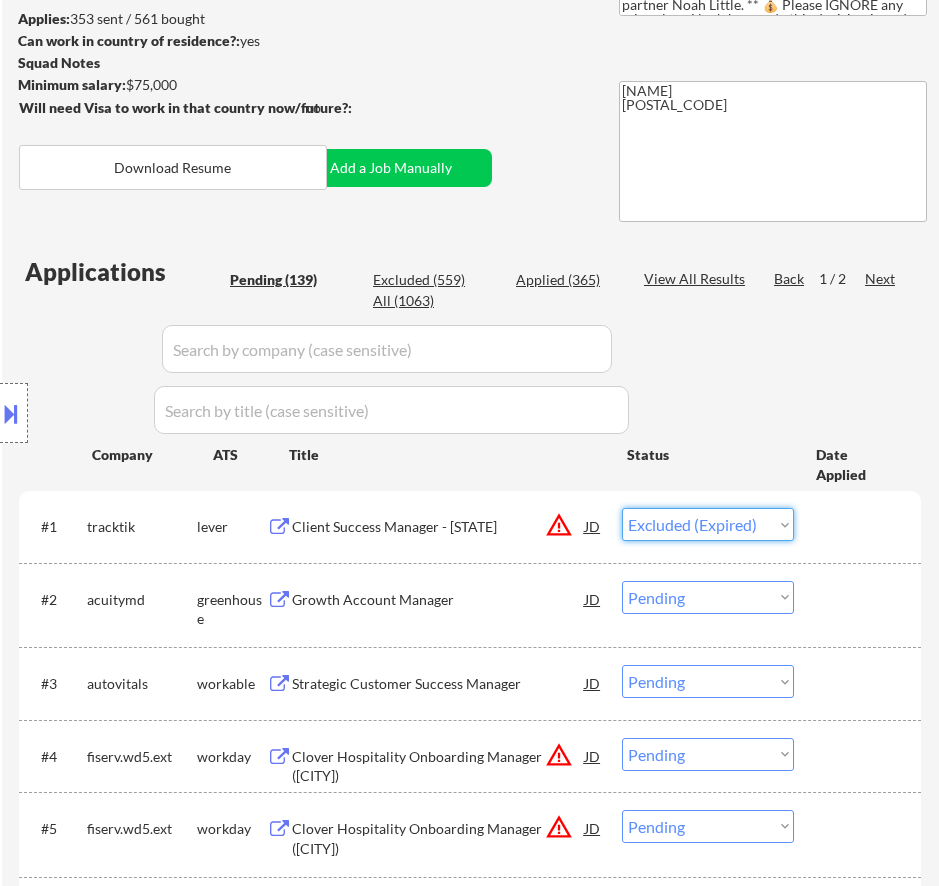 click on "Choose an option... Pending Applied Excluded (Questions) Excluded (Expired) Excluded (Location) Excluded (Bad Match) Excluded (Blocklist) Excluded (Salary) Excluded (Other)" at bounding box center (708, 524) 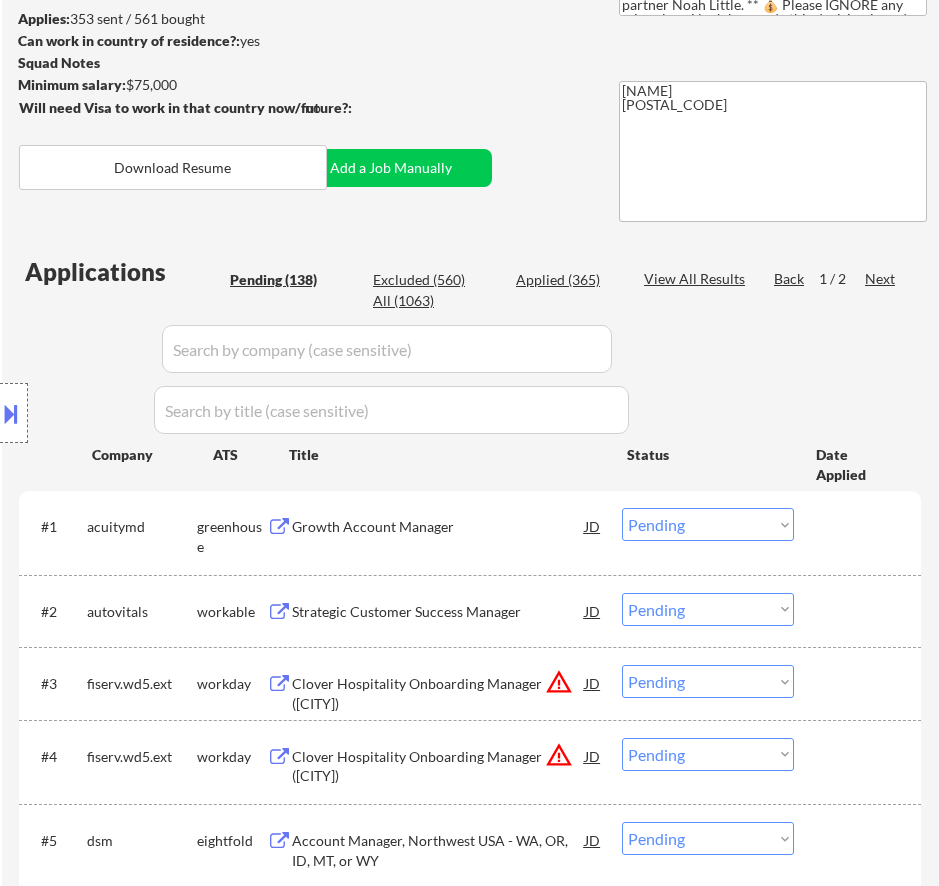 click on "Growth Account Manager" at bounding box center [438, 527] 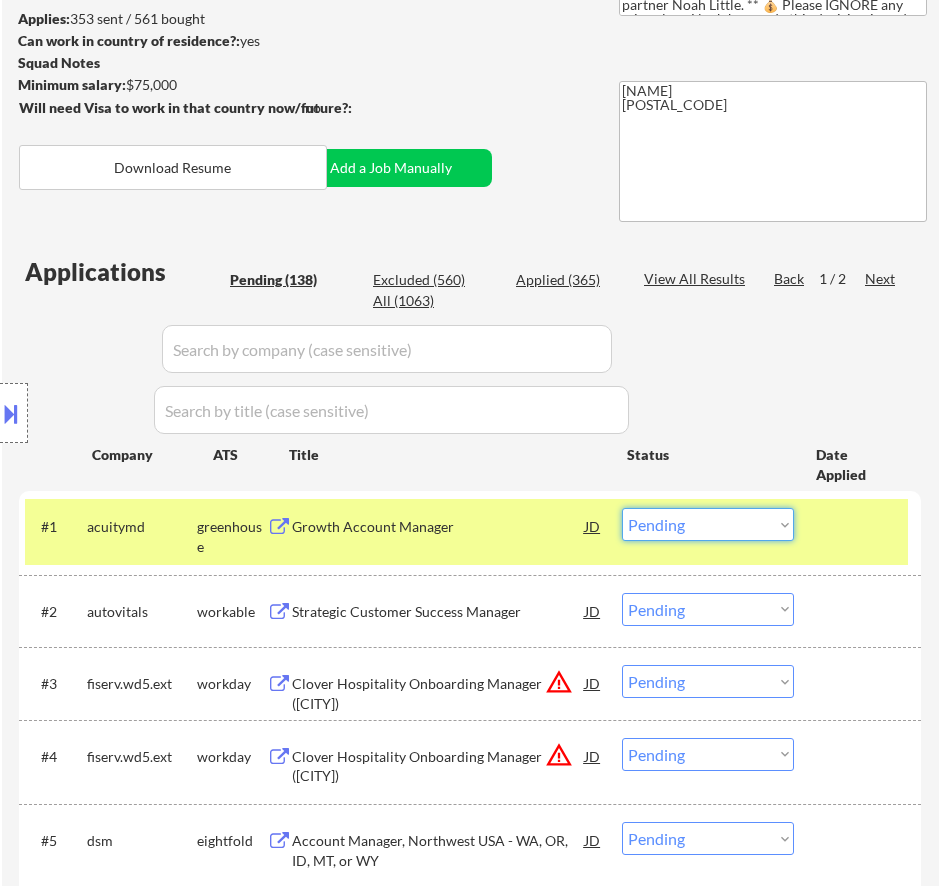 click on "Choose an option... Pending Applied Excluded (Questions) Excluded (Expired) Excluded (Location) Excluded (Bad Match) Excluded (Blocklist) Excluded (Salary) Excluded (Other)" at bounding box center (708, 524) 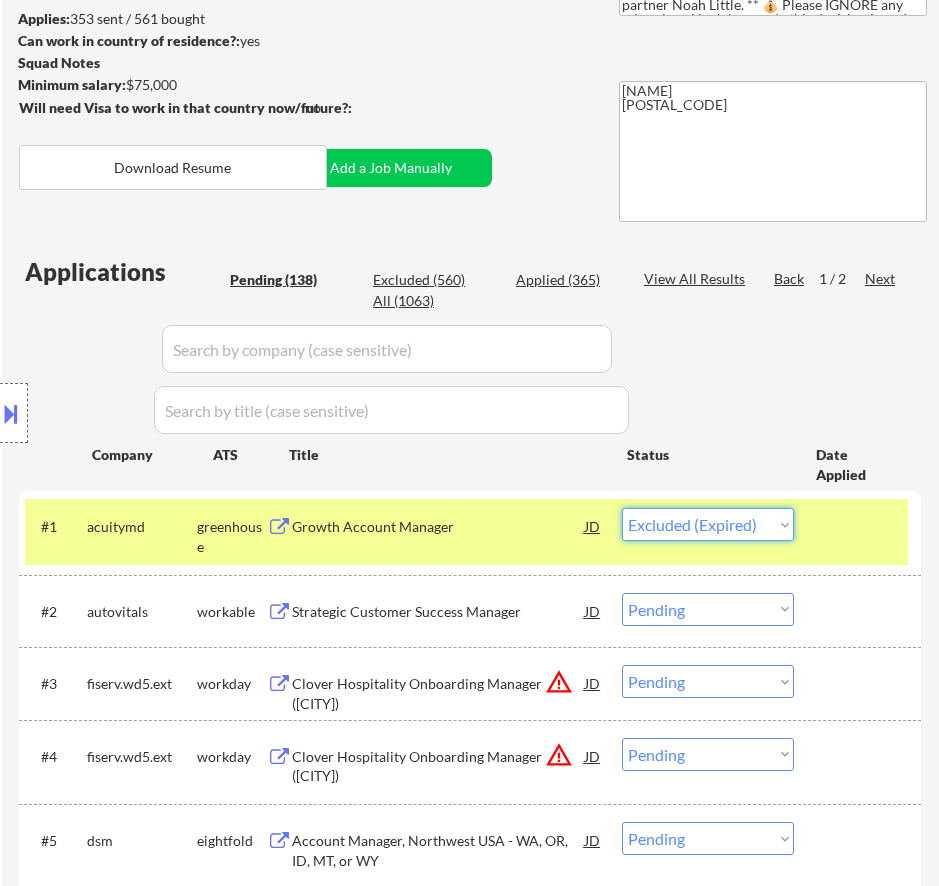 click on "Choose an option... Pending Applied Excluded (Questions) Excluded (Expired) Excluded (Location) Excluded (Bad Match) Excluded (Blocklist) Excluded (Salary) Excluded (Other)" at bounding box center (708, 524) 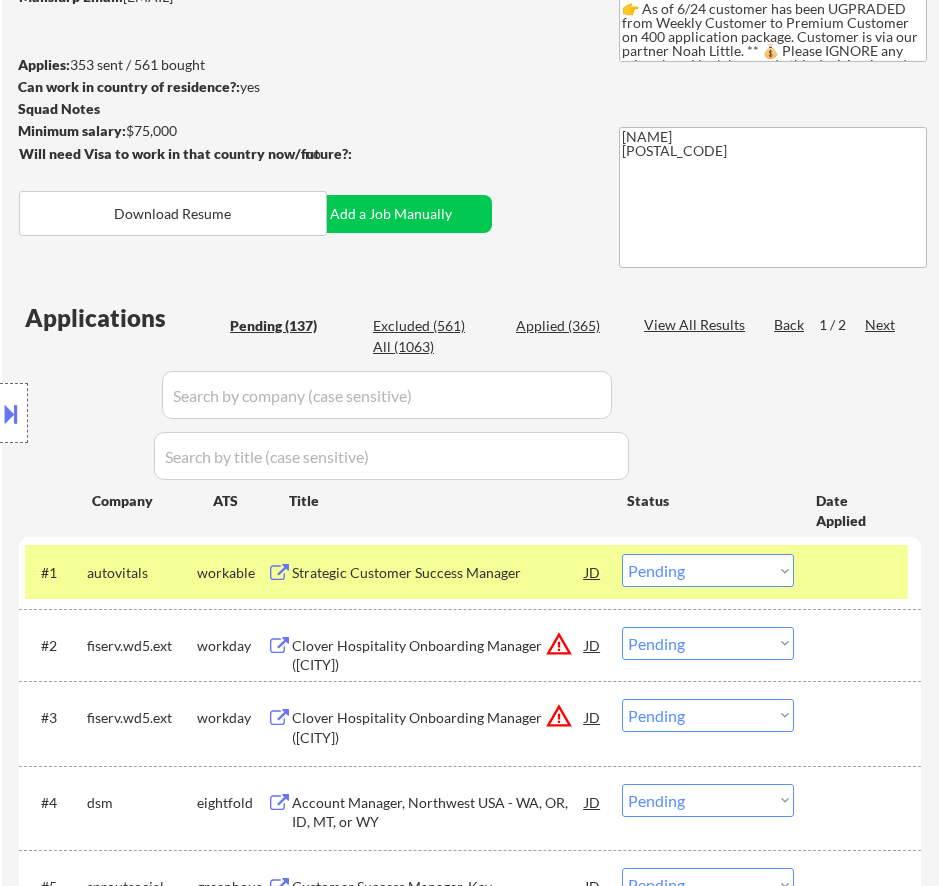 scroll, scrollTop: 300, scrollLeft: 0, axis: vertical 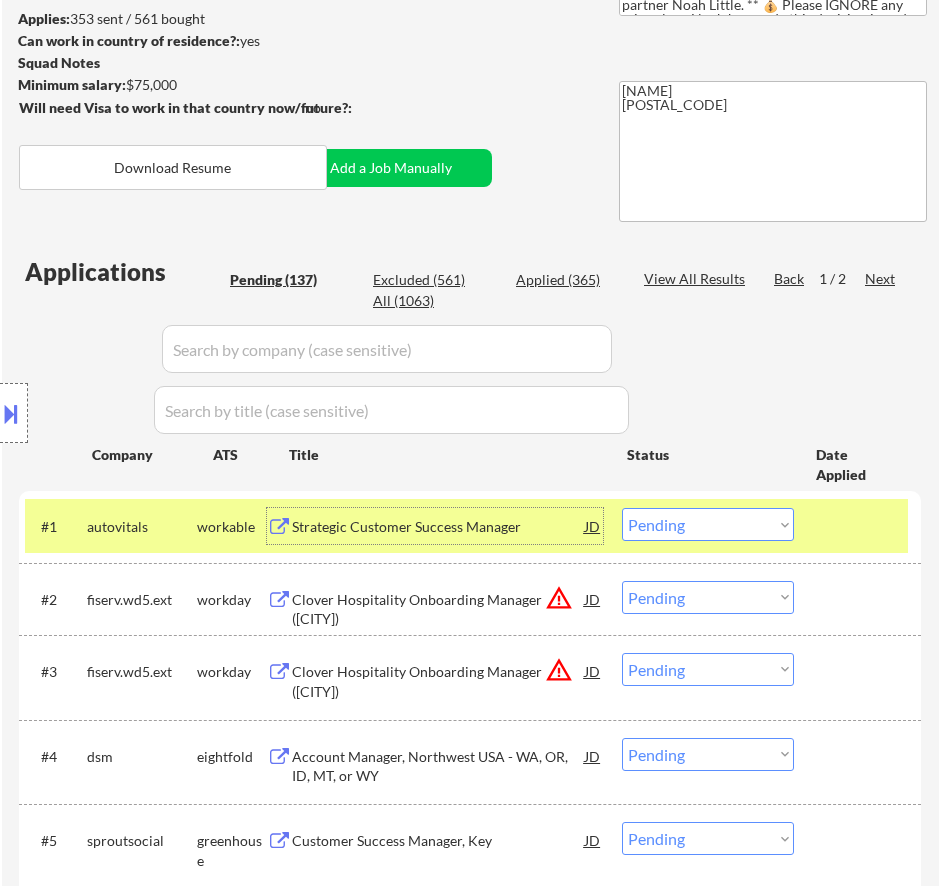 click on "Strategic Customer Success Manager" at bounding box center [438, 526] 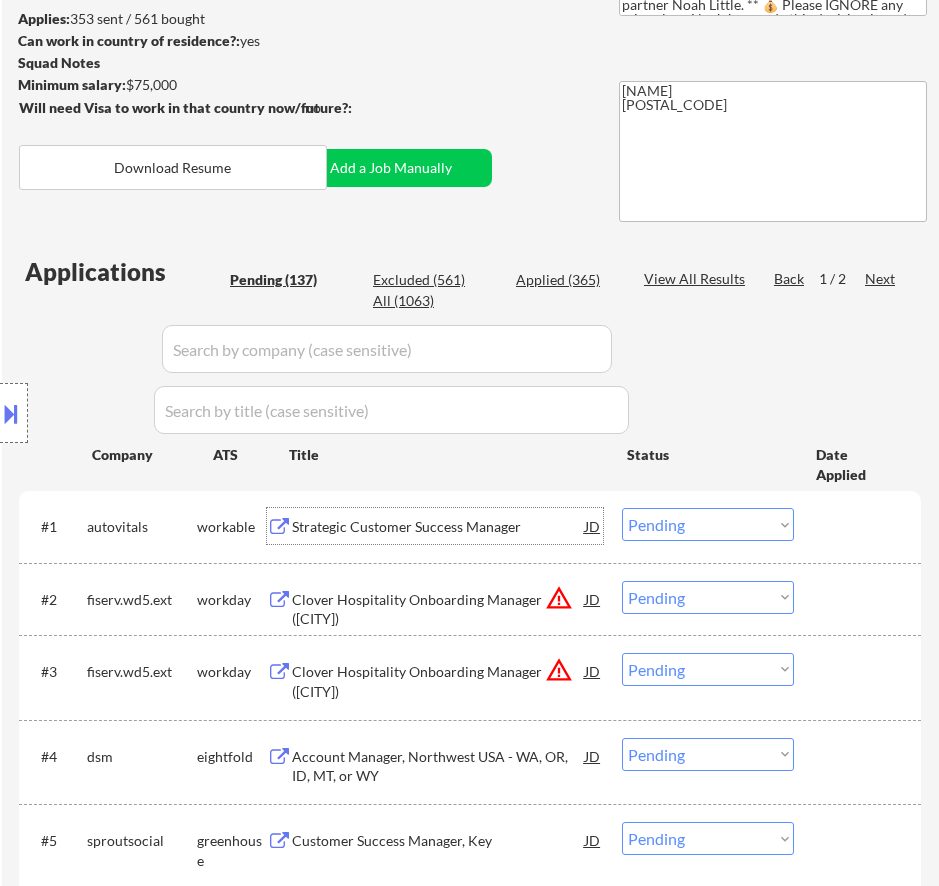 click on "Choose an option... Pending Applied Excluded (Questions) Excluded (Expired) Excluded (Location) Excluded (Bad Match) Excluded (Blocklist) Excluded (Salary) Excluded (Other)" at bounding box center [708, 524] 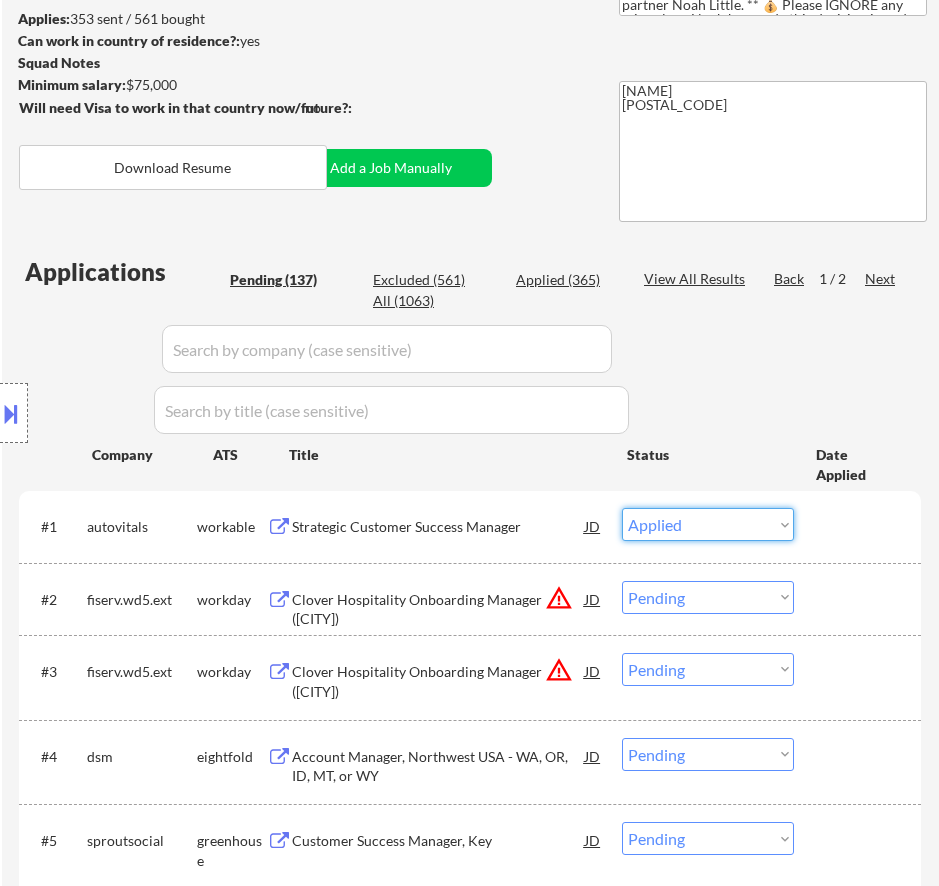 click on "Choose an option... Pending Applied Excluded (Questions) Excluded (Expired) Excluded (Location) Excluded (Bad Match) Excluded (Blocklist) Excluded (Salary) Excluded (Other)" at bounding box center (708, 524) 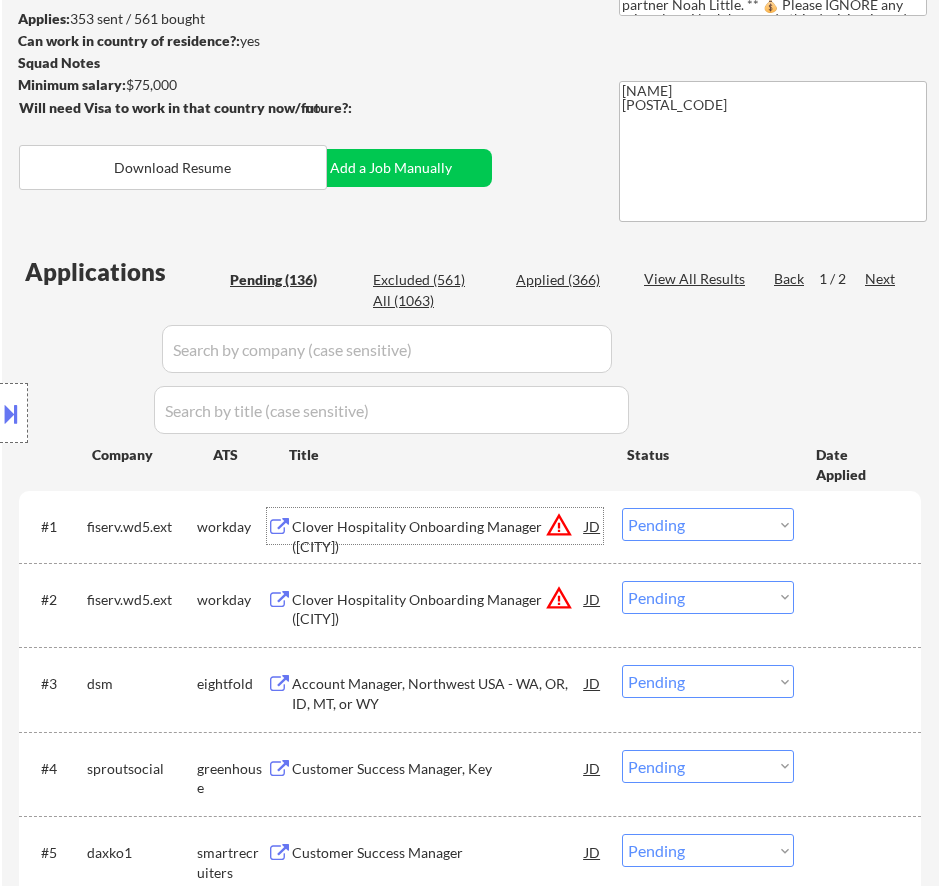 click on "Clover Hospitality Onboarding Manager ([CITY])" at bounding box center (438, 536) 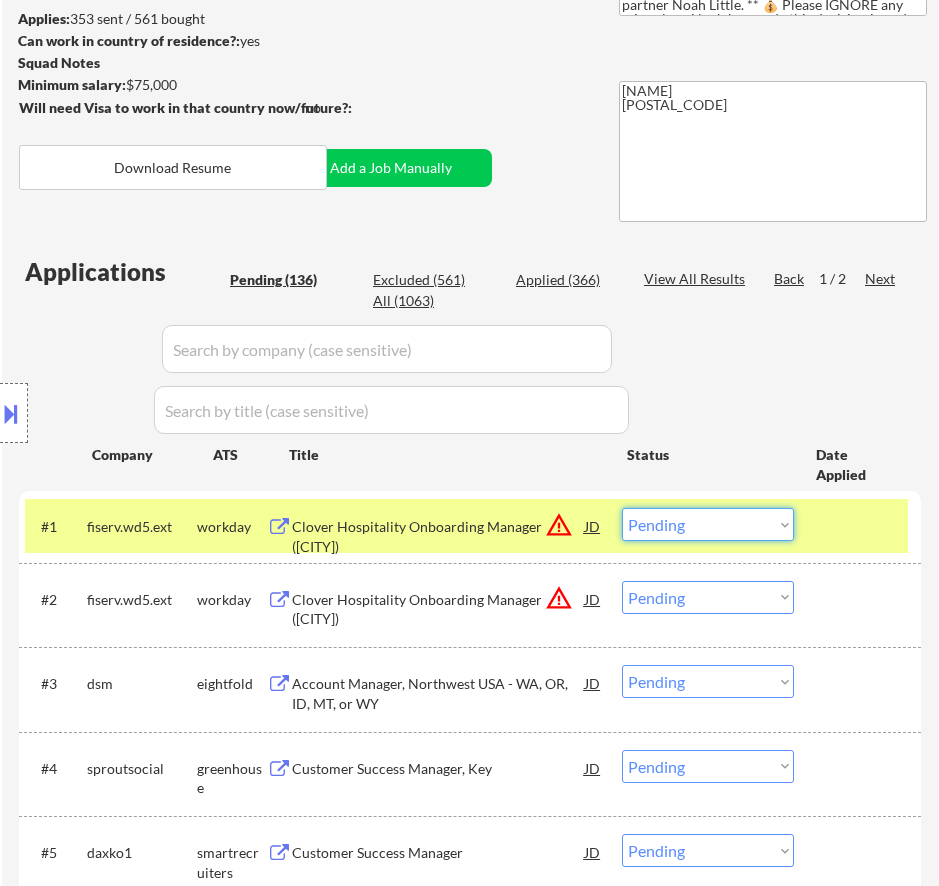 click on "Choose an option... Pending Applied Excluded (Questions) Excluded (Expired) Excluded (Location) Excluded (Bad Match) Excluded (Blocklist) Excluded (Salary) Excluded (Other)" at bounding box center [708, 524] 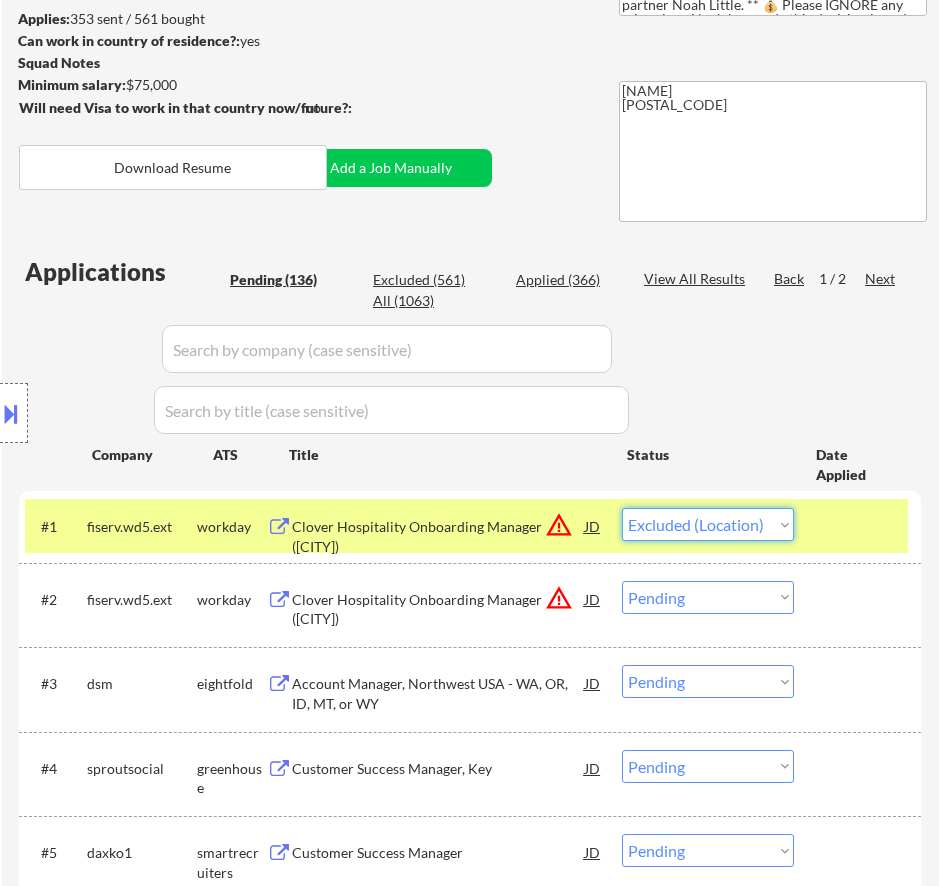 click on "Choose an option... Pending Applied Excluded (Questions) Excluded (Expired) Excluded (Location) Excluded (Bad Match) Excluded (Blocklist) Excluded (Salary) Excluded (Other)" at bounding box center (708, 524) 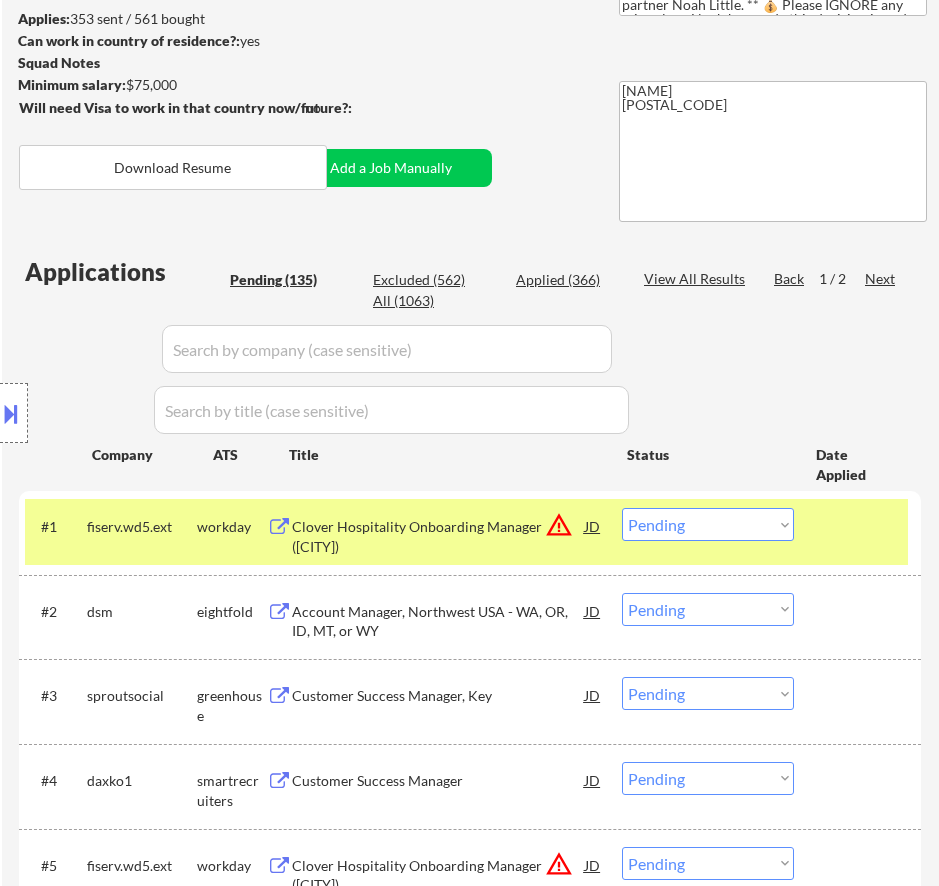 click on "Clover Hospitality Onboarding Manager ([CITY])" at bounding box center [438, 536] 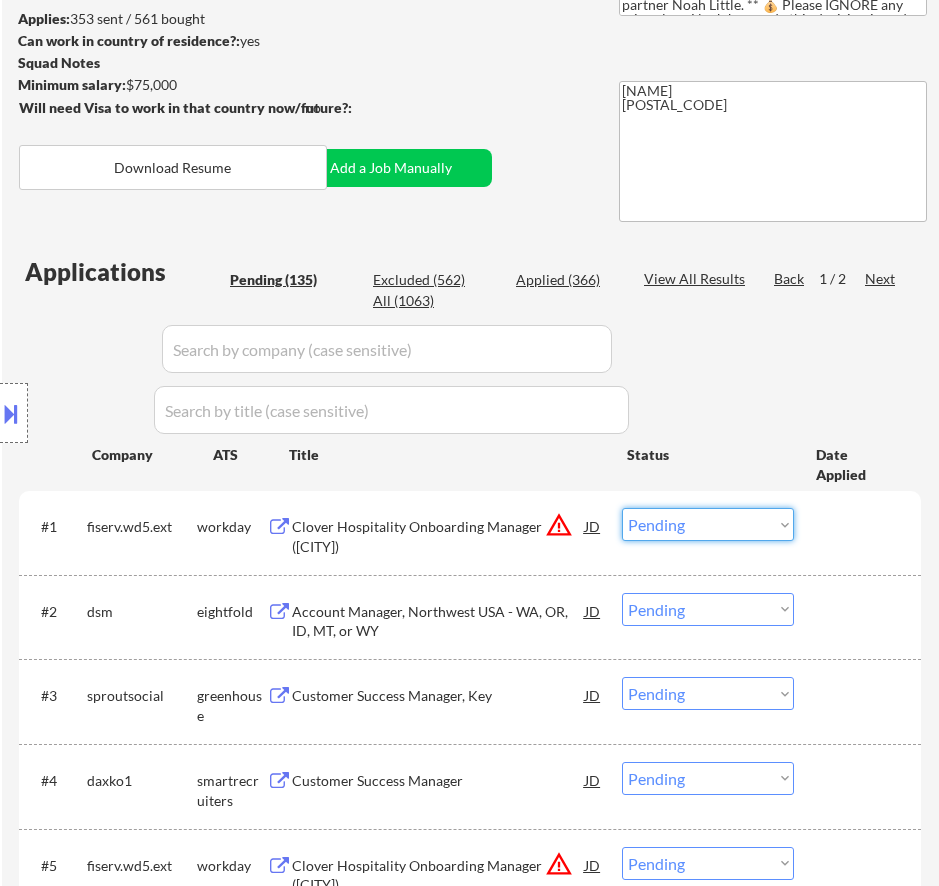 click on "Choose an option... Pending Applied Excluded (Questions) Excluded (Expired) Excluded (Location) Excluded (Bad Match) Excluded (Blocklist) Excluded (Salary) Excluded (Other)" at bounding box center (708, 524) 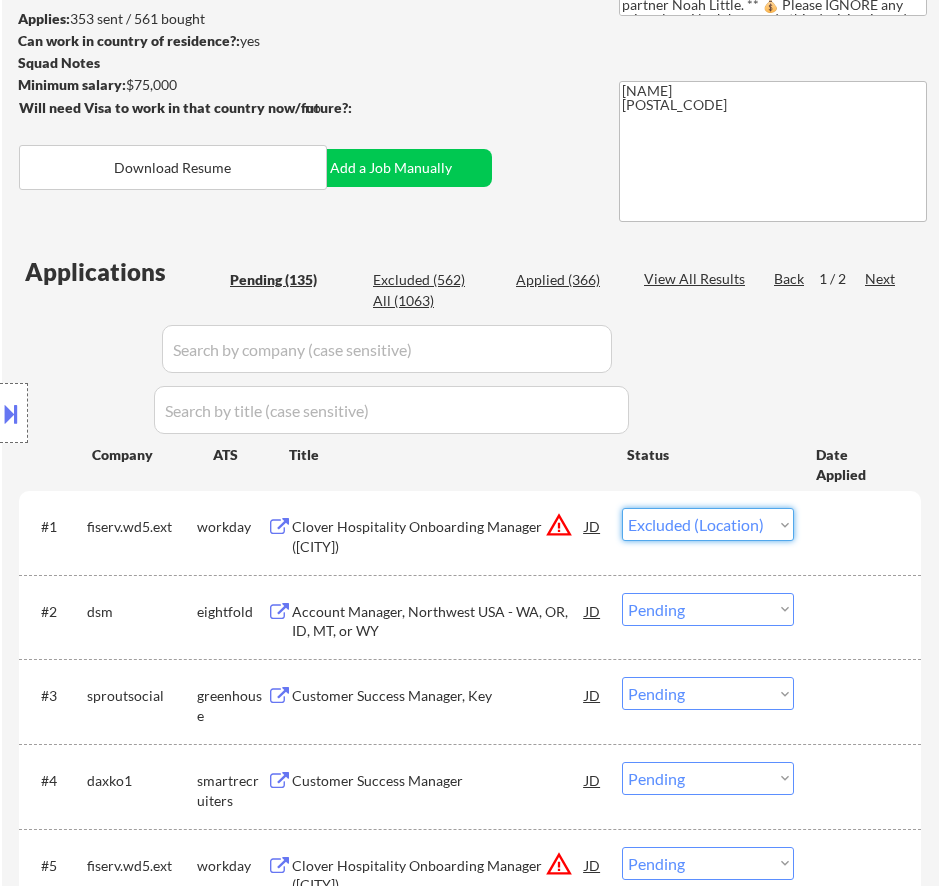 click on "Choose an option... Pending Applied Excluded (Questions) Excluded (Expired) Excluded (Location) Excluded (Bad Match) Excluded (Blocklist) Excluded (Salary) Excluded (Other)" at bounding box center [708, 524] 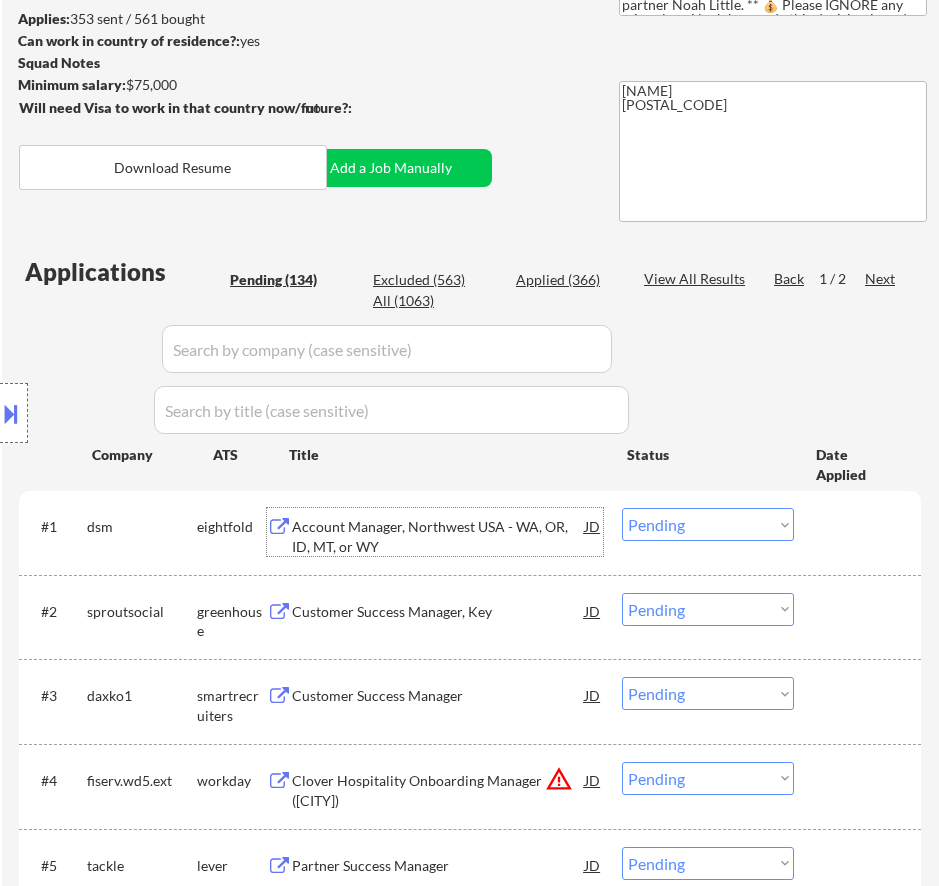 click on "Account Manager, Northwest USA - WA, OR, ID, MT, or WY" at bounding box center (438, 536) 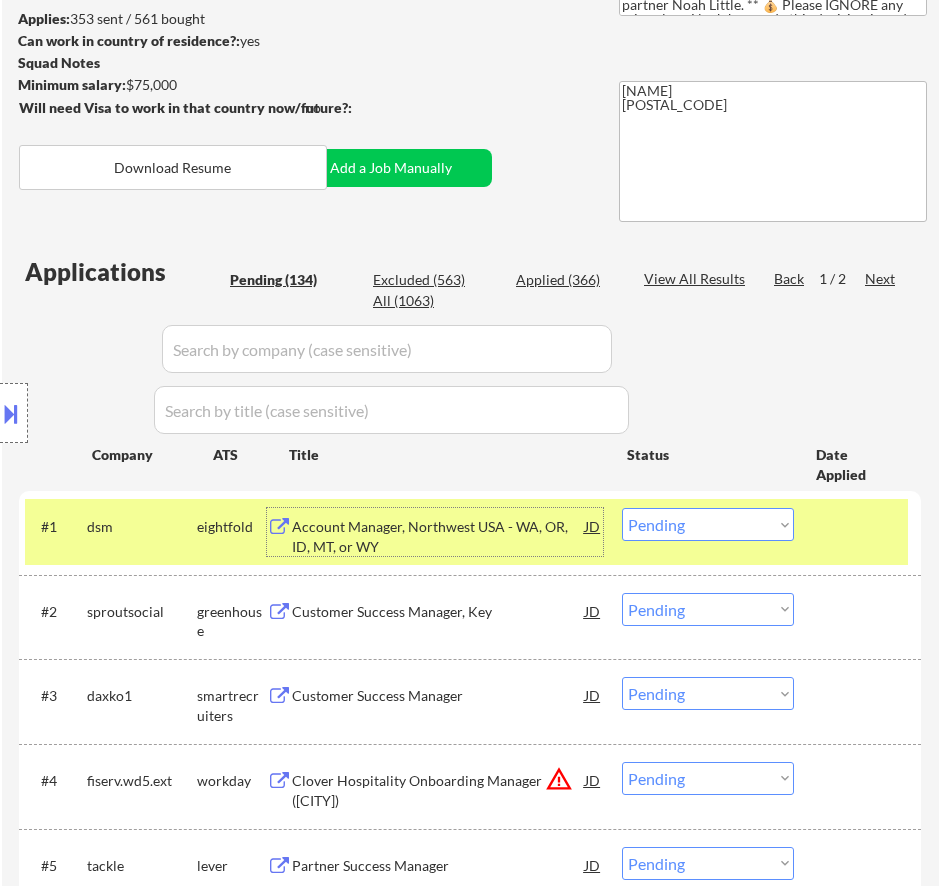 click on "Choose an option... Pending Applied Excluded (Questions) Excluded (Expired) Excluded (Location) Excluded (Bad Match) Excluded (Blocklist) Excluded (Salary) Excluded (Other)" at bounding box center [708, 524] 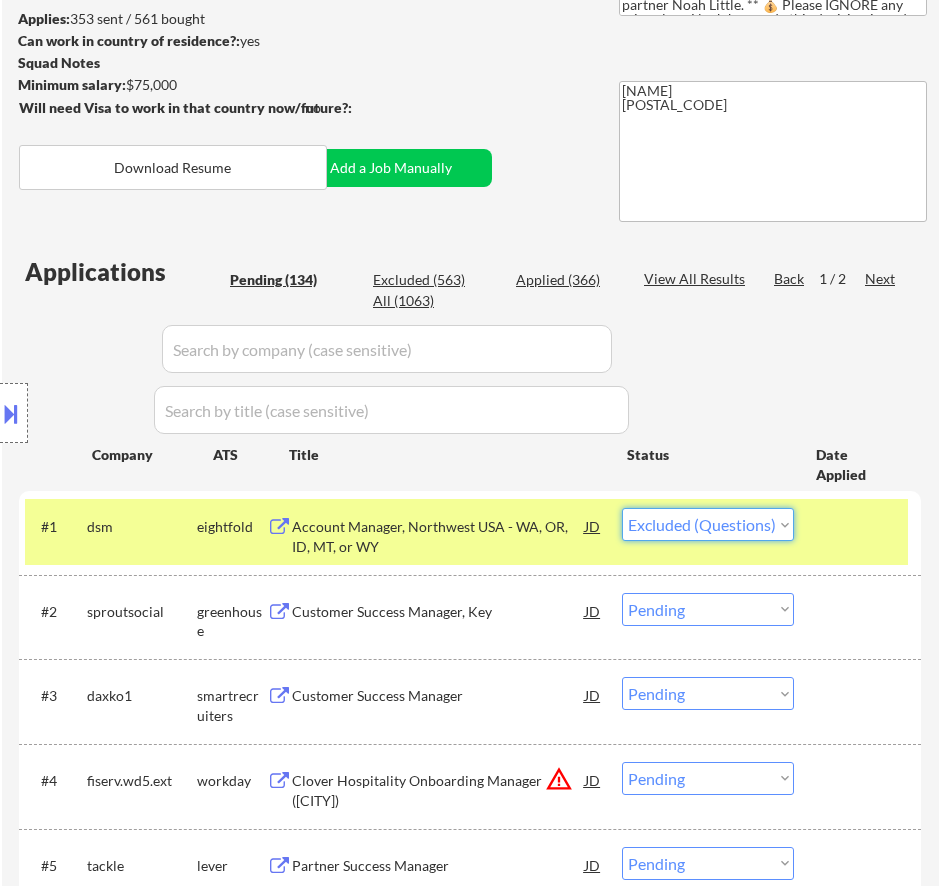 click on "Choose an option... Pending Applied Excluded (Questions) Excluded (Expired) Excluded (Location) Excluded (Bad Match) Excluded (Blocklist) Excluded (Salary) Excluded (Other)" at bounding box center (708, 524) 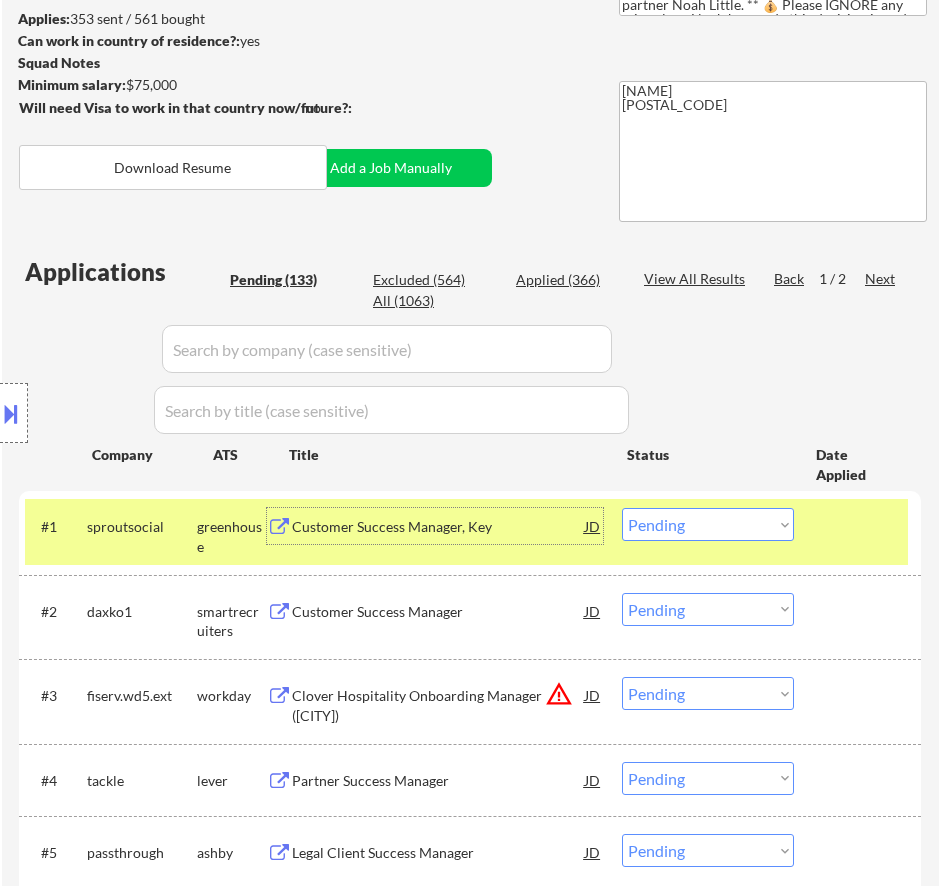 click on "Customer Success Manager, Key" at bounding box center [438, 527] 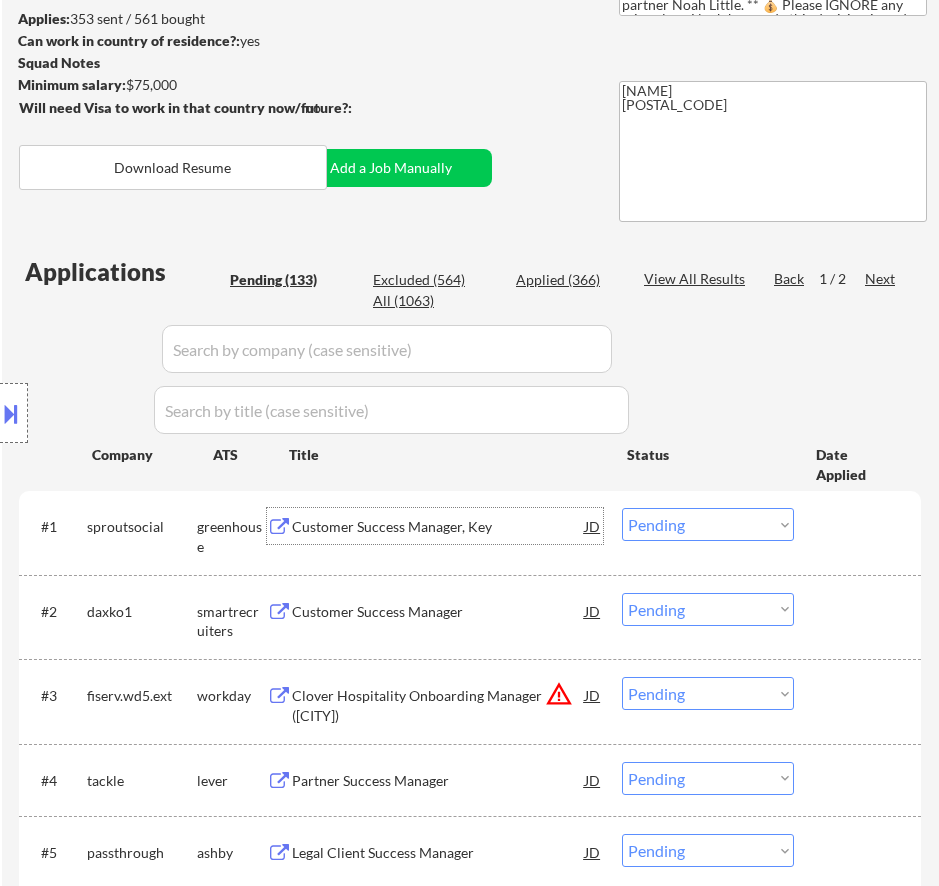 click on "Choose an option... Pending Applied Excluded (Questions) Excluded (Expired) Excluded (Location) Excluded (Bad Match) Excluded (Blocklist) Excluded (Salary) Excluded (Other)" at bounding box center (708, 524) 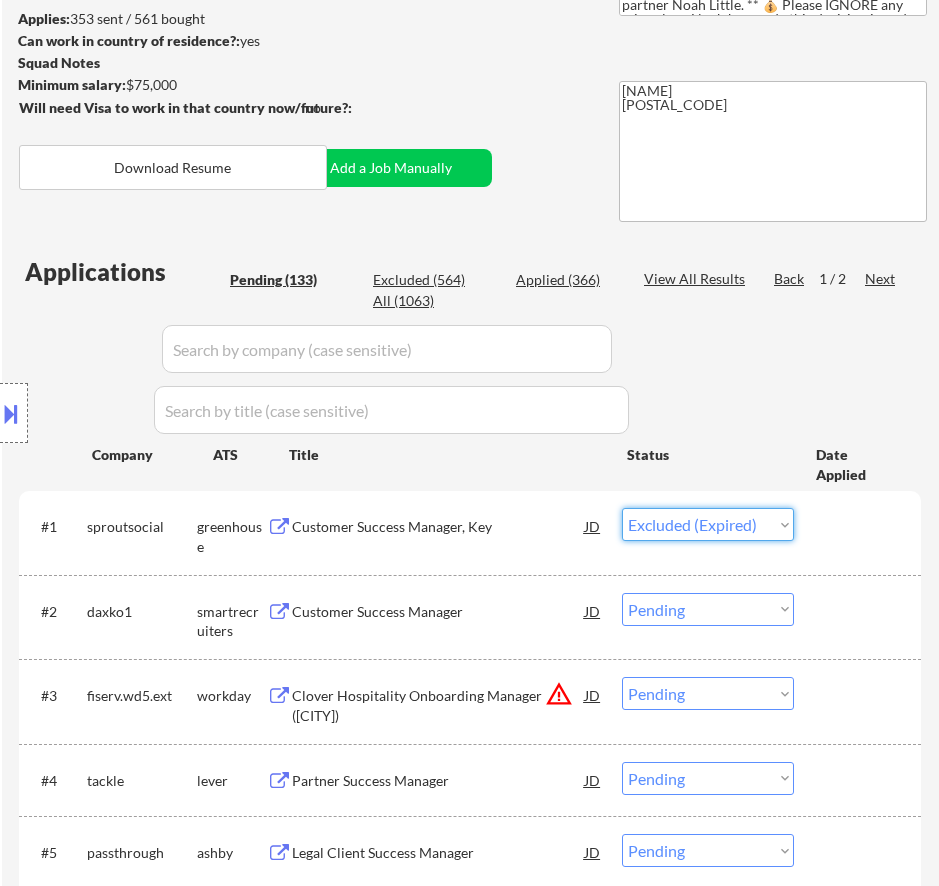 click on "Choose an option... Pending Applied Excluded (Questions) Excluded (Expired) Excluded (Location) Excluded (Bad Match) Excluded (Blocklist) Excluded (Salary) Excluded (Other)" at bounding box center [708, 524] 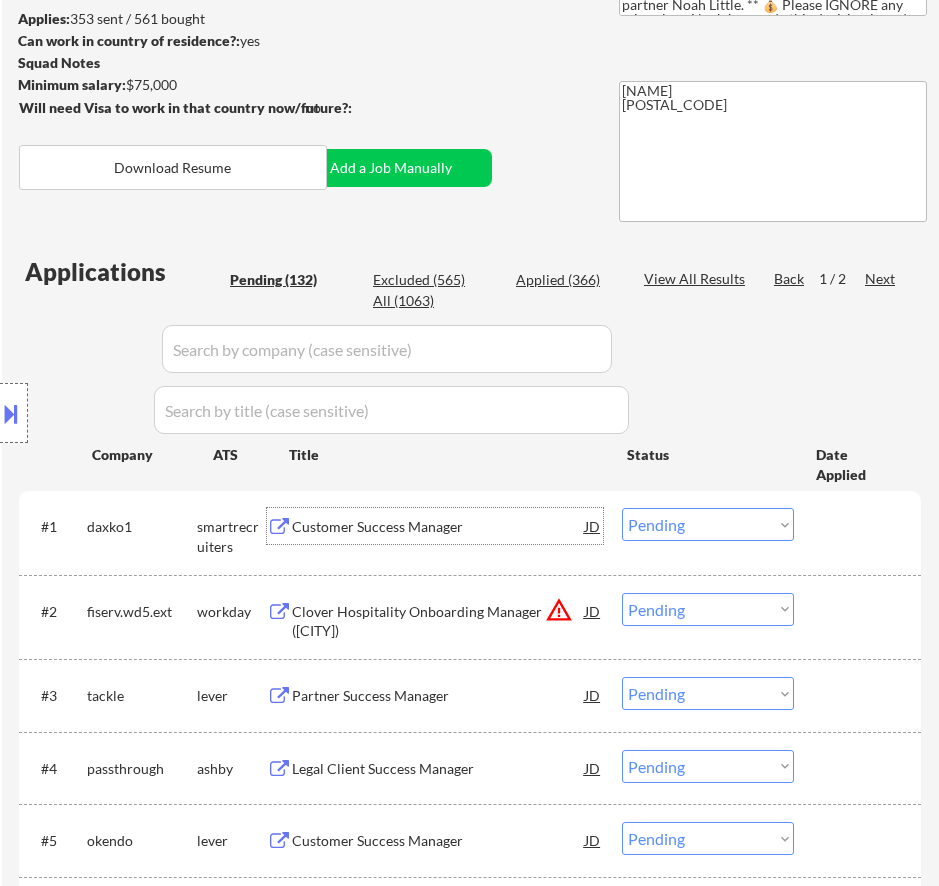 click on "Customer Success Manager" at bounding box center (438, 527) 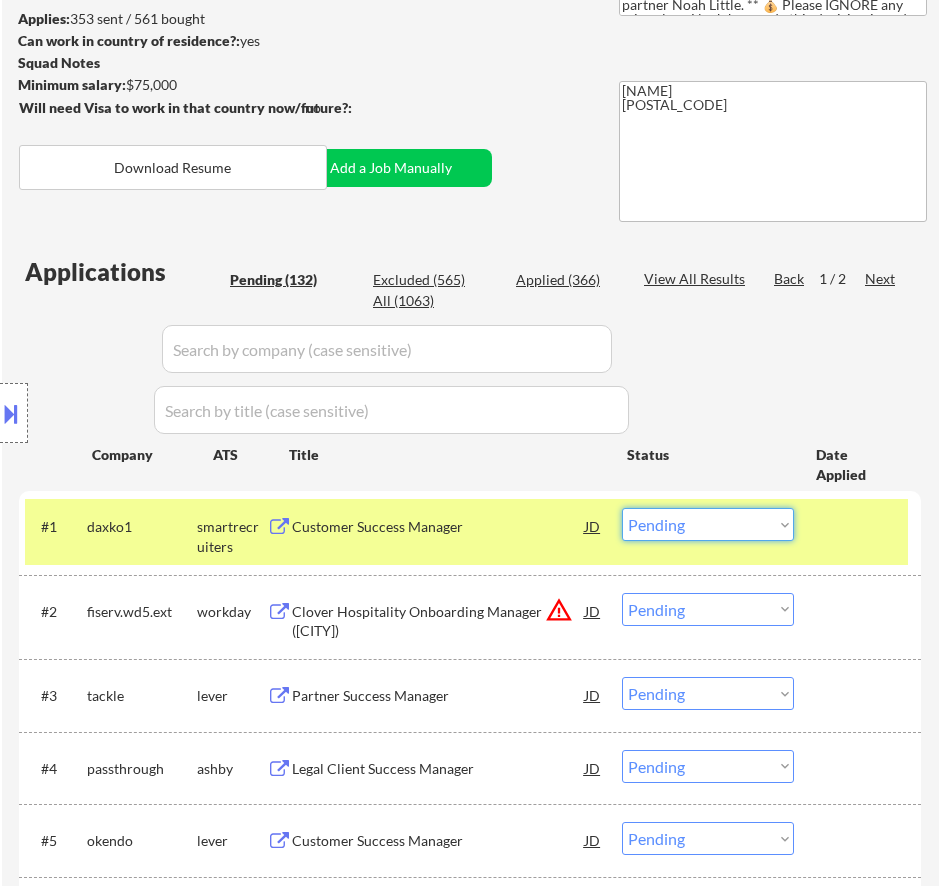 click on "#1 daxko1 smartrecruiters Customer Success Manager JD warning_amber Choose an option... Pending Applied Excluded (Questions) Excluded (Expired) Excluded (Location) Excluded (Bad Match) Excluded (Blocklist) Excluded (Salary) Excluded (Other)" at bounding box center (466, 532) 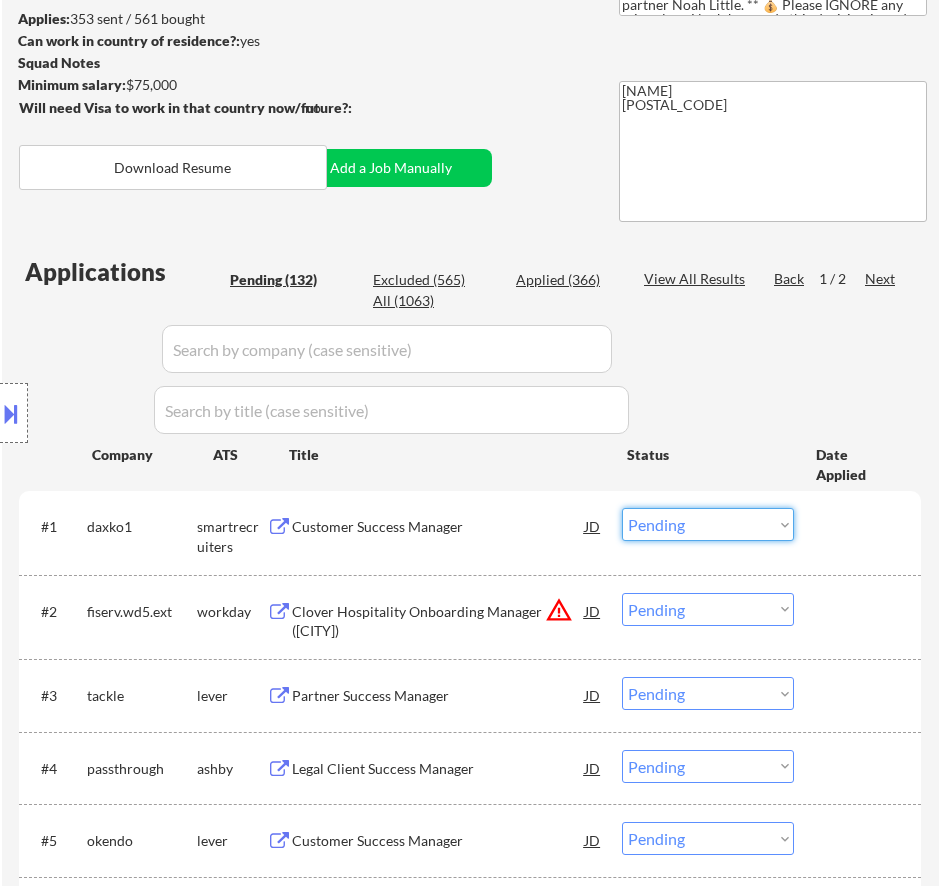 click on "Choose an option... Pending Applied Excluded (Questions) Excluded (Expired) Excluded (Location) Excluded (Bad Match) Excluded (Blocklist) Excluded (Salary) Excluded (Other)" at bounding box center [708, 524] 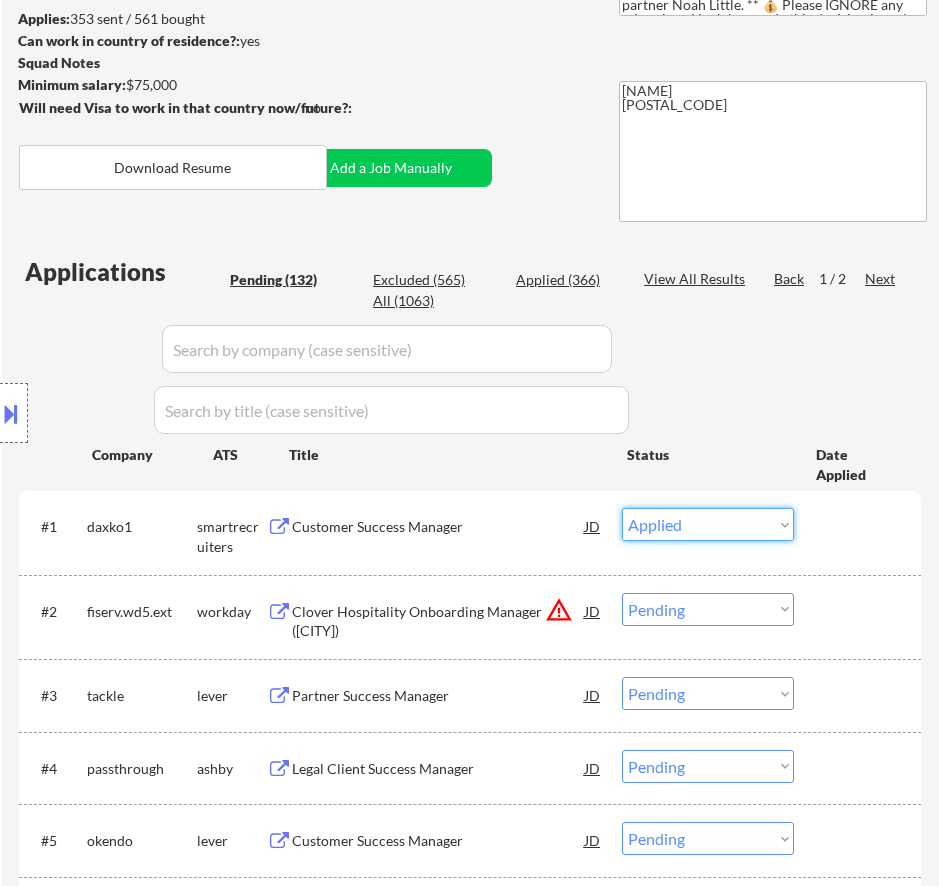 click on "Choose an option... Pending Applied Excluded (Questions) Excluded (Expired) Excluded (Location) Excluded (Bad Match) Excluded (Blocklist) Excluded (Salary) Excluded (Other)" at bounding box center (708, 524) 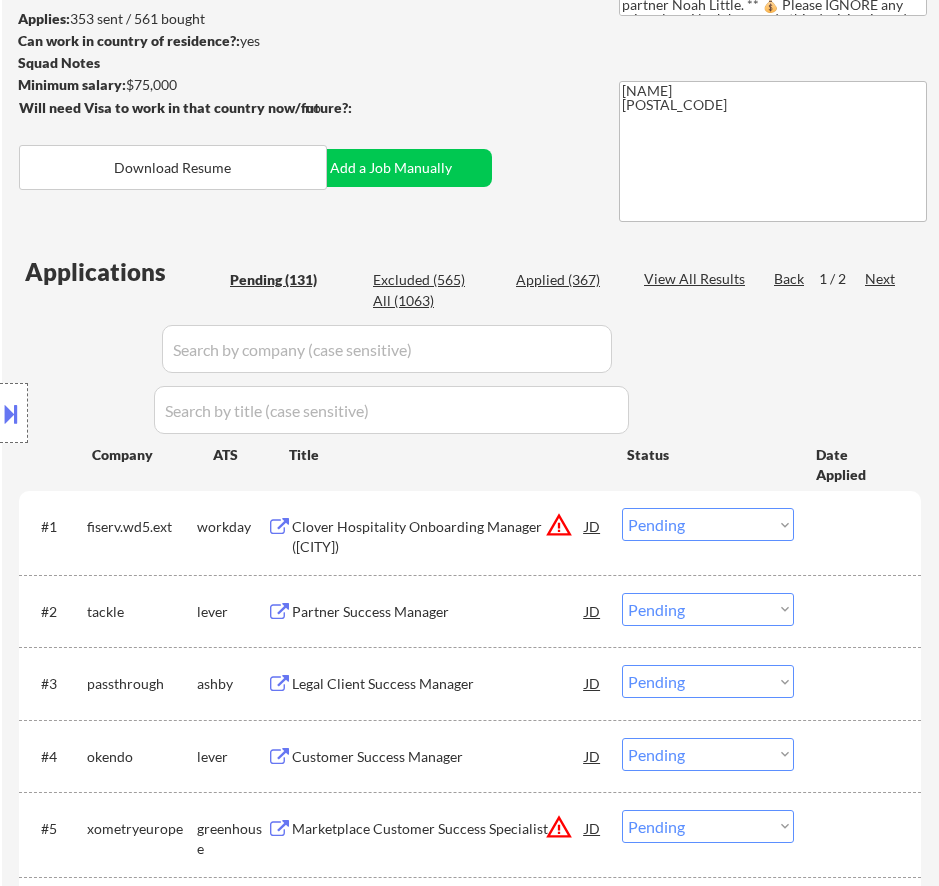 click on "Clover Hospitality Onboarding Manager ([CITY])" at bounding box center (438, 536) 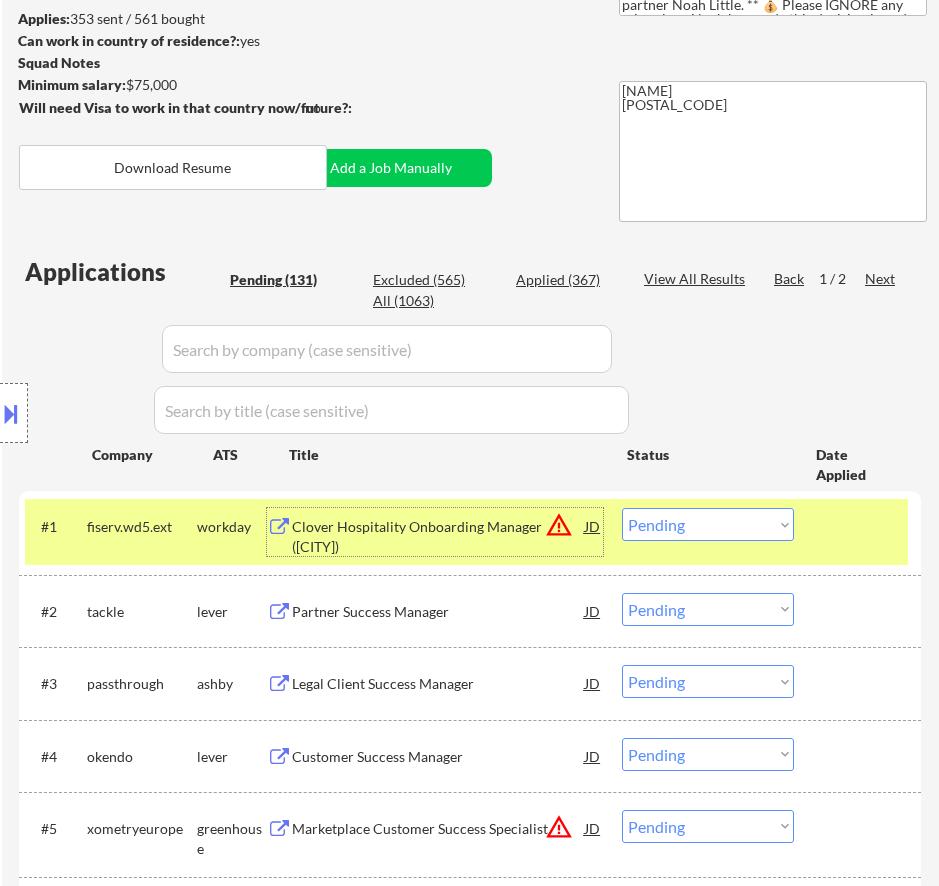 click on "Choose an option... Pending Applied Excluded (Questions) Excluded (Expired) Excluded (Location) Excluded (Bad Match) Excluded (Blocklist) Excluded (Salary) Excluded (Other)" at bounding box center [708, 524] 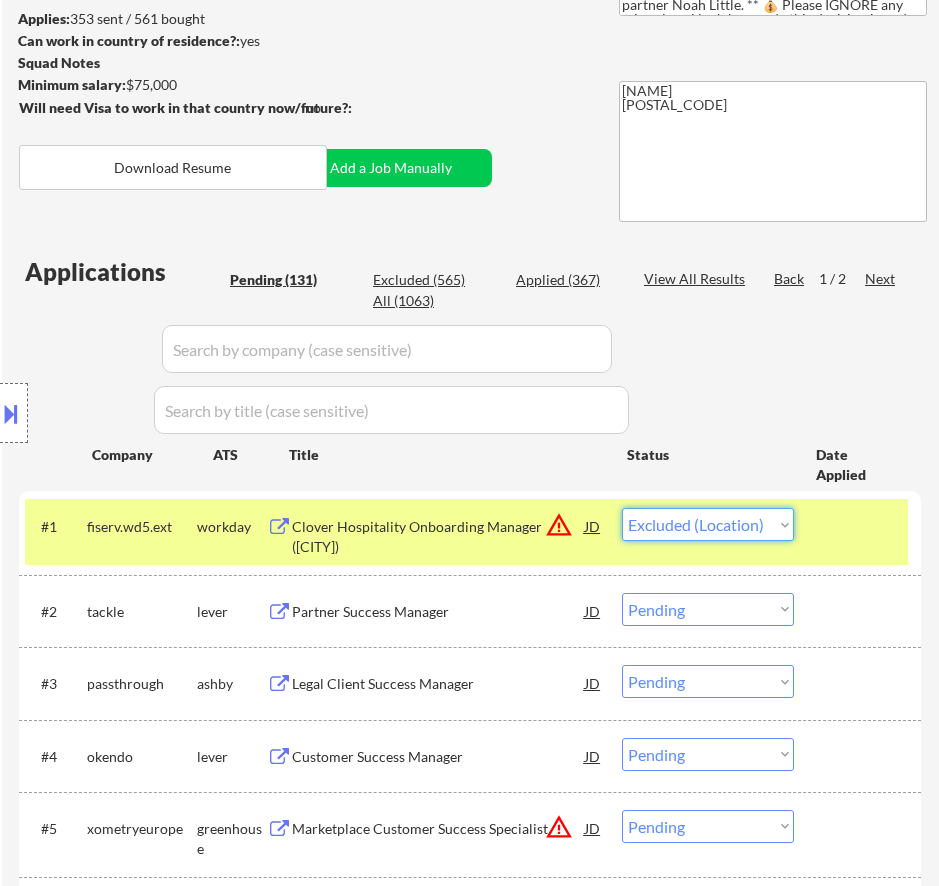 click on "Choose an option... Pending Applied Excluded (Questions) Excluded (Expired) Excluded (Location) Excluded (Bad Match) Excluded (Blocklist) Excluded (Salary) Excluded (Other)" at bounding box center (708, 524) 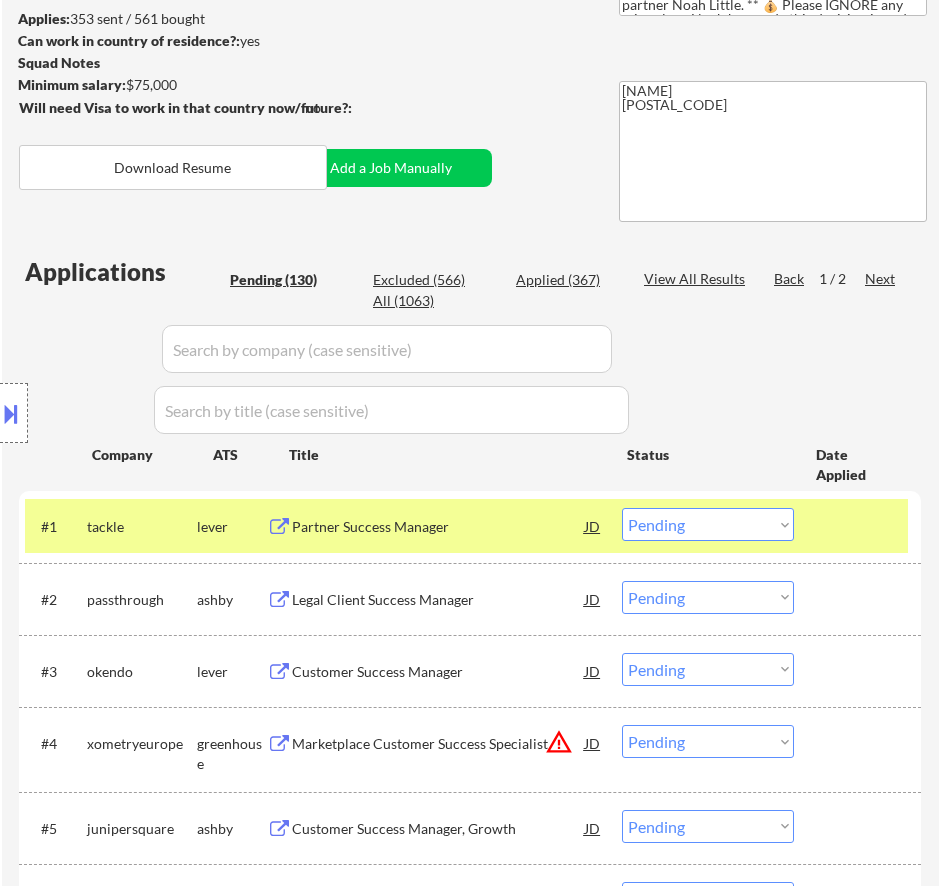 click on "Partner Success Manager" at bounding box center [438, 526] 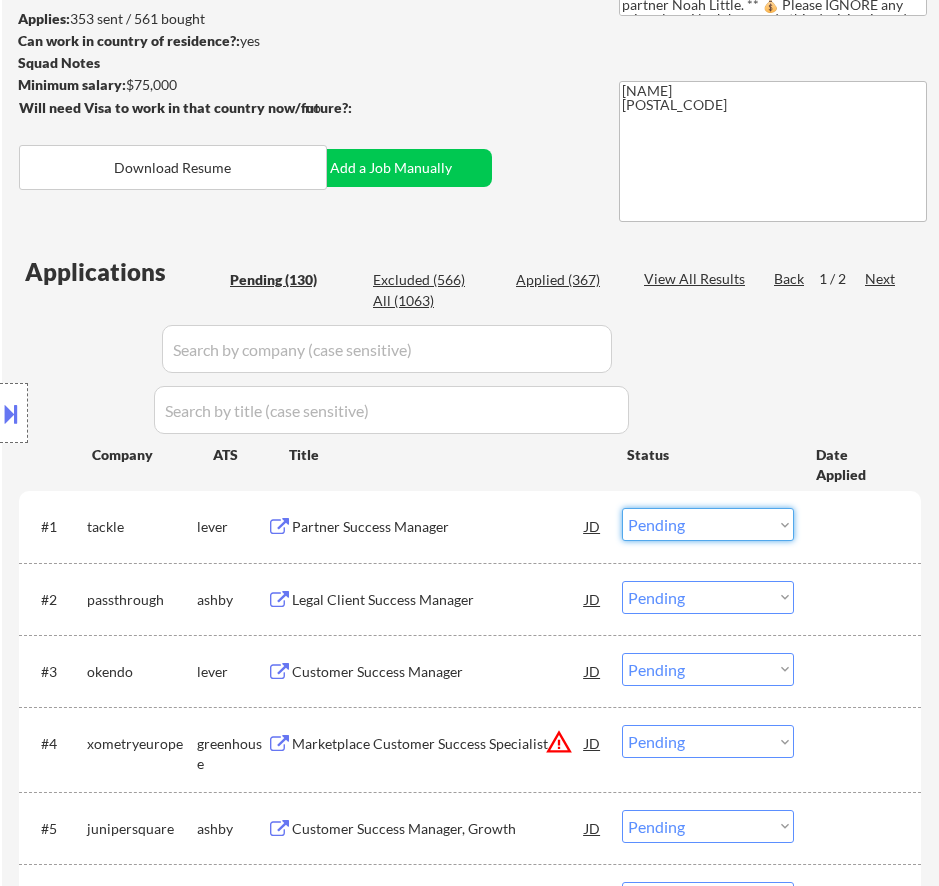 click on "Choose an option... Pending Applied Excluded (Questions) Excluded (Expired) Excluded (Location) Excluded (Bad Match) Excluded (Blocklist) Excluded (Salary) Excluded (Other)" at bounding box center (708, 524) 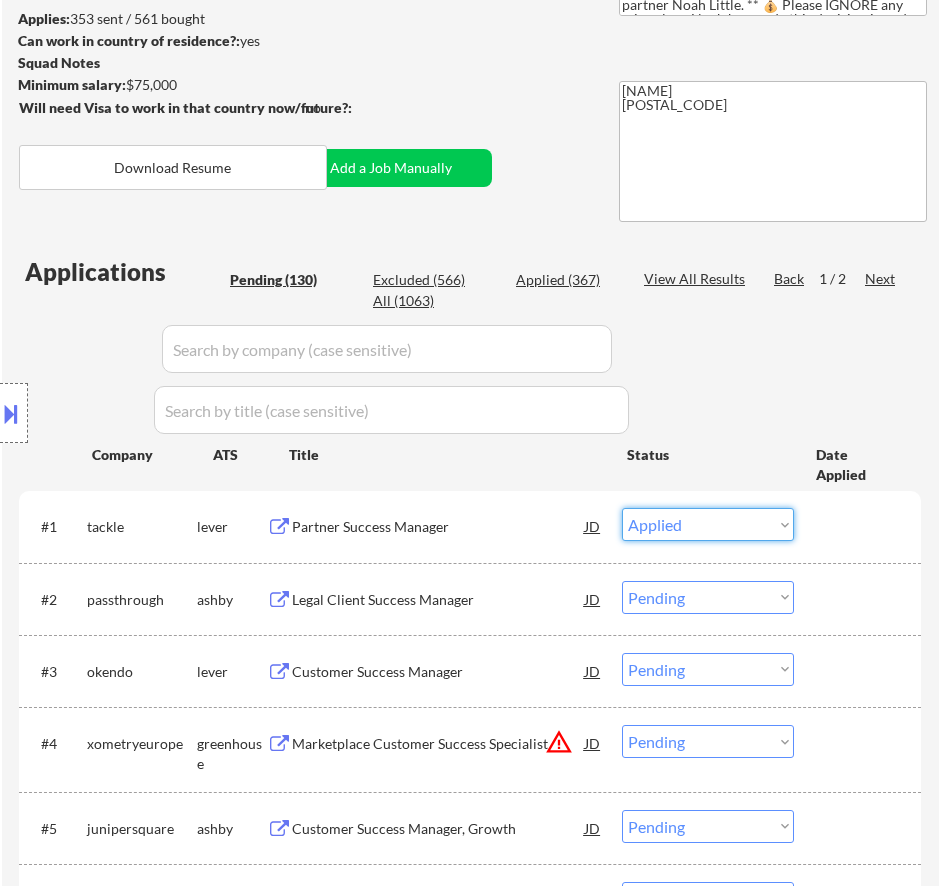 click on "Choose an option... Pending Applied Excluded (Questions) Excluded (Expired) Excluded (Location) Excluded (Bad Match) Excluded (Blocklist) Excluded (Salary) Excluded (Other)" at bounding box center (708, 524) 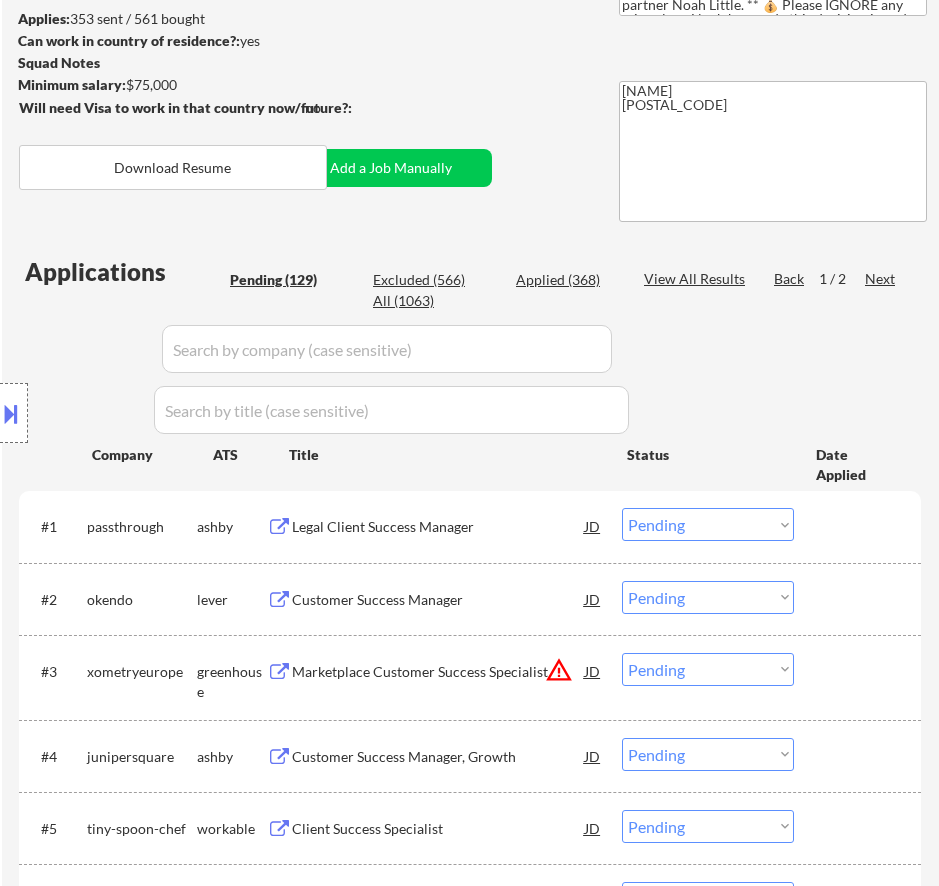 click on "Legal Client Success Manager" at bounding box center (438, 527) 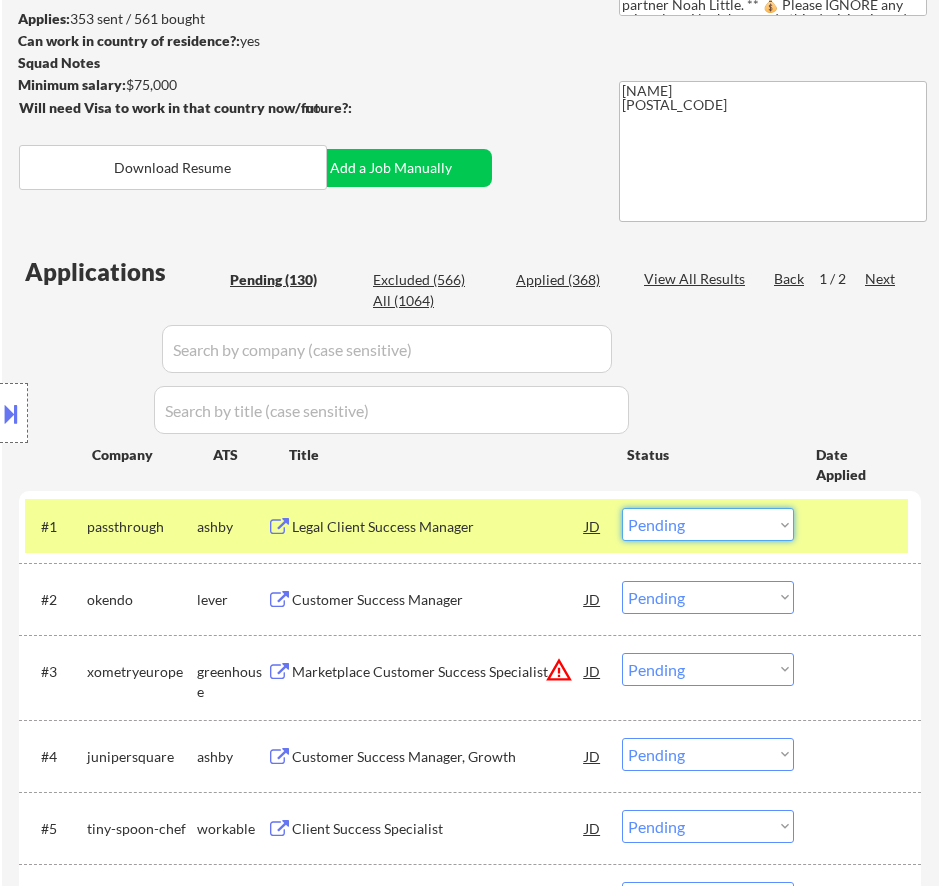 click on "Choose an option... Pending Applied Excluded (Questions) Excluded (Expired) Excluded (Location) Excluded (Bad Match) Excluded (Blocklist) Excluded (Salary) Excluded (Other)" at bounding box center (708, 524) 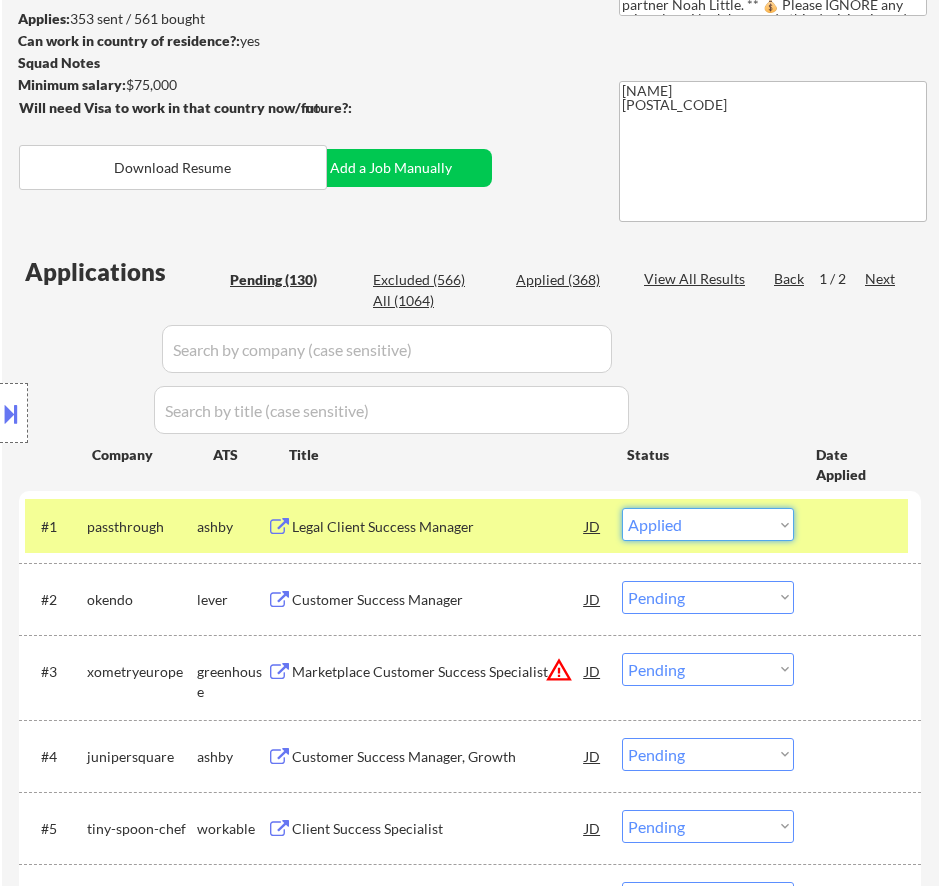 click on "Choose an option... Pending Applied Excluded (Questions) Excluded (Expired) Excluded (Location) Excluded (Bad Match) Excluded (Blocklist) Excluded (Salary) Excluded (Other)" at bounding box center [708, 524] 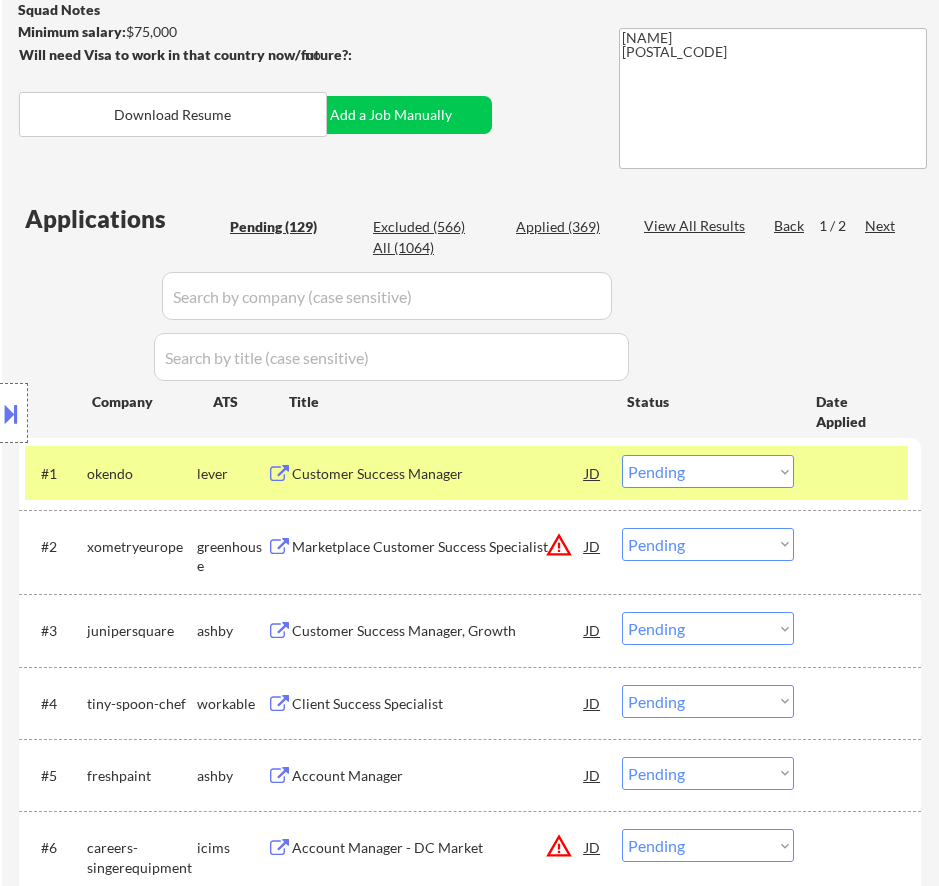 scroll, scrollTop: 400, scrollLeft: 0, axis: vertical 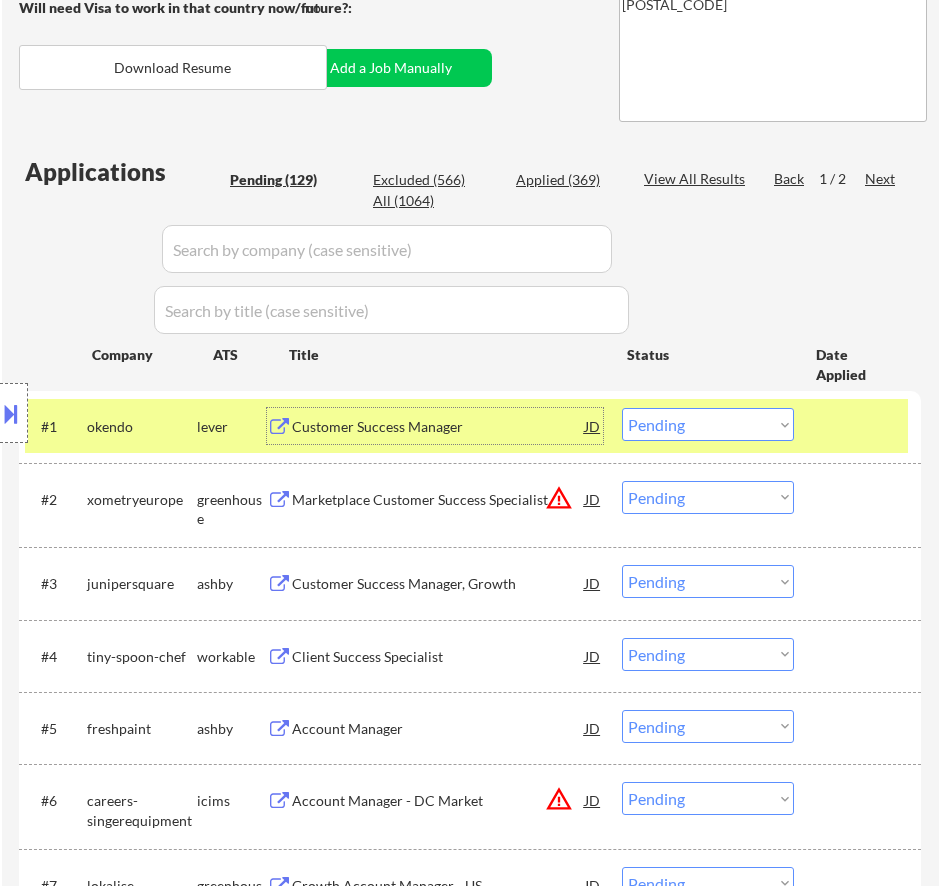 click on "Customer Success Manager" at bounding box center [438, 427] 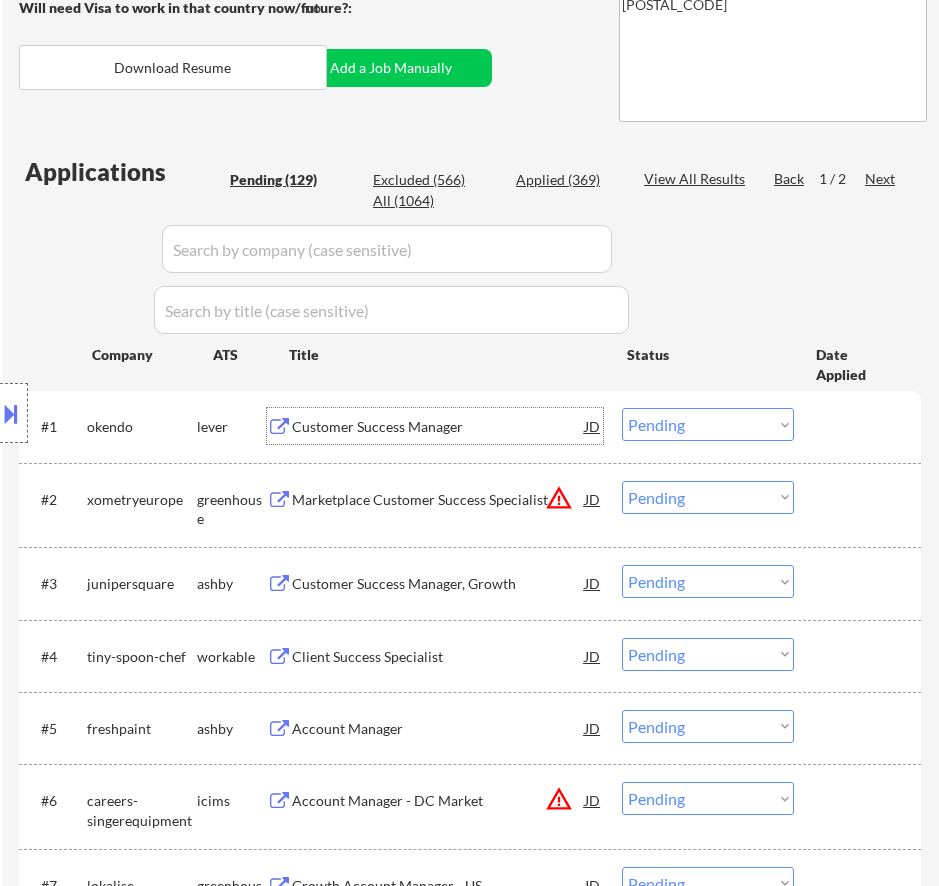 click on "Choose an option... Pending Applied Excluded (Questions) Excluded (Expired) Excluded (Location) Excluded (Bad Match) Excluded (Blocklist) Excluded (Salary) Excluded (Other)" at bounding box center (708, 424) 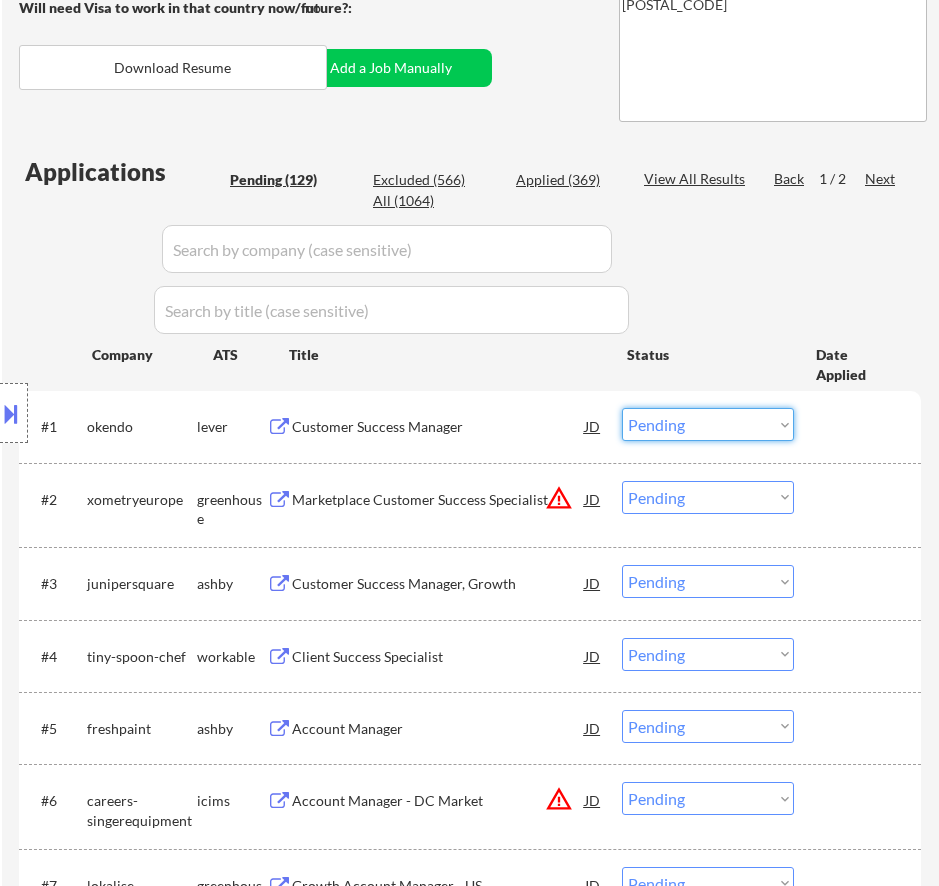 select on ""applied"" 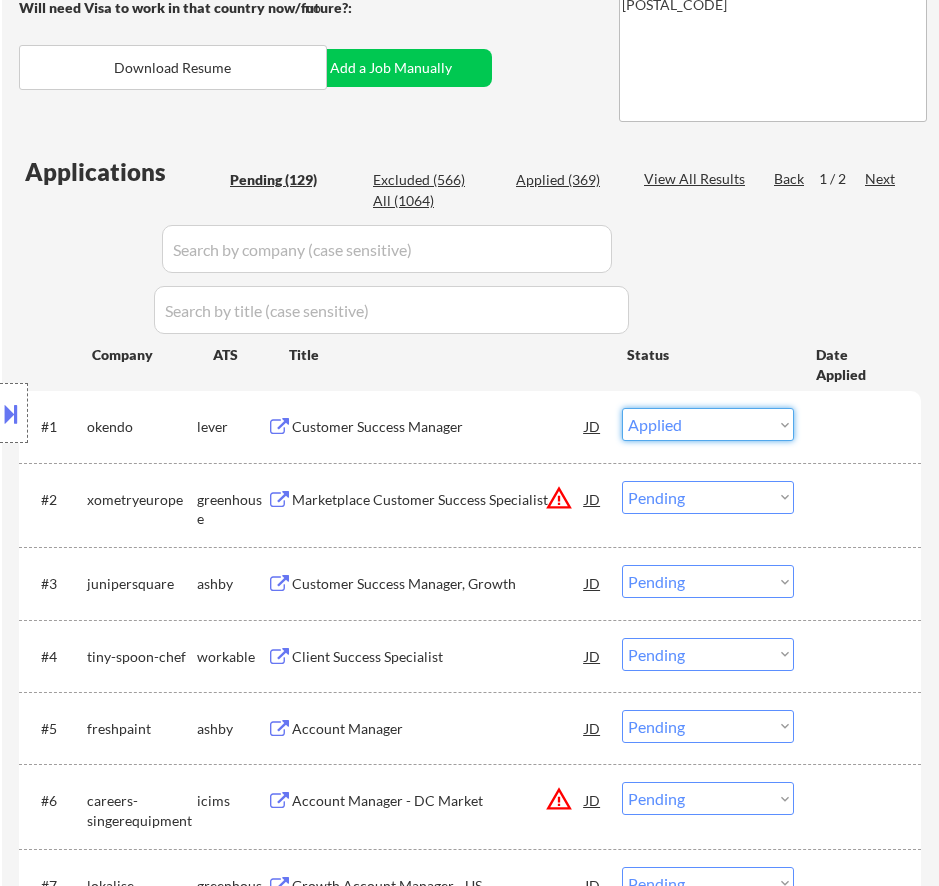 click on "Choose an option... Pending Applied Excluded (Questions) Excluded (Expired) Excluded (Location) Excluded (Bad Match) Excluded (Blocklist) Excluded (Salary) Excluded (Other)" at bounding box center (708, 424) 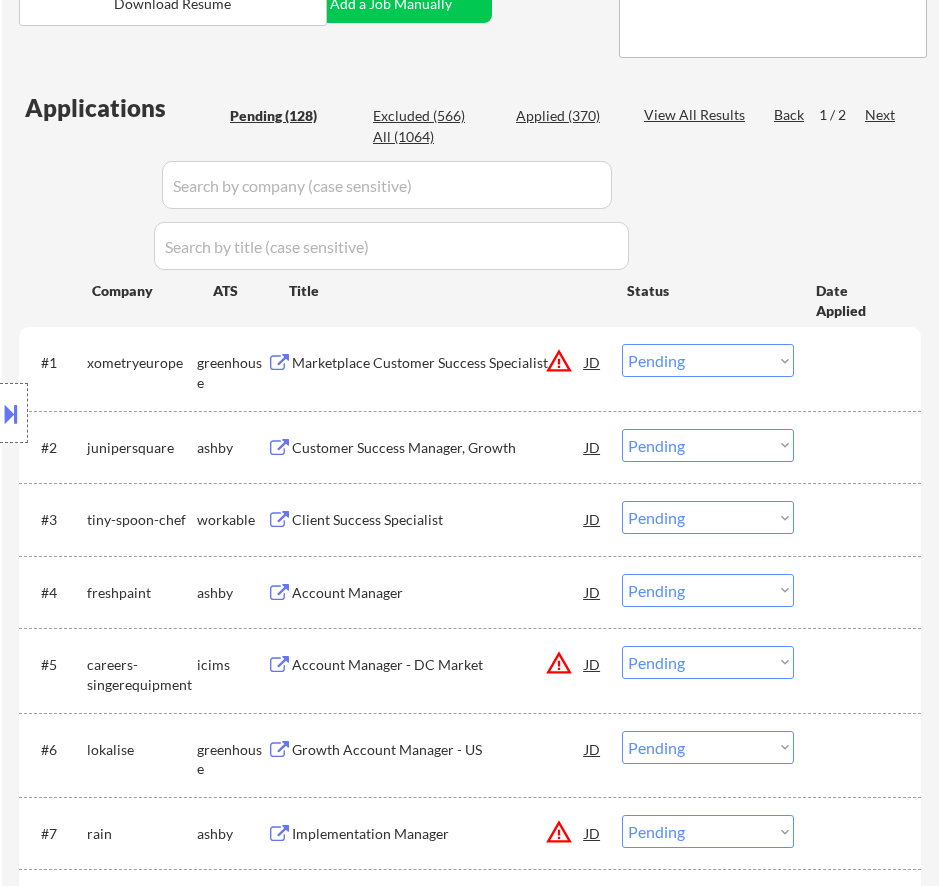 scroll, scrollTop: 500, scrollLeft: 0, axis: vertical 